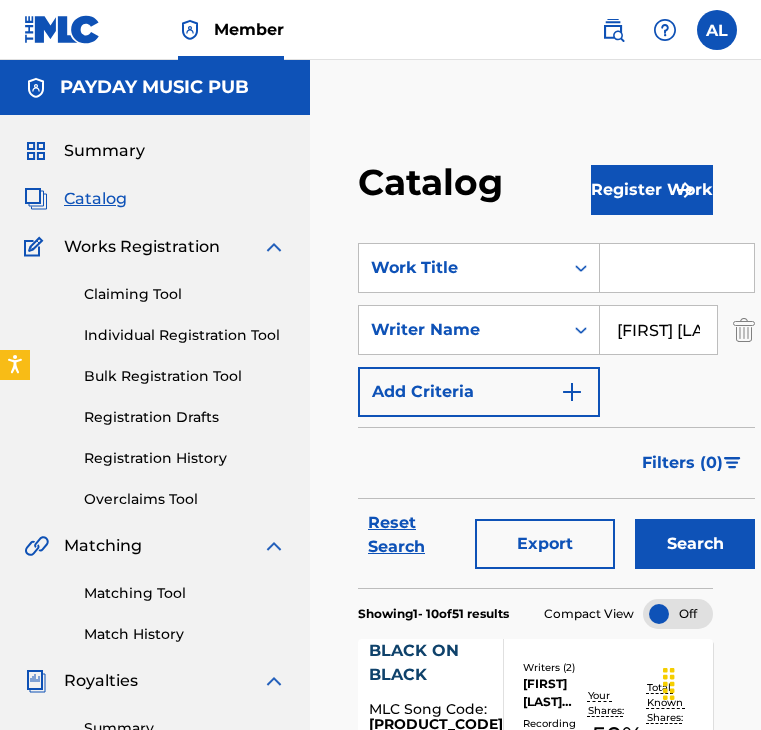 scroll, scrollTop: 63, scrollLeft: 0, axis: vertical 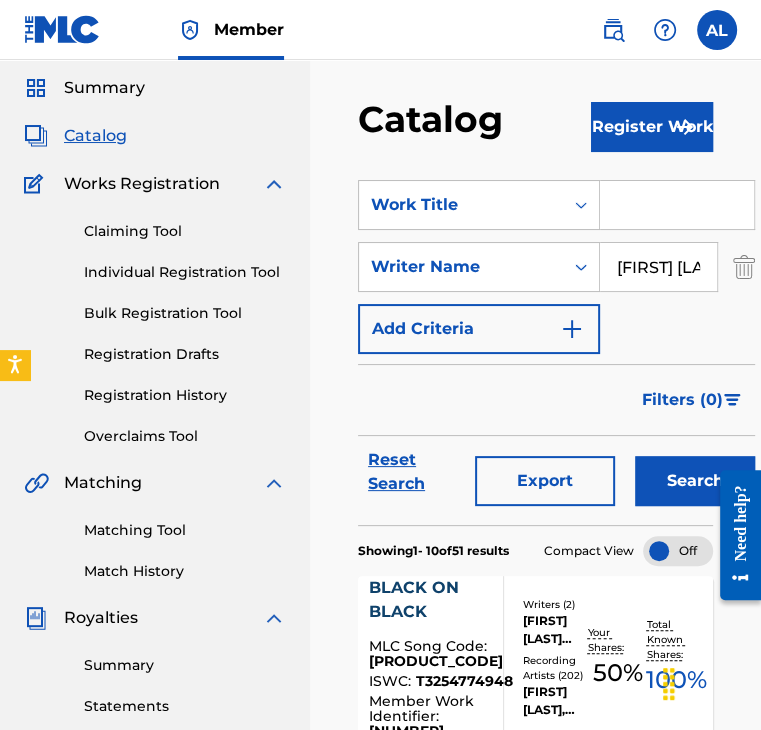 click on "[FIRST] [LAST]" at bounding box center [658, 267] 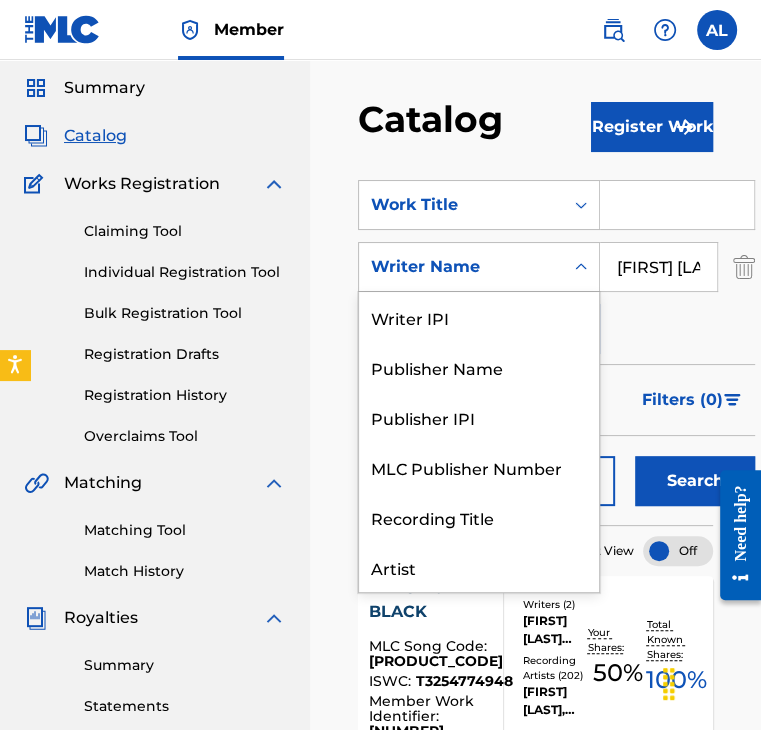 click 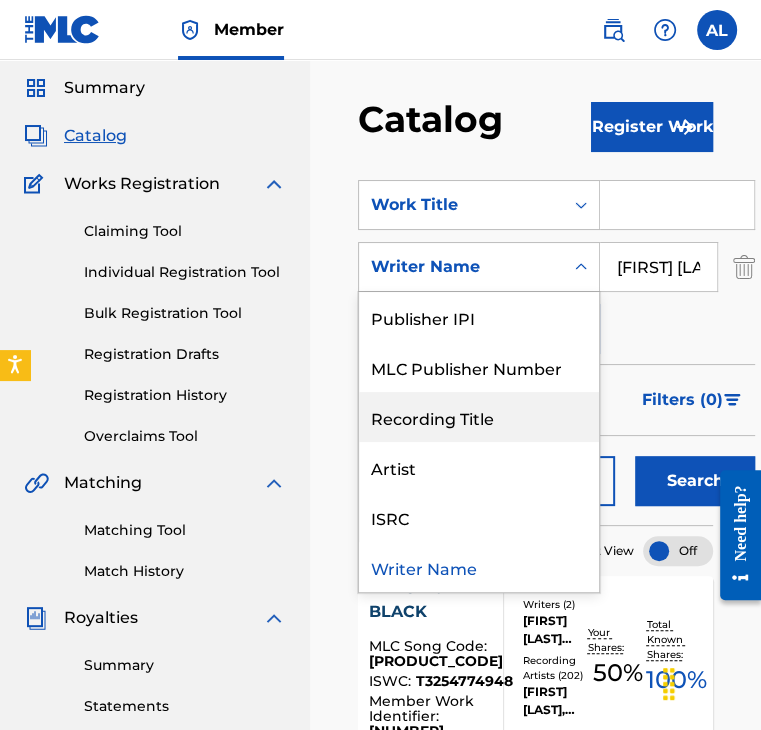 scroll, scrollTop: 0, scrollLeft: 0, axis: both 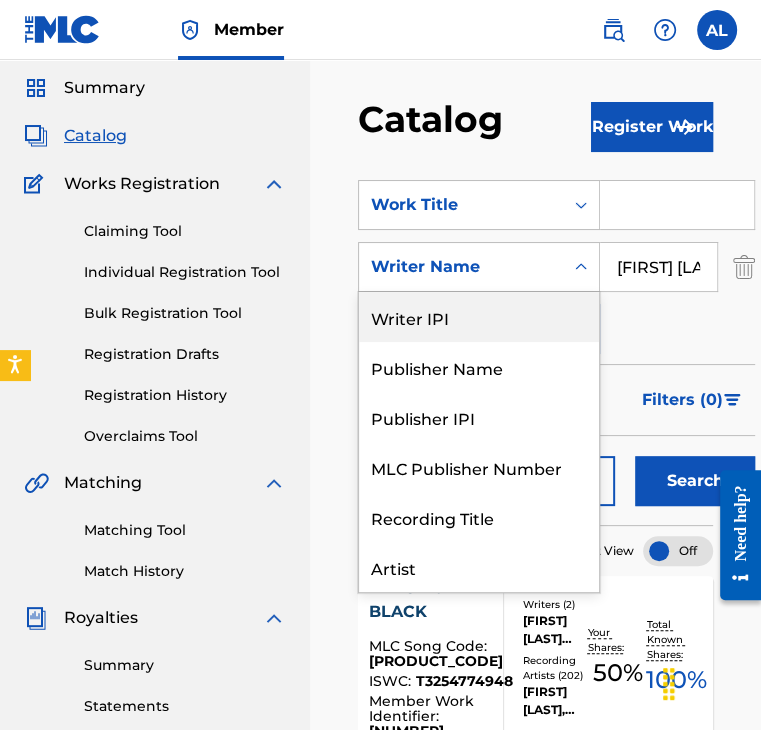 click on "Writer IPI" at bounding box center (479, 317) 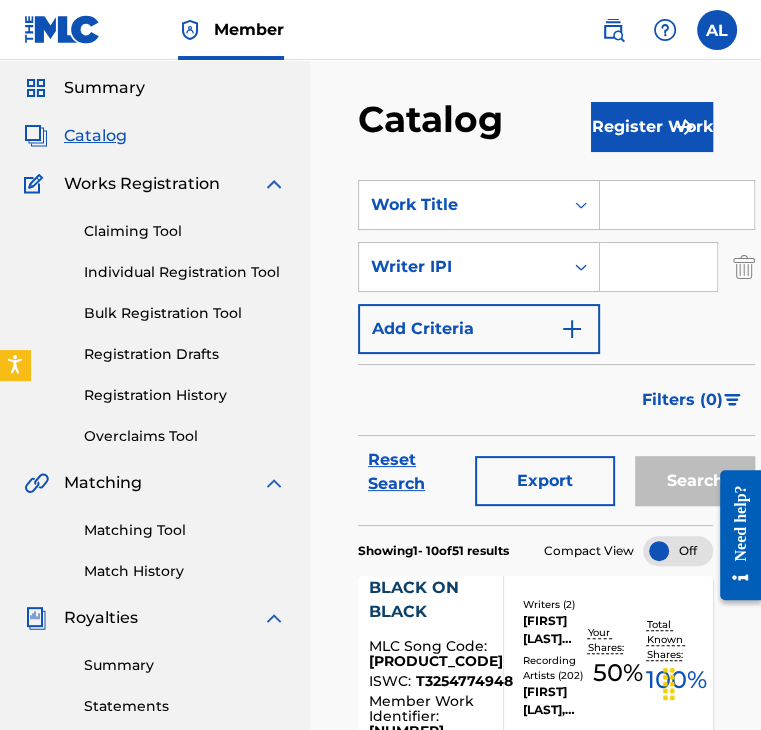 click at bounding box center (658, 267) 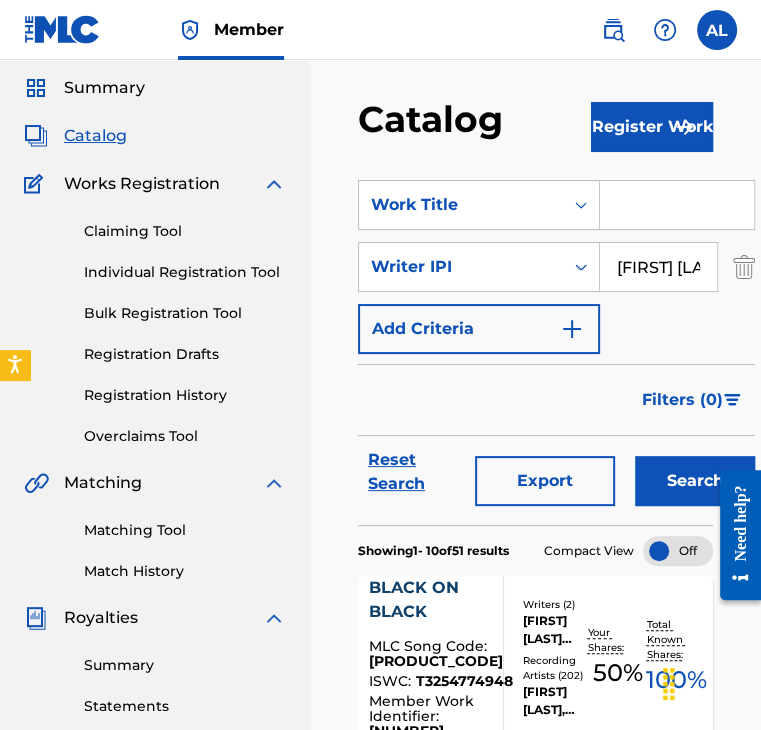 scroll, scrollTop: 0, scrollLeft: 79, axis: horizontal 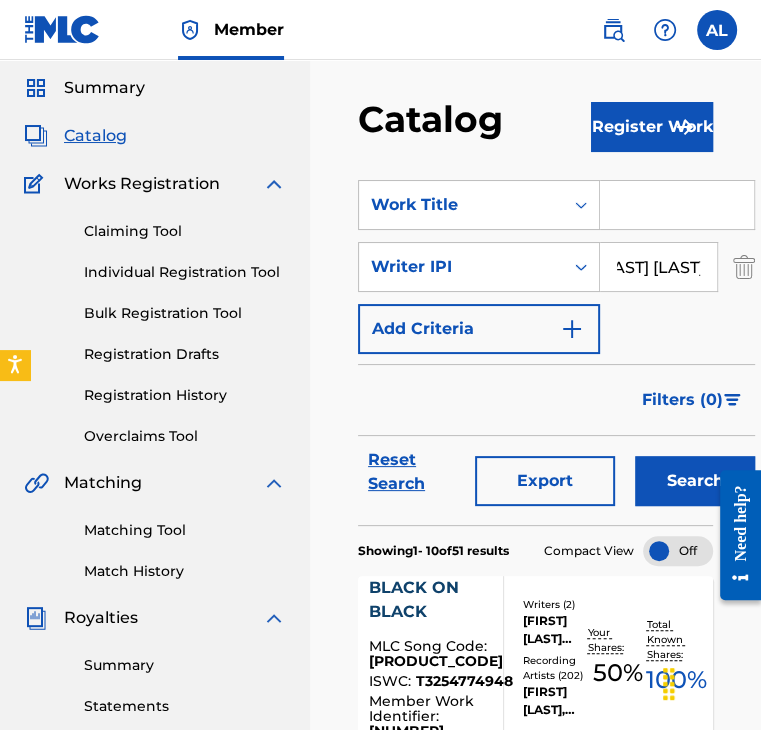 type on "[FIRST] [LAST] [LAST]" 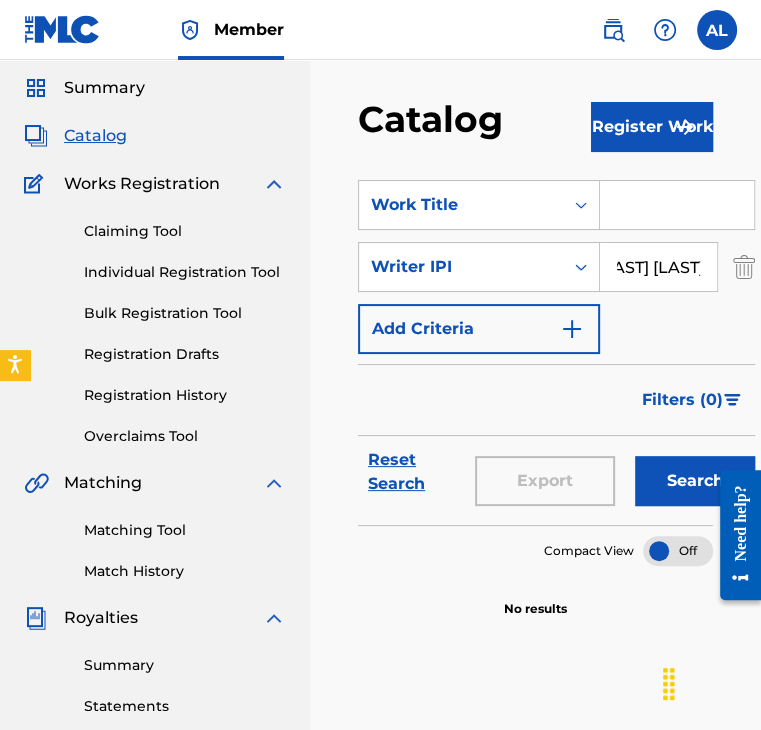 click on "[FIRST] [LAST] [LAST]" at bounding box center (658, 267) 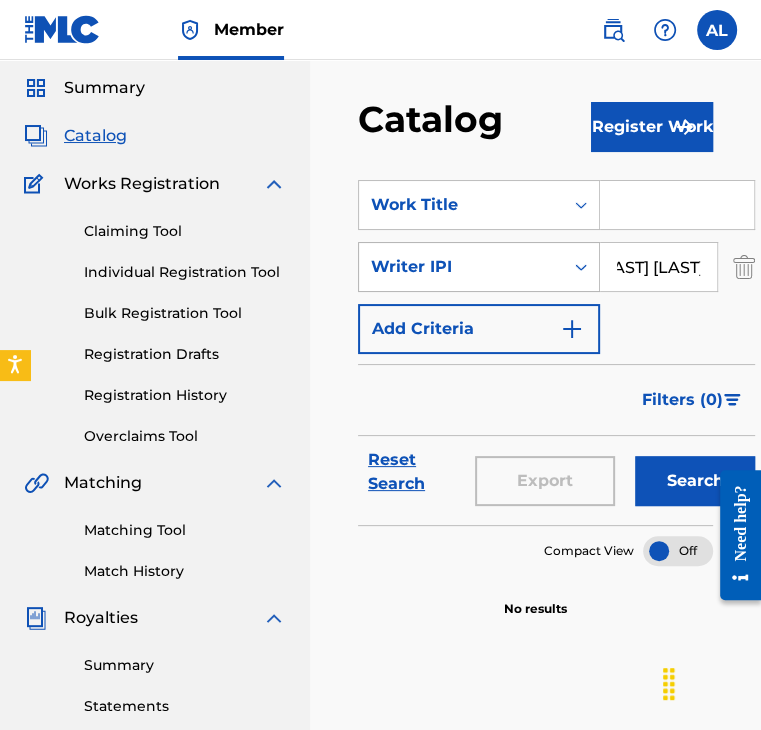 scroll, scrollTop: 0, scrollLeft: 0, axis: both 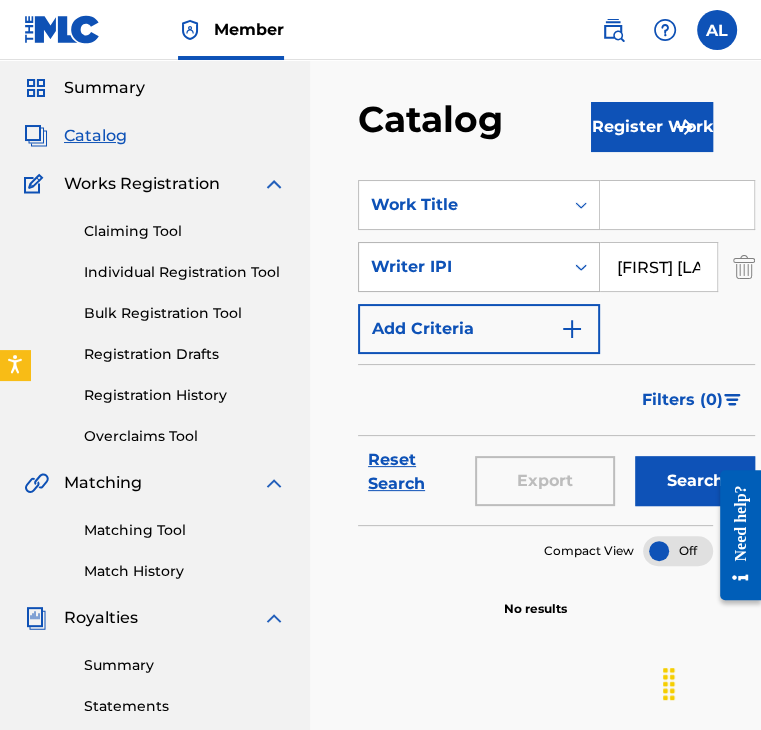 click 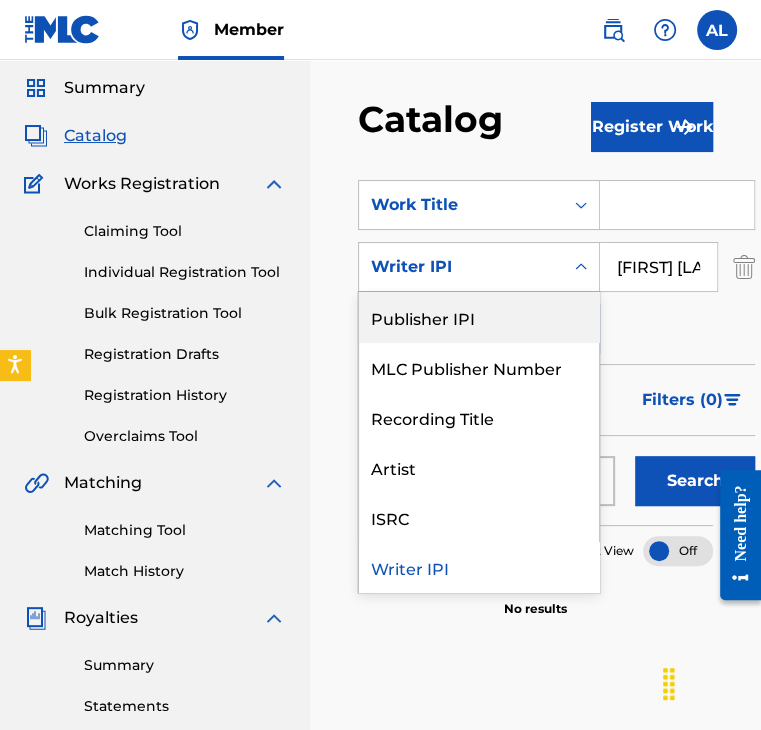 scroll, scrollTop: 0, scrollLeft: 0, axis: both 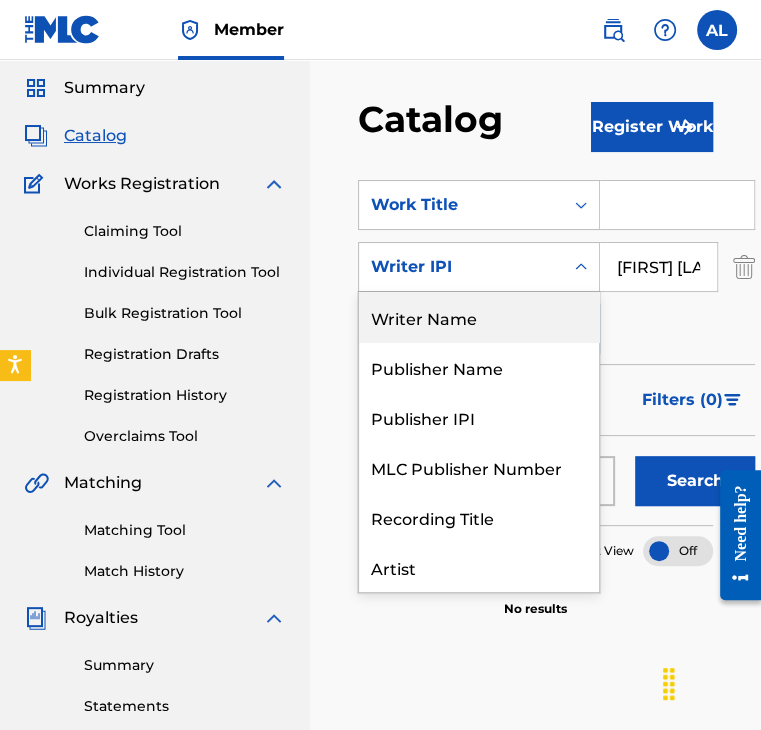 click on "Writer Name" at bounding box center [479, 317] 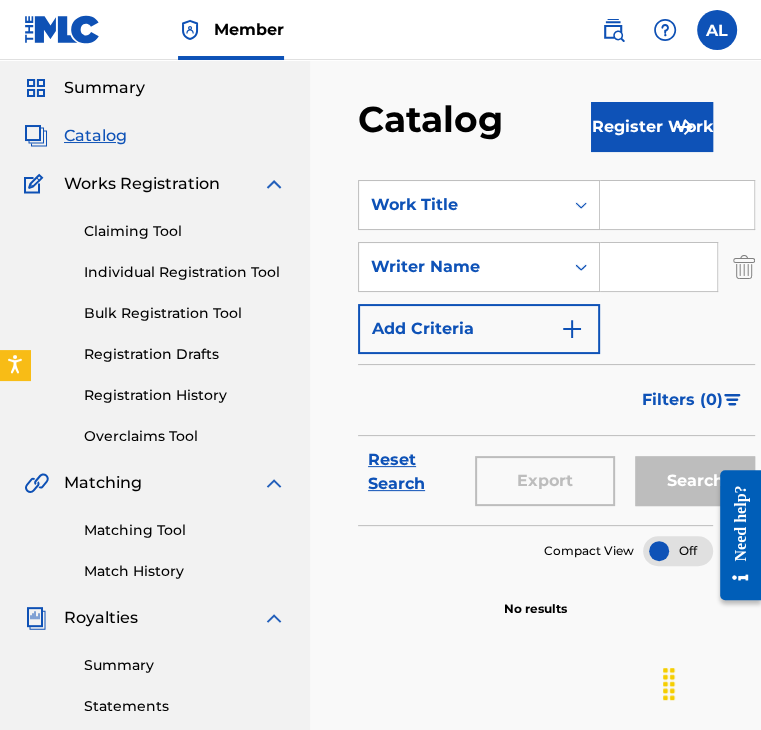 click at bounding box center [658, 267] 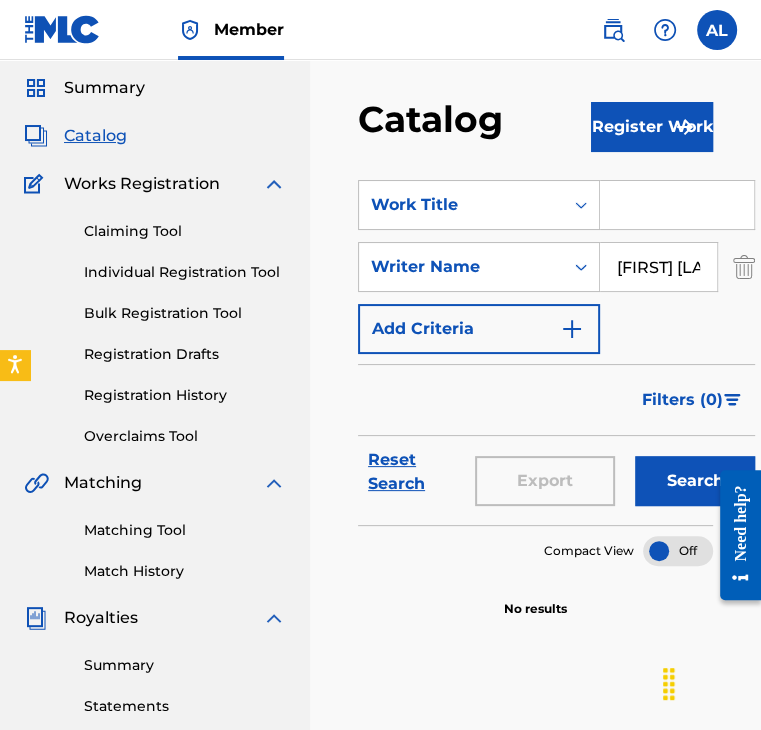scroll, scrollTop: 0, scrollLeft: 79, axis: horizontal 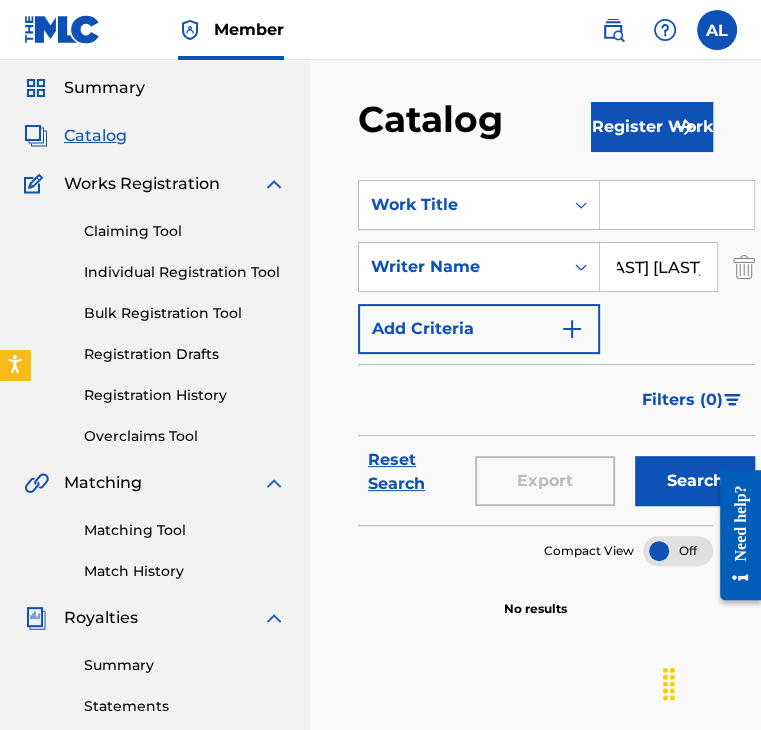 click on "Search" at bounding box center [695, 481] 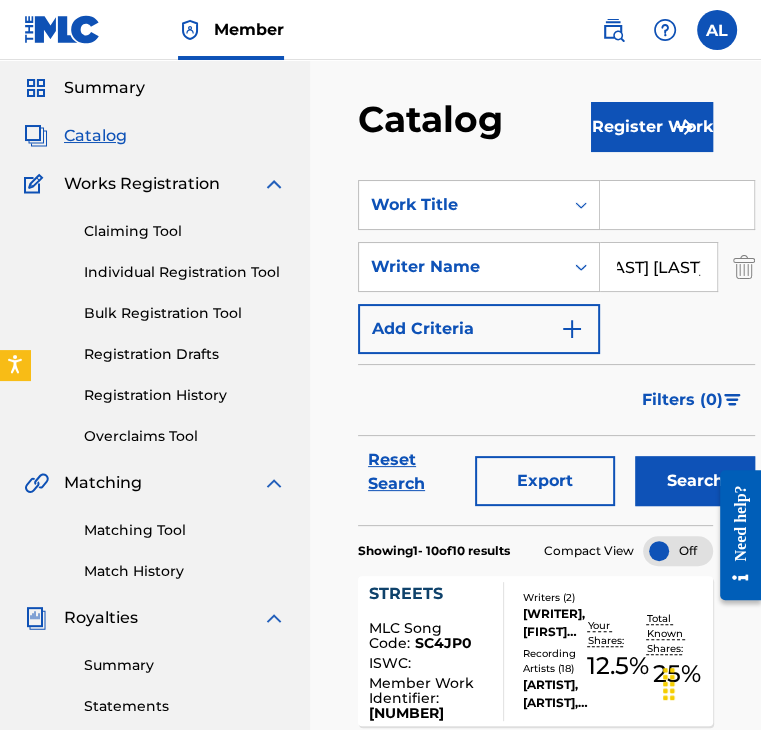scroll, scrollTop: 172, scrollLeft: 0, axis: vertical 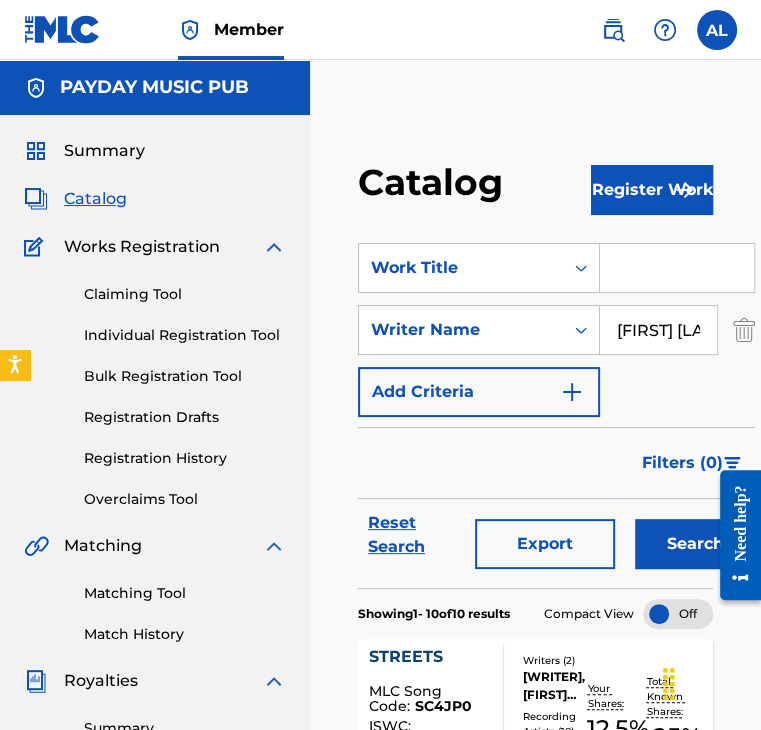 click on "Catalog" at bounding box center [435, 182] 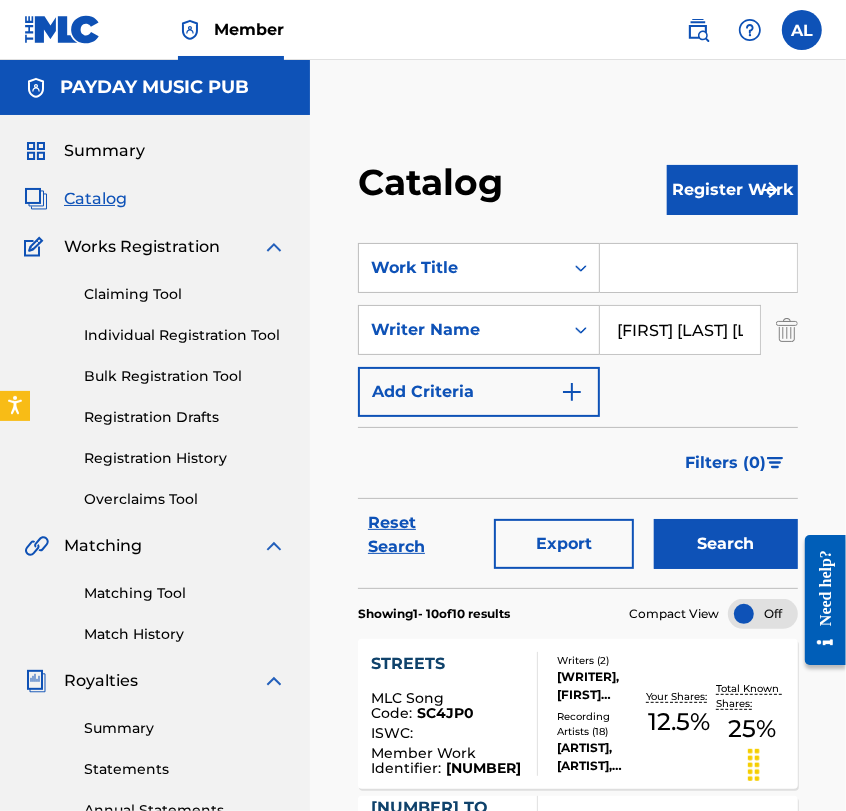 click on "[FIRST] [LAST] [LAST]" at bounding box center (680, 330) 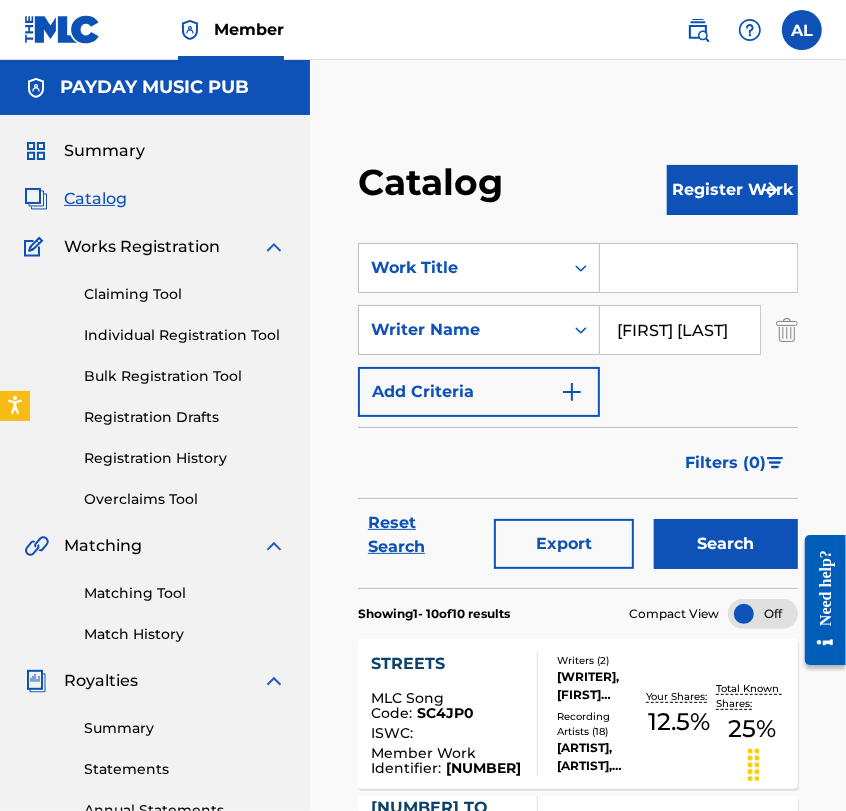 type on "[FIRST] [LAST]" 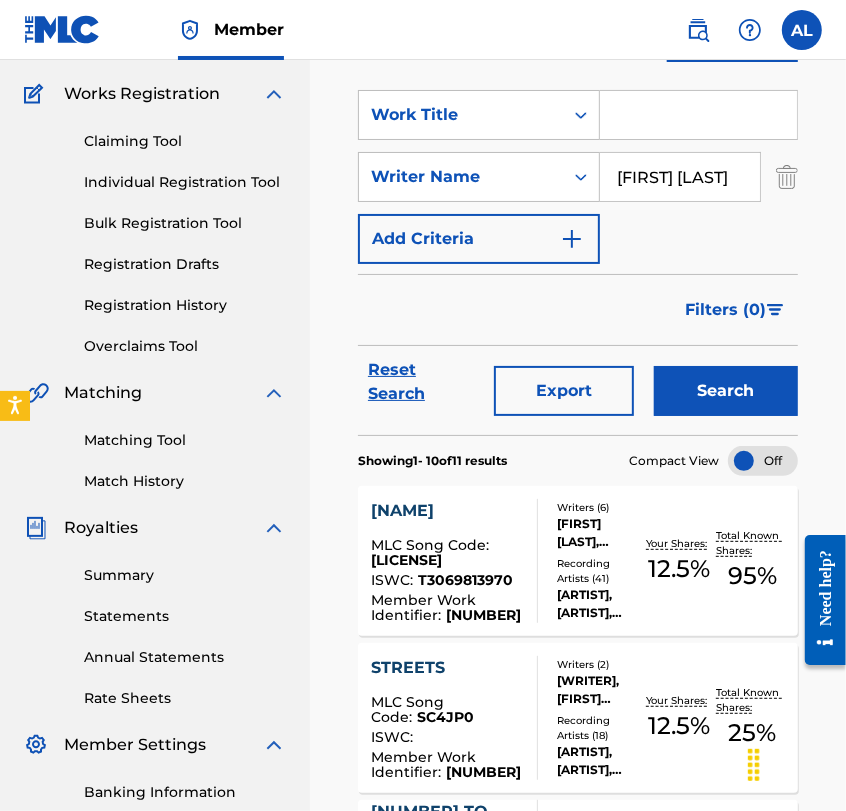 scroll, scrollTop: 155, scrollLeft: 0, axis: vertical 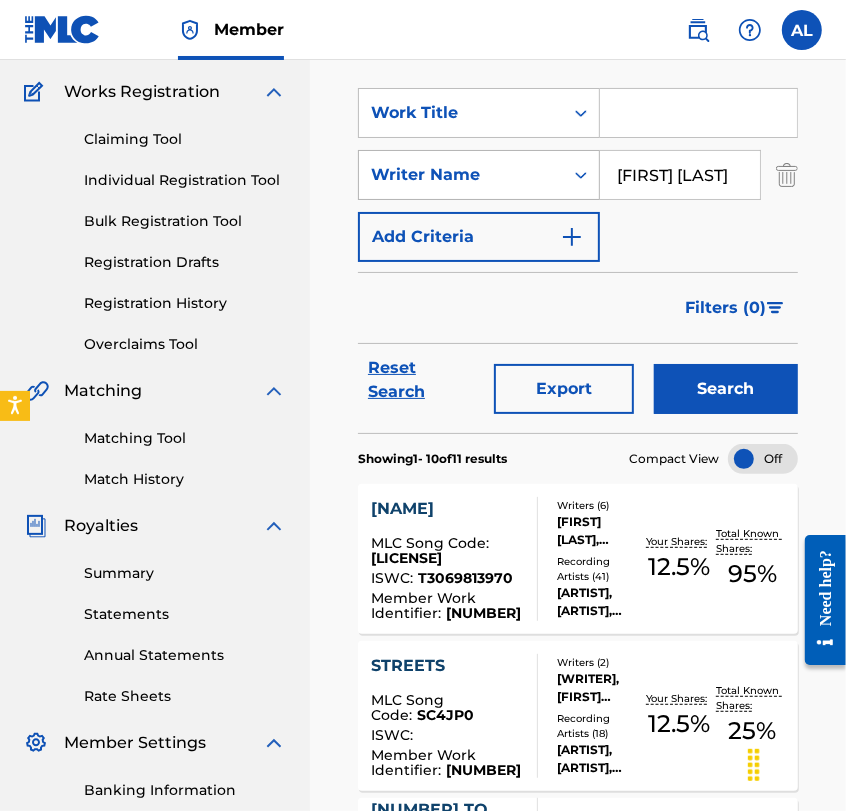 click on "Writer Name" at bounding box center [461, 175] 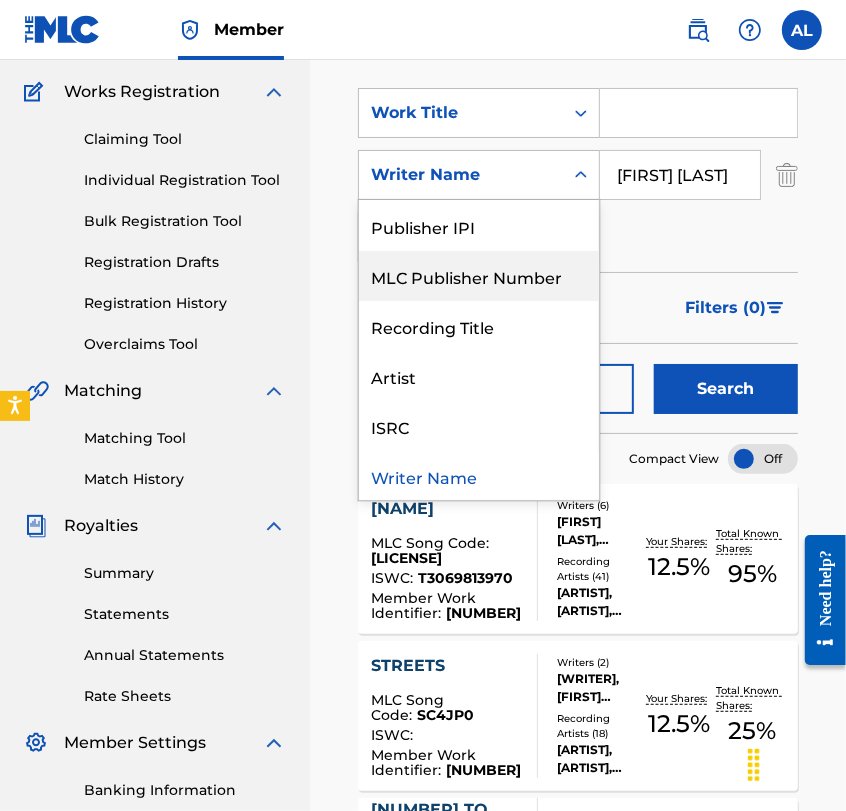 scroll, scrollTop: 0, scrollLeft: 0, axis: both 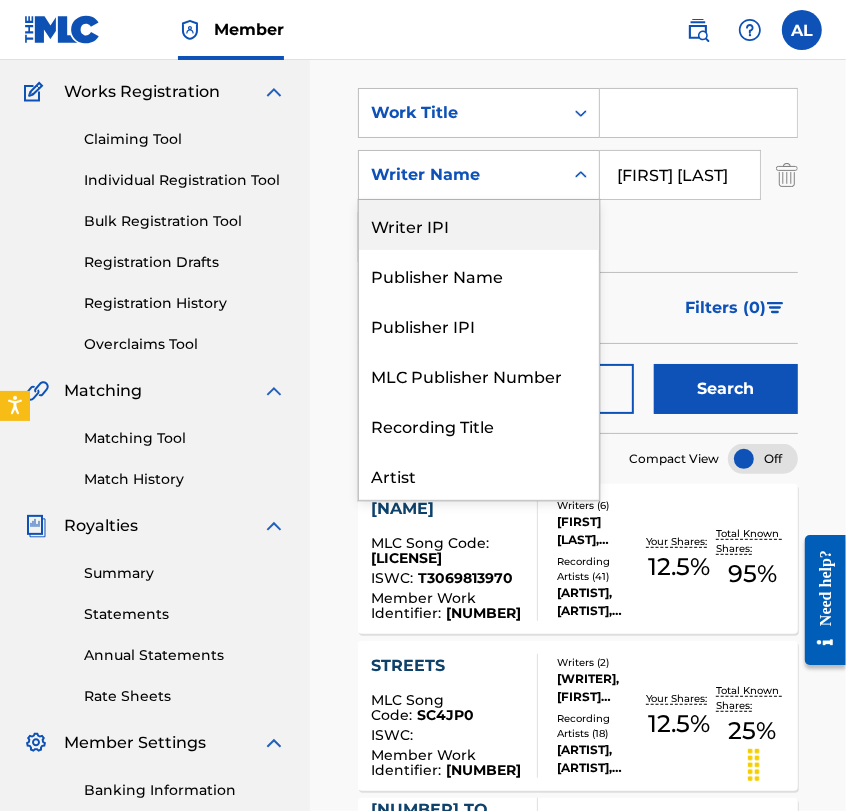 click on "Writer IPI" at bounding box center [479, 225] 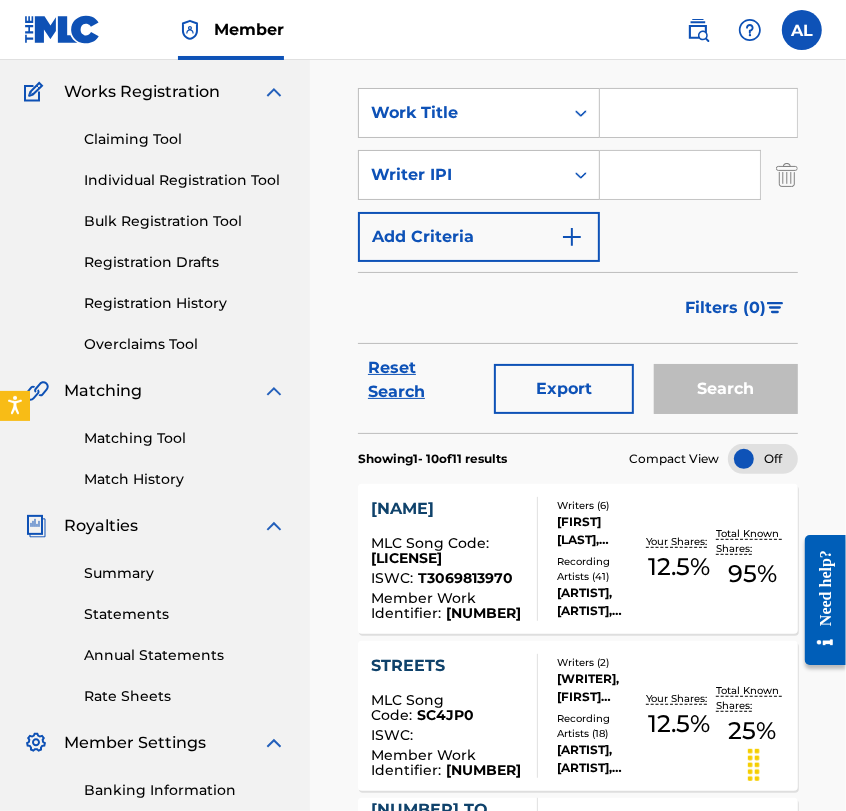 click at bounding box center [680, 175] 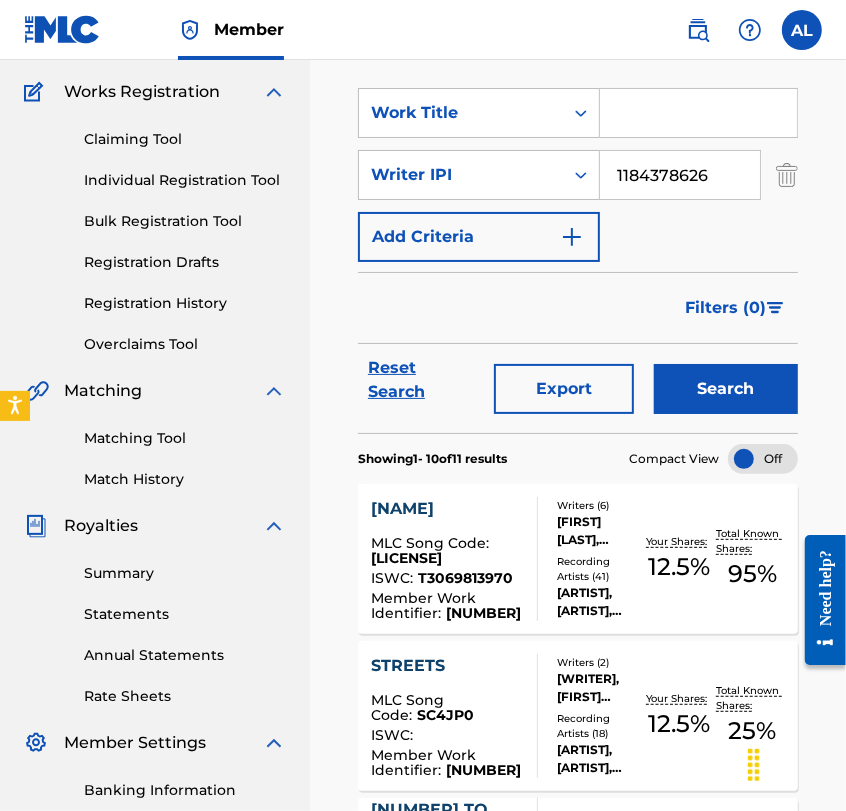type on "1184378626" 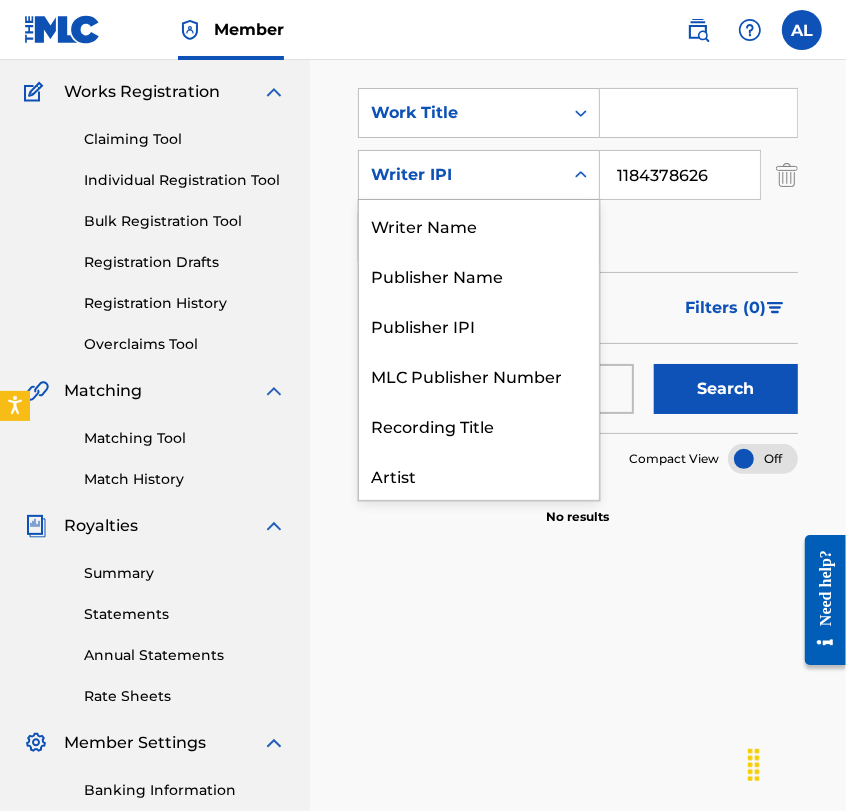 click on "Writer IPI" at bounding box center (461, 175) 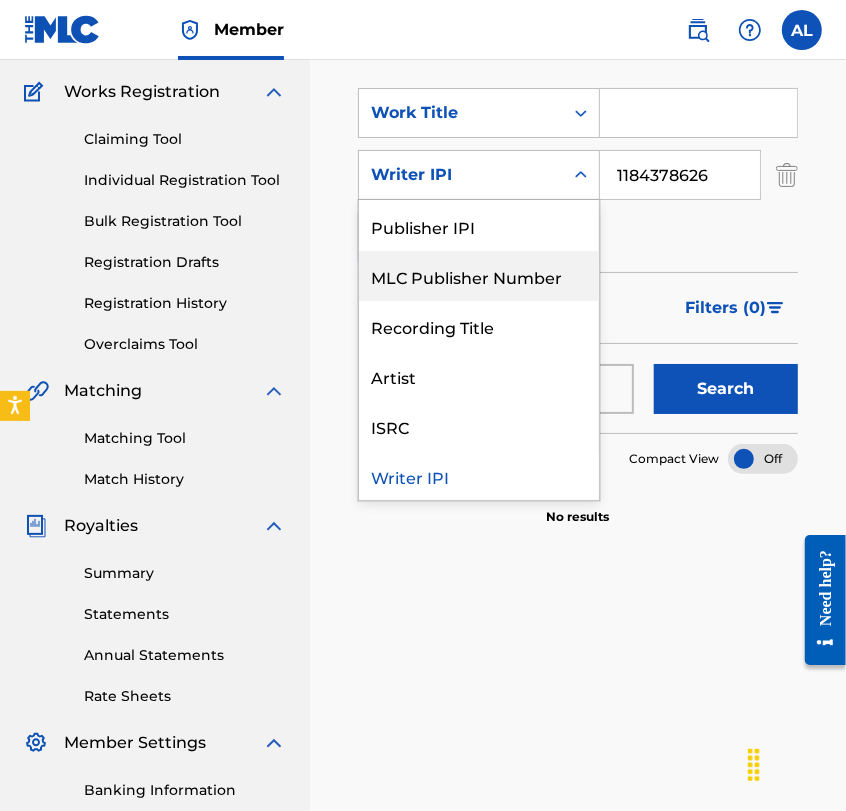 scroll, scrollTop: 0, scrollLeft: 0, axis: both 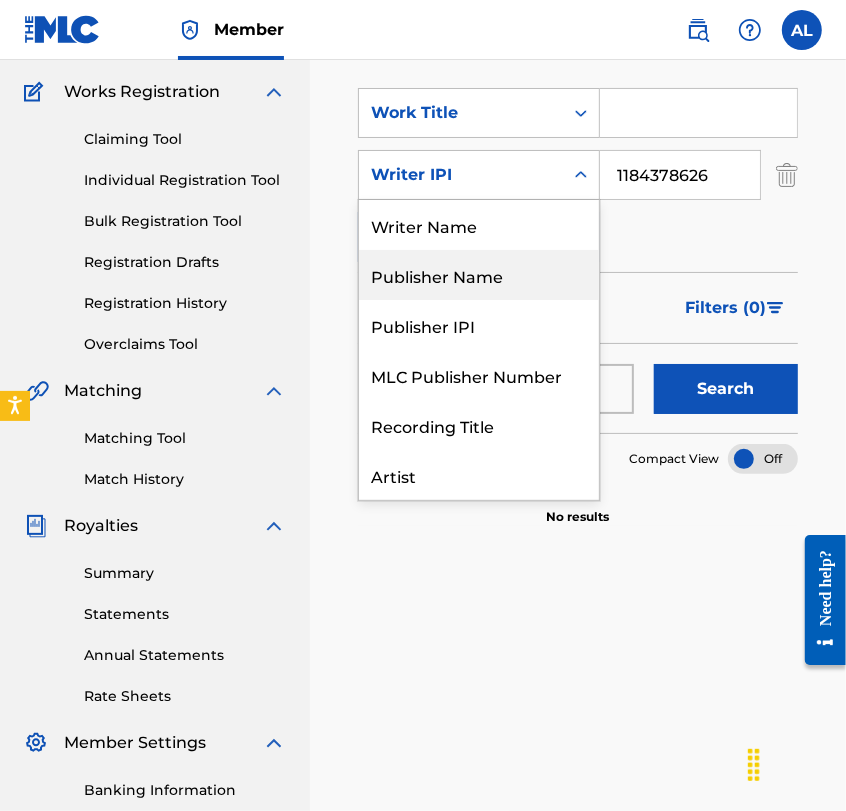 click on "1184378626" at bounding box center [680, 175] 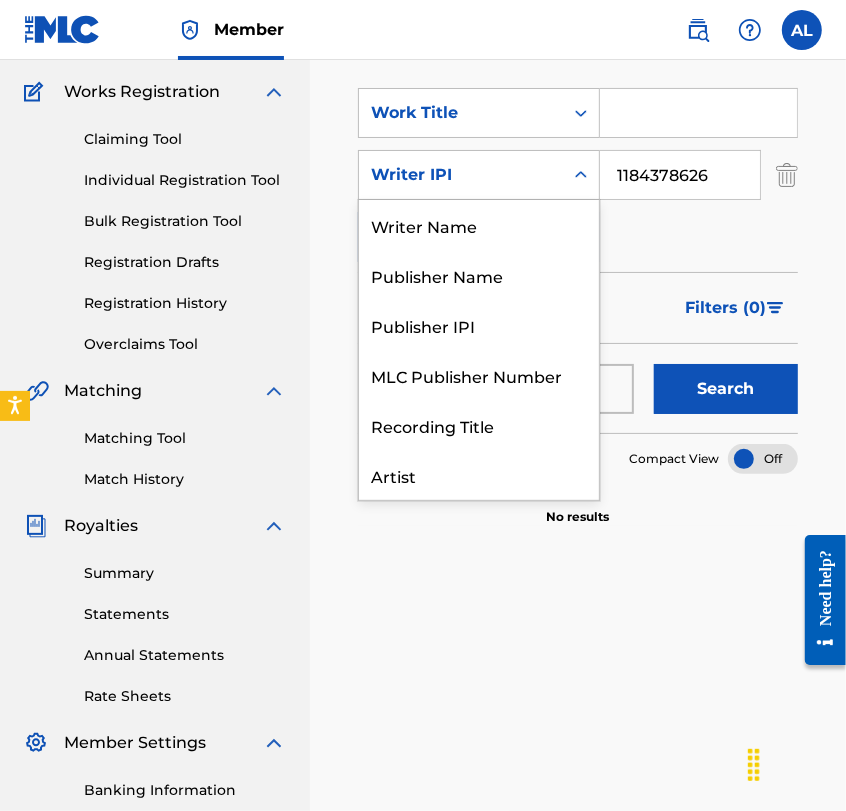 click on "Writer IPI" at bounding box center (461, 175) 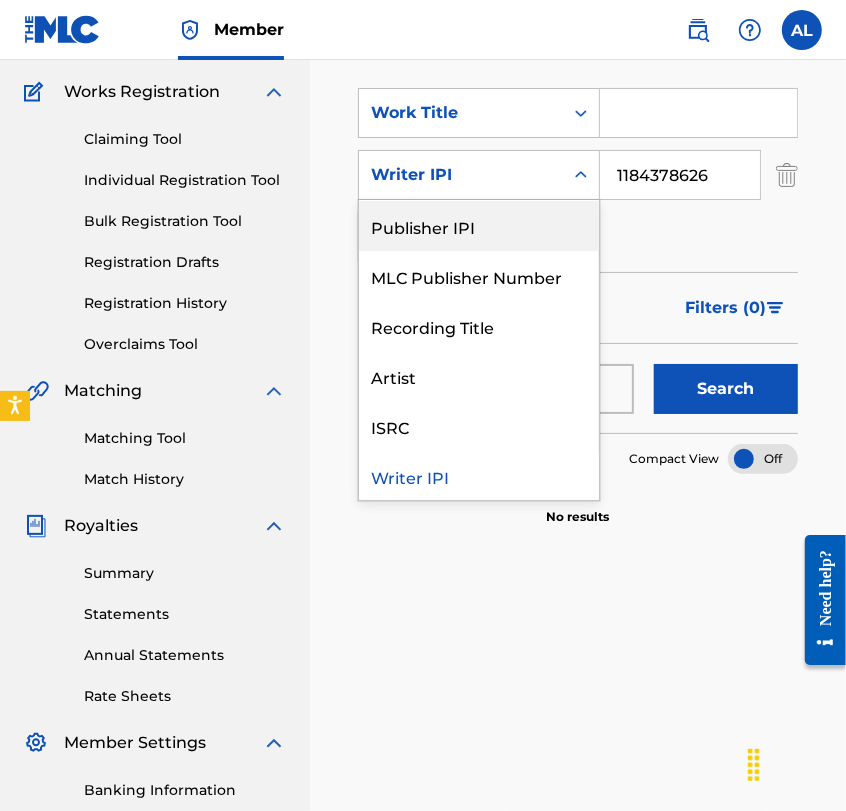 scroll, scrollTop: 0, scrollLeft: 0, axis: both 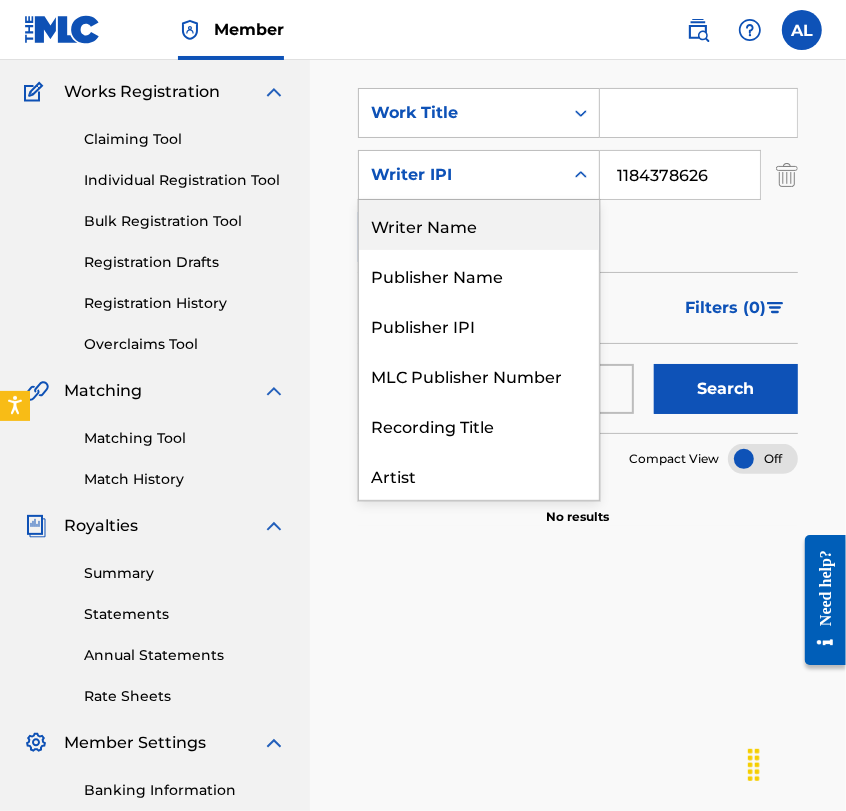 click on "Writer Name" at bounding box center [479, 225] 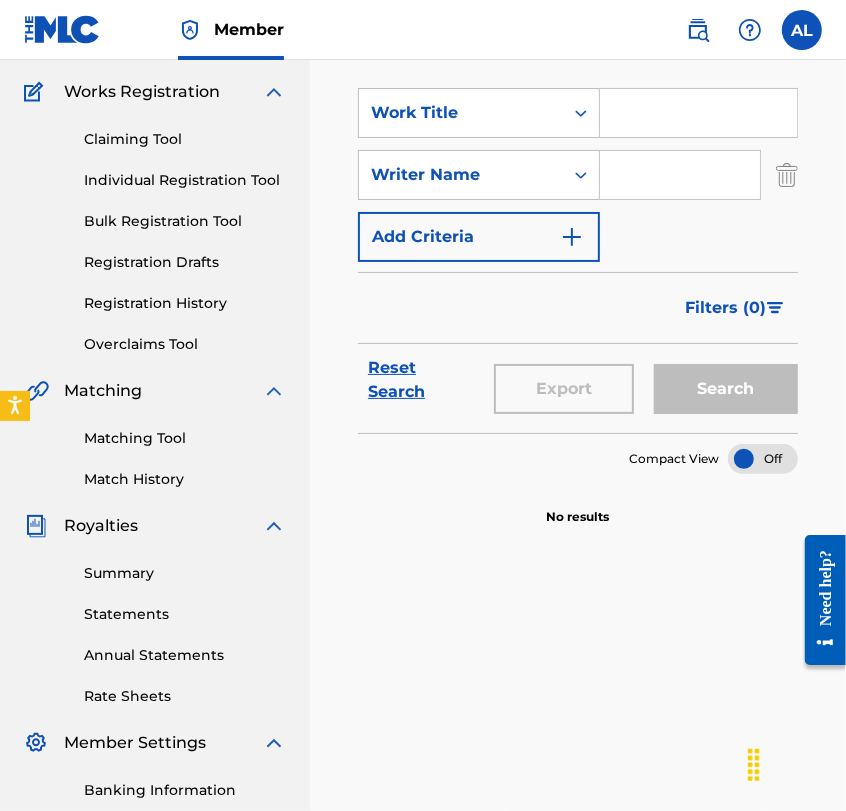 click at bounding box center [680, 175] 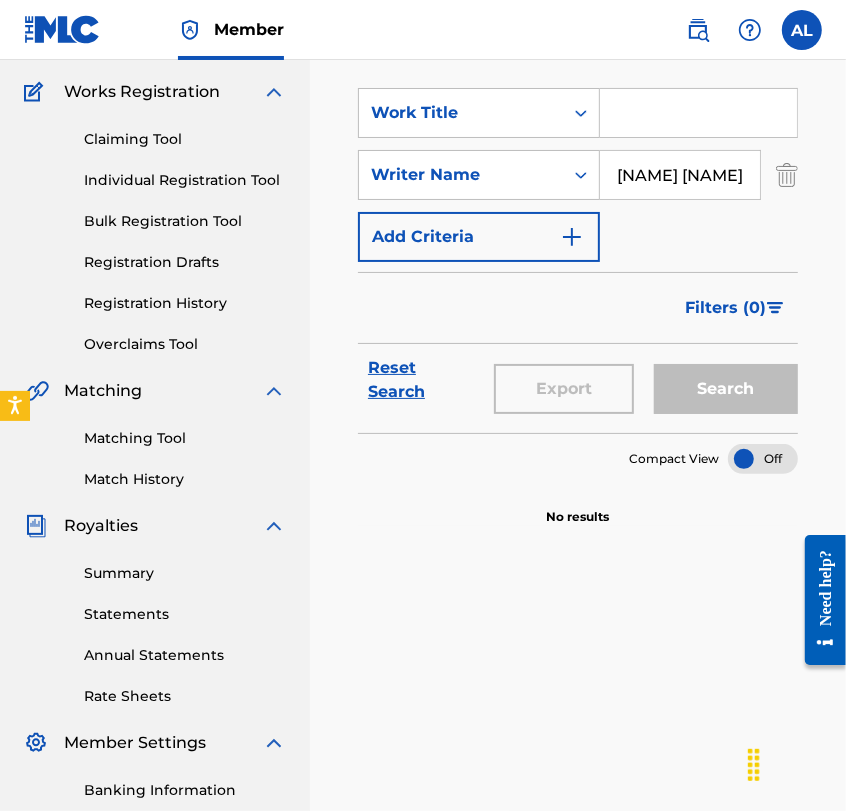 scroll, scrollTop: 0, scrollLeft: 31, axis: horizontal 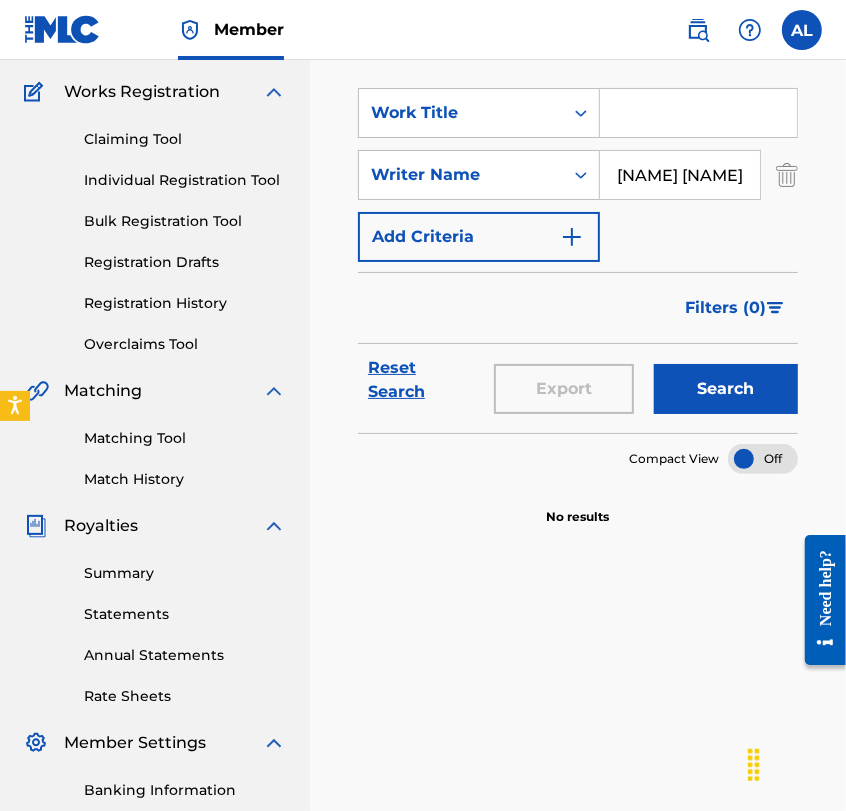 type on "[NAME] [NAME]" 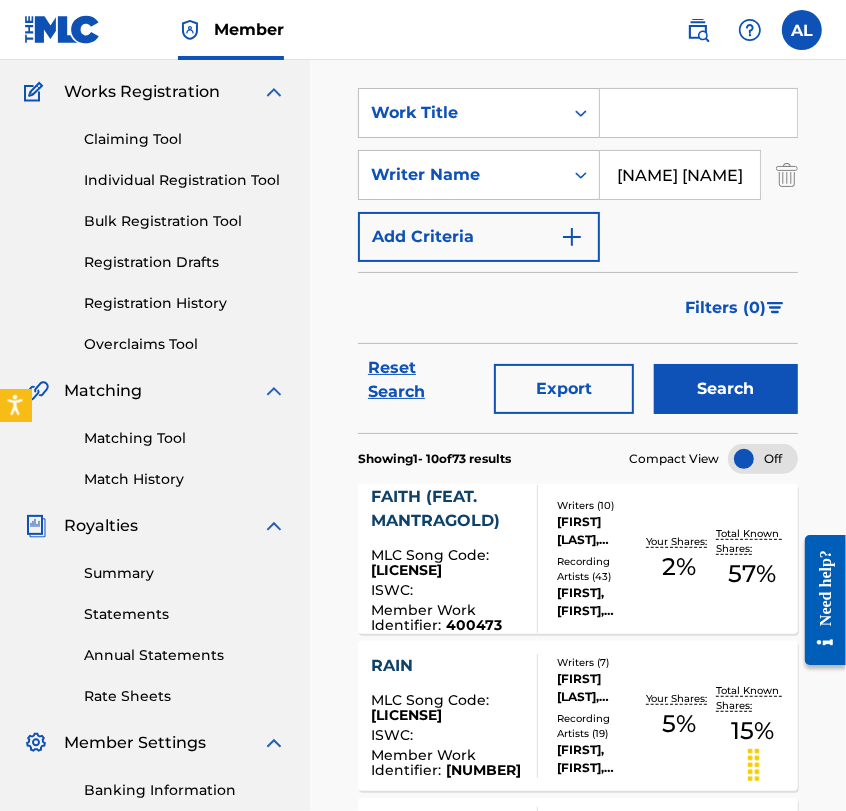 scroll, scrollTop: 0, scrollLeft: 0, axis: both 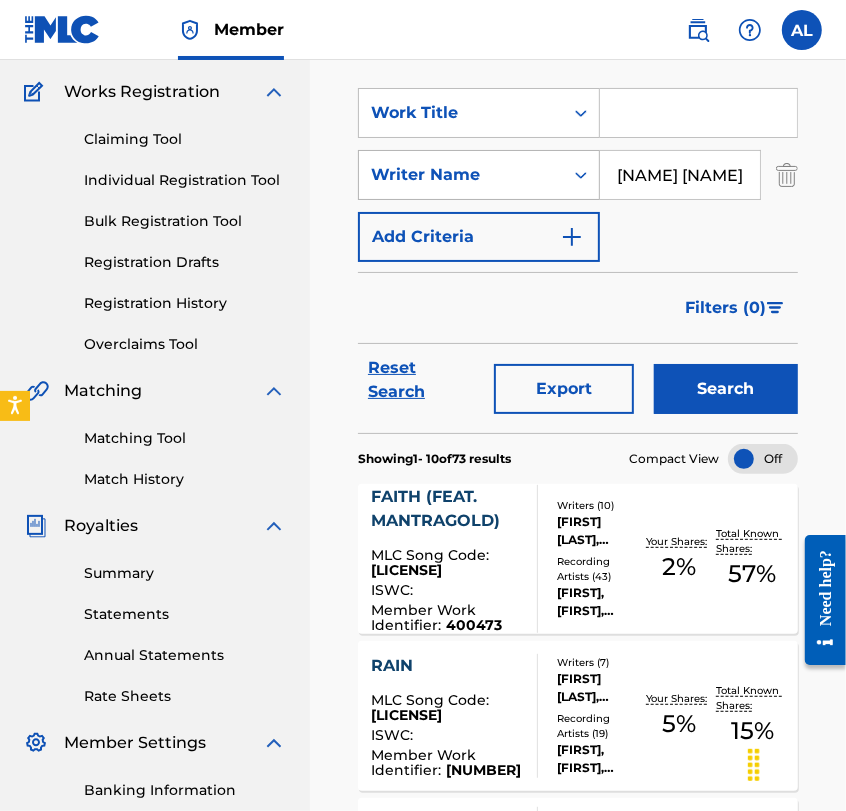 click on "Writer Name" at bounding box center [461, 175] 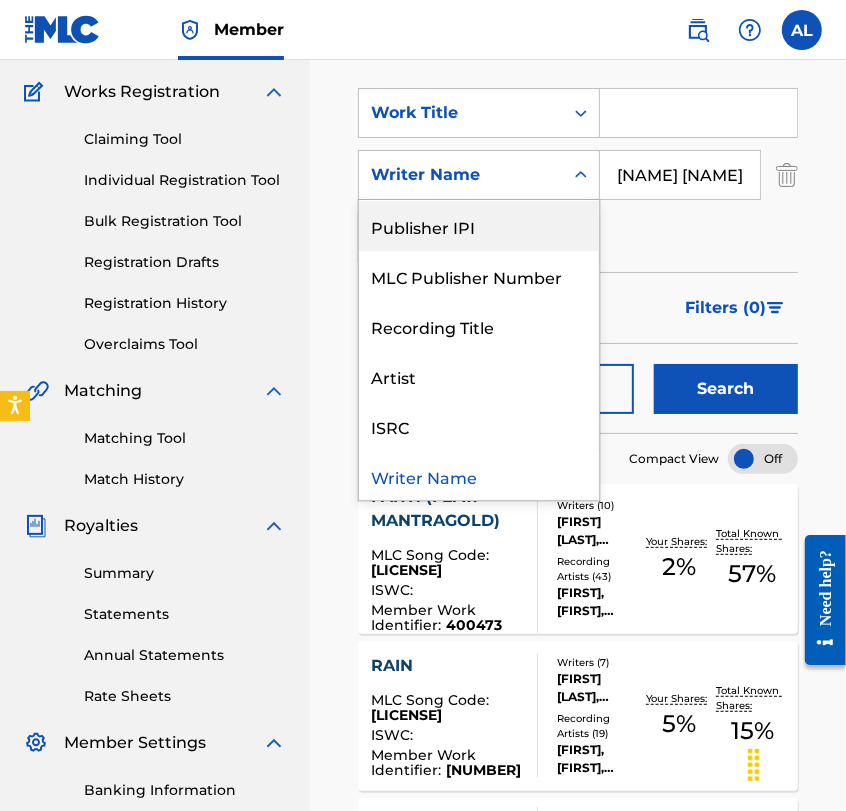 scroll, scrollTop: 0, scrollLeft: 0, axis: both 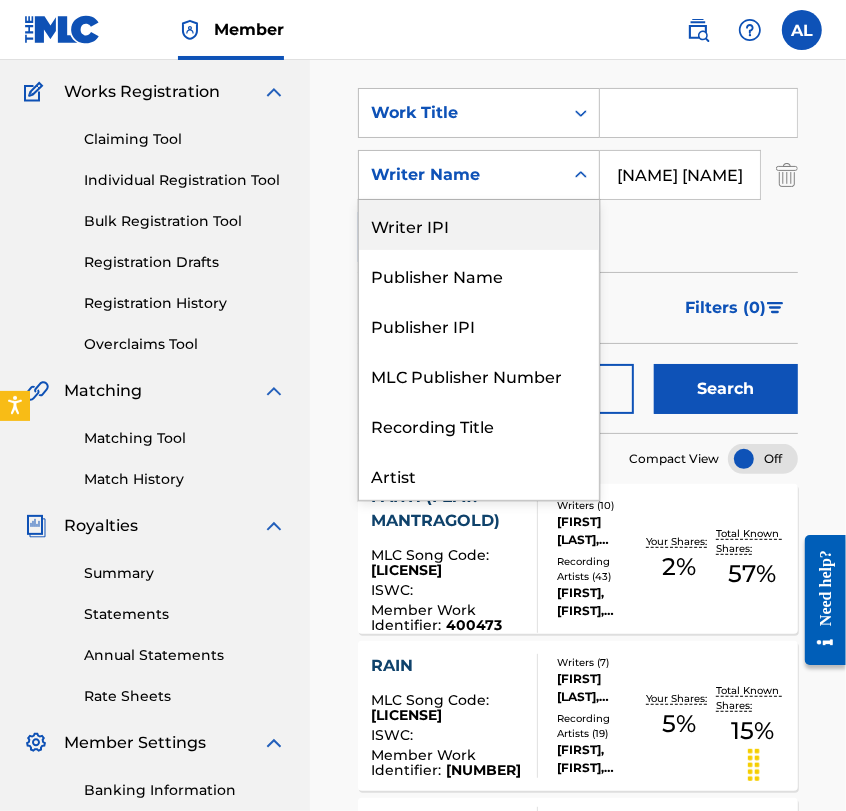 drag, startPoint x: 467, startPoint y: 238, endPoint x: 394, endPoint y: 234, distance: 73.109505 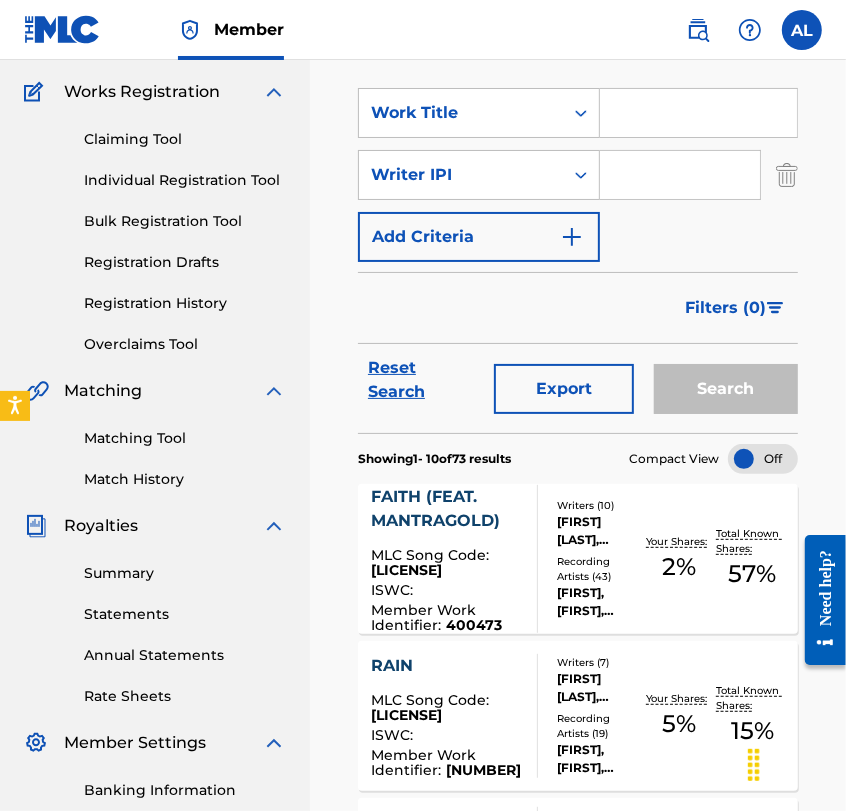 click at bounding box center [680, 175] 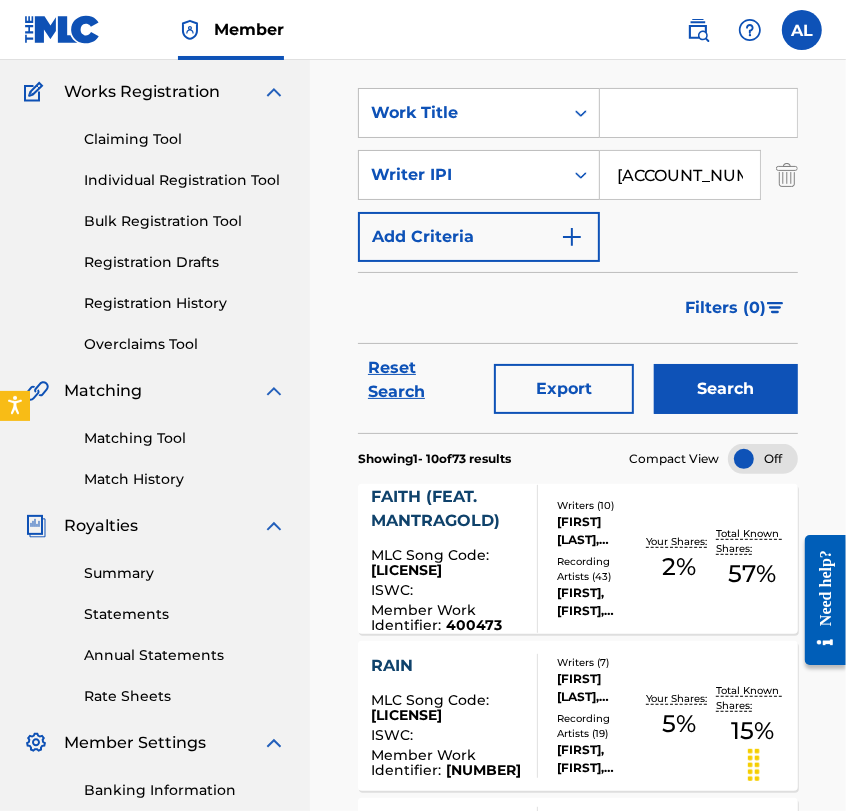 type on "[ACCOUNT_NUMBER]" 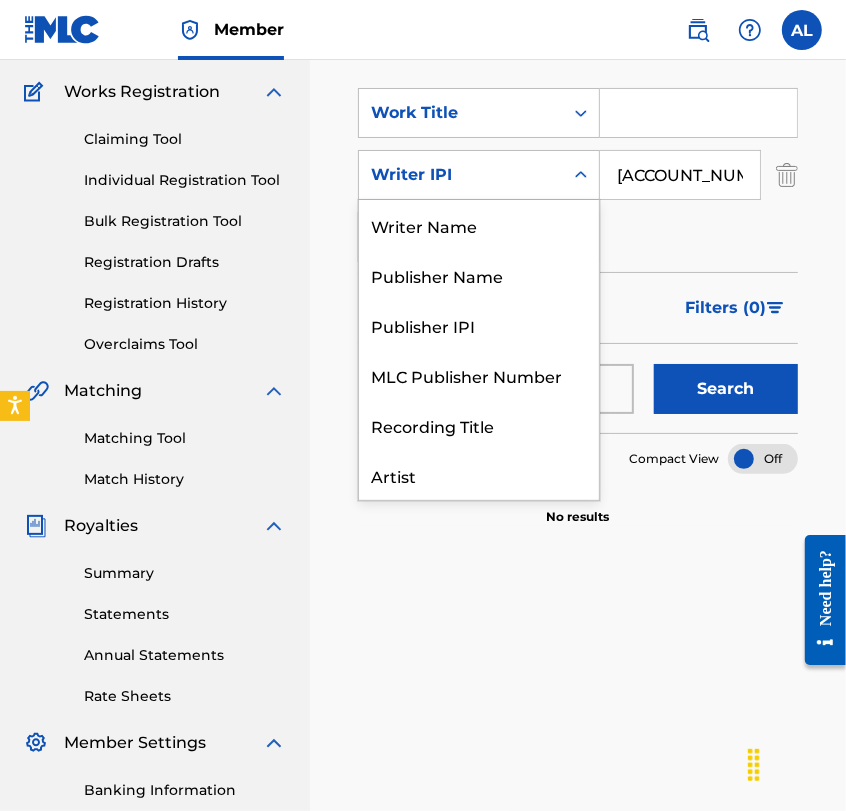 scroll, scrollTop: 99, scrollLeft: 0, axis: vertical 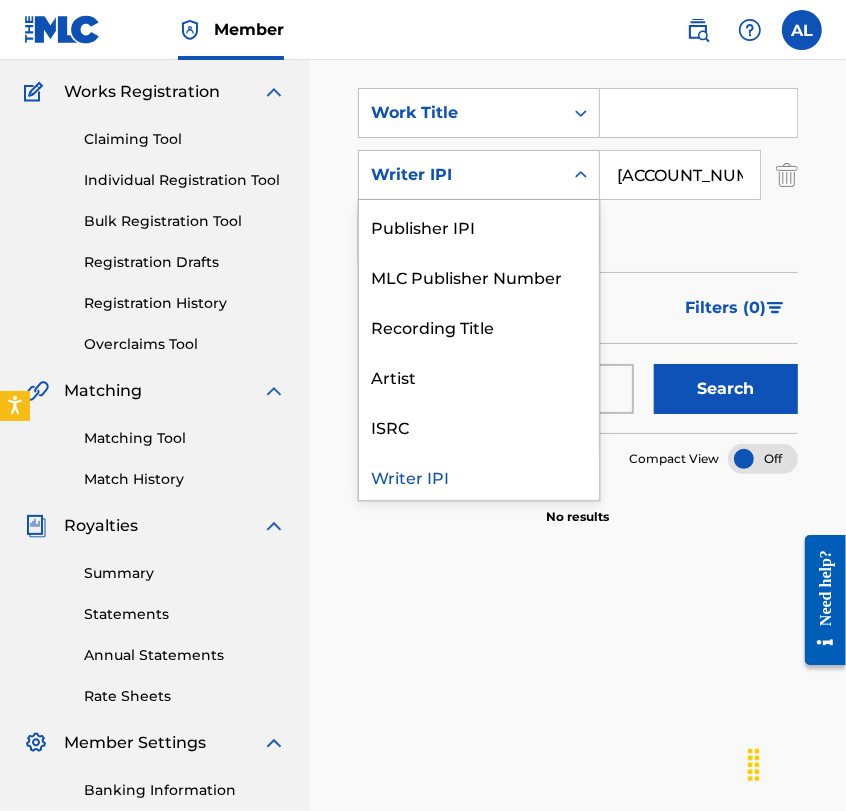 drag, startPoint x: 476, startPoint y: 154, endPoint x: 458, endPoint y: 248, distance: 95.707886 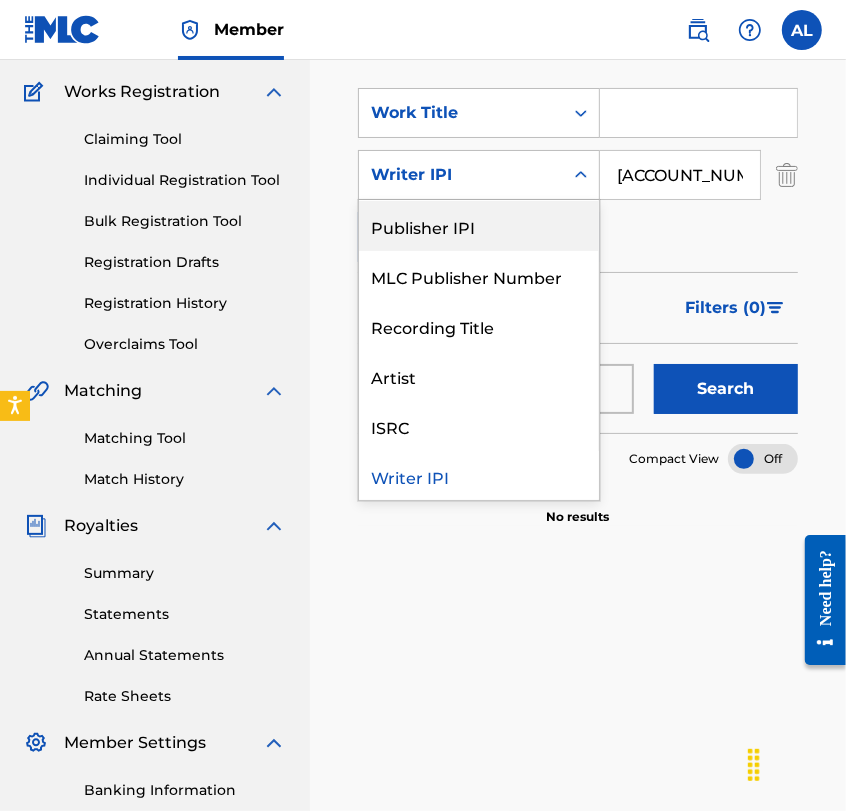 scroll, scrollTop: 0, scrollLeft: 0, axis: both 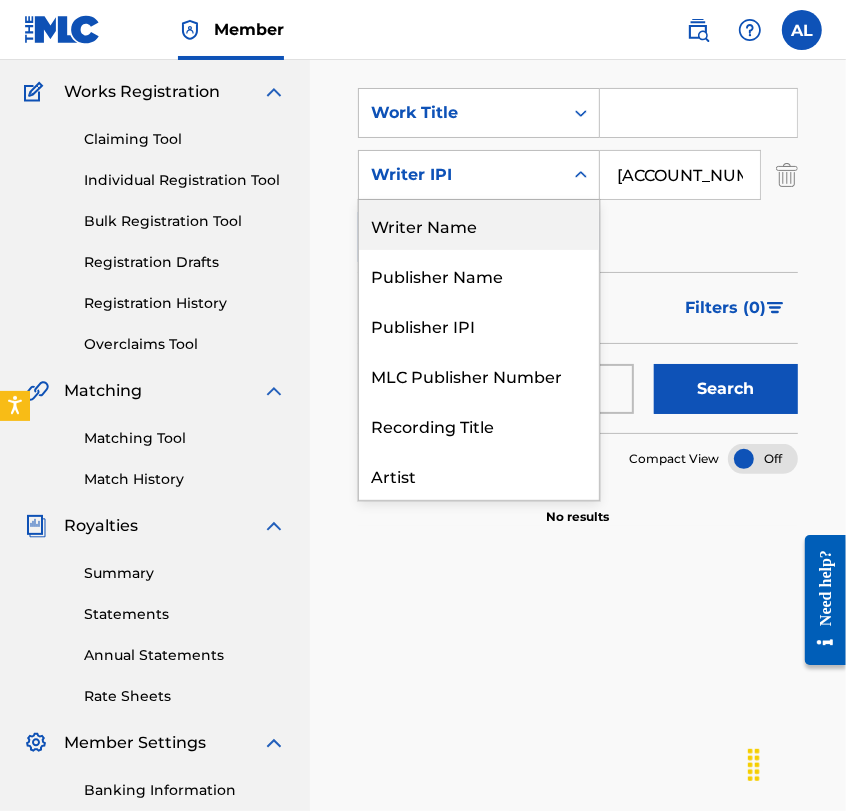 click on "Writer Name" at bounding box center [479, 225] 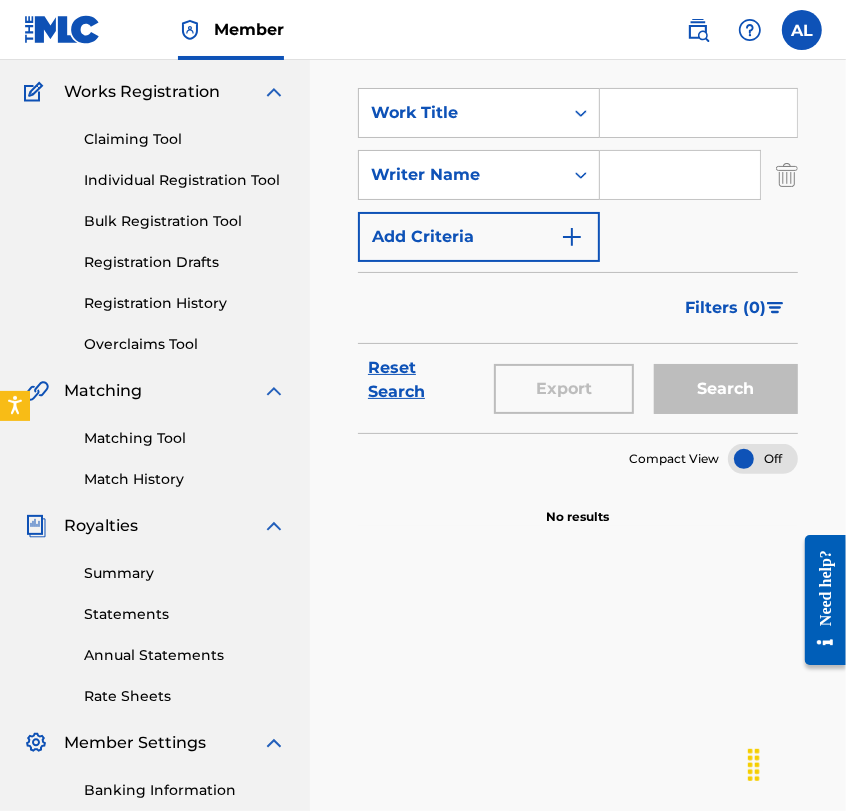 click at bounding box center [680, 175] 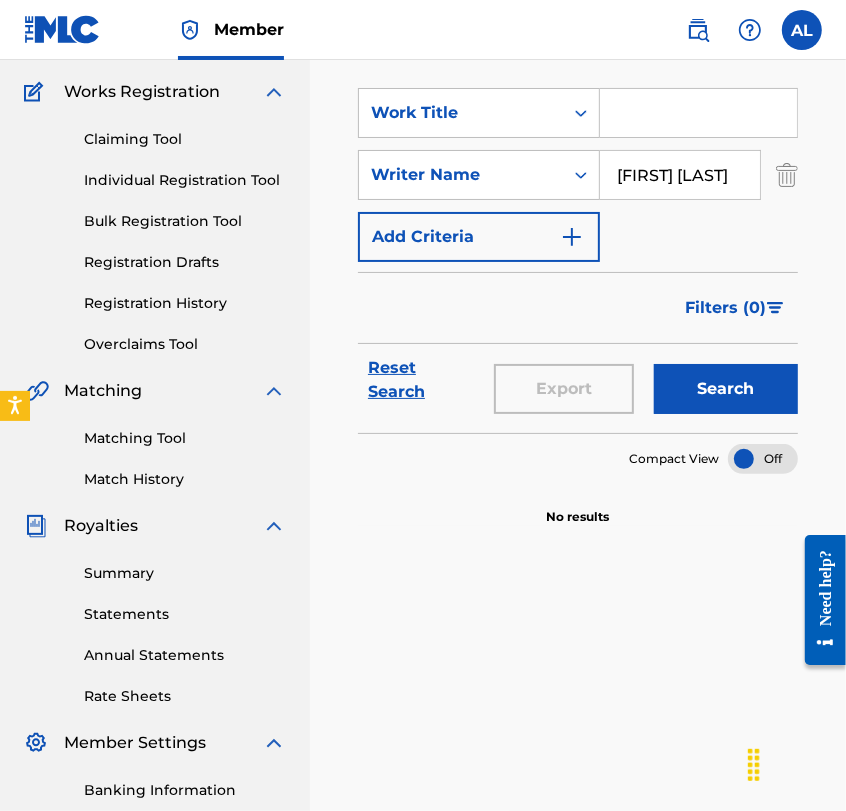 scroll, scrollTop: 0, scrollLeft: 26, axis: horizontal 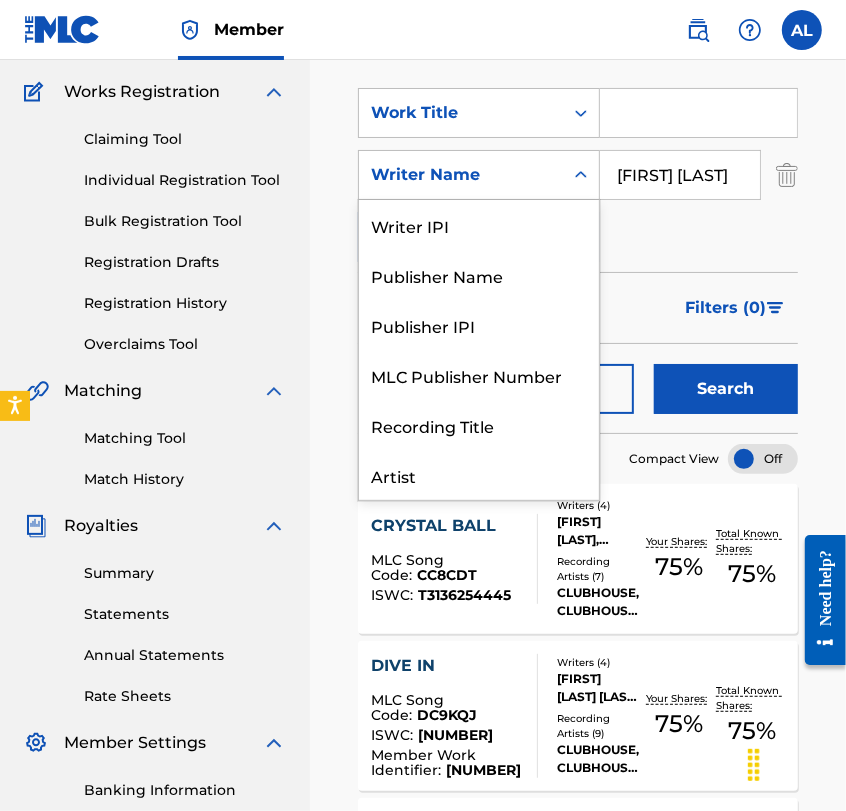 click on "Writer Name" at bounding box center [461, 175] 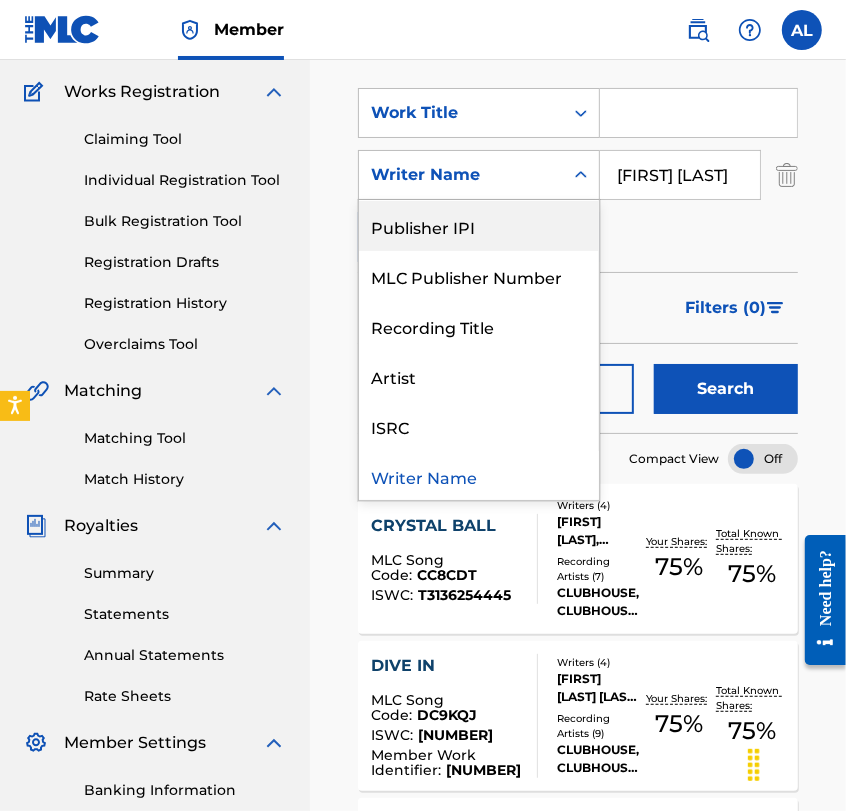 scroll, scrollTop: 0, scrollLeft: 0, axis: both 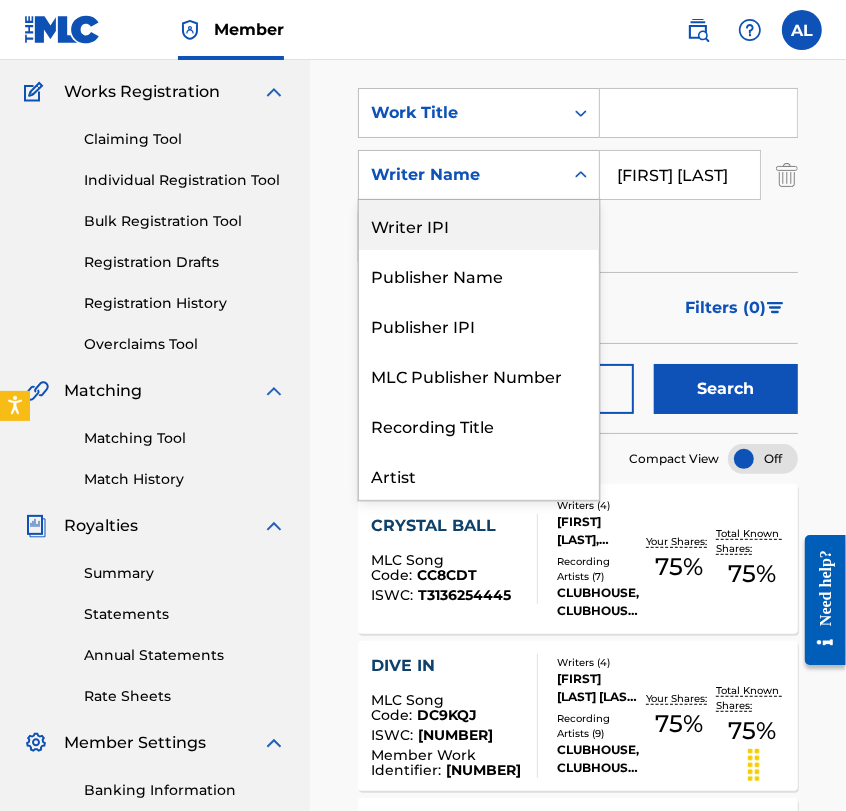 click on "Writer IPI" at bounding box center (479, 225) 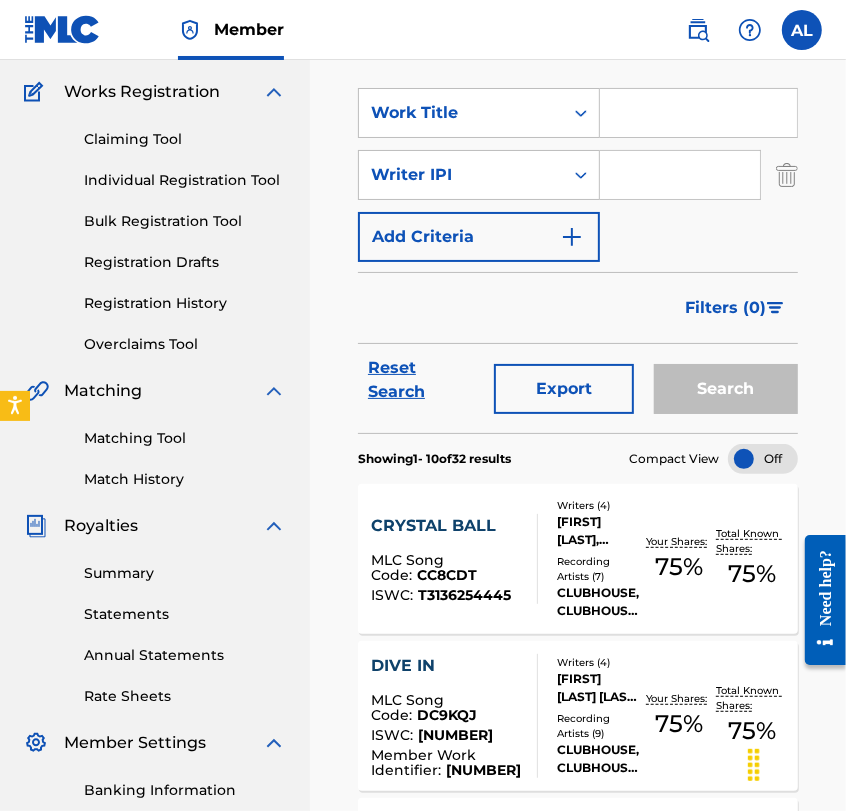 click at bounding box center (680, 175) 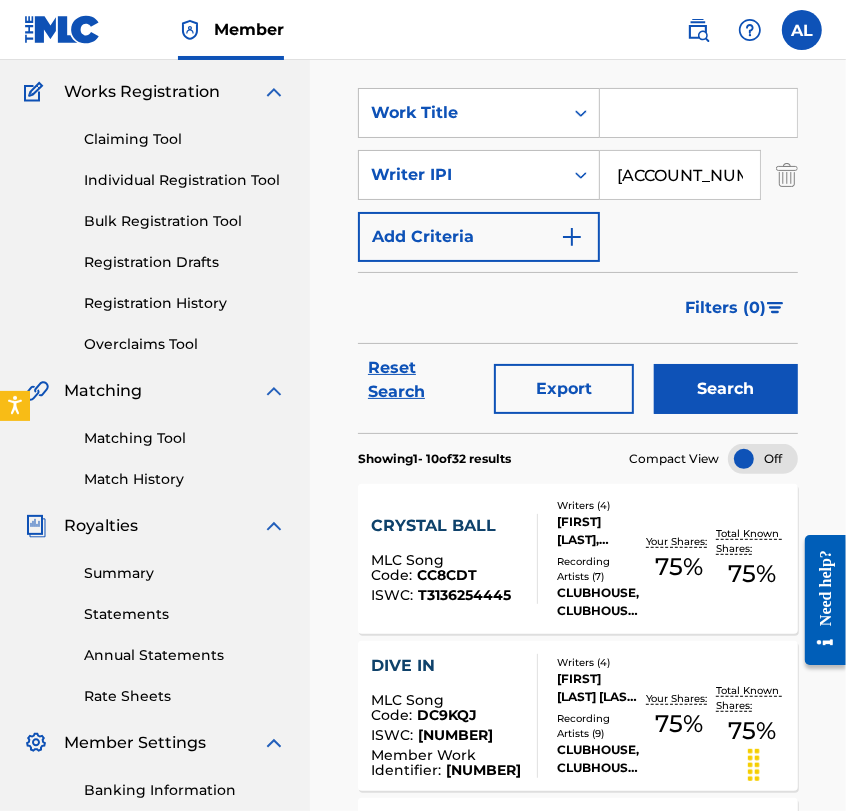 type on "[ACCOUNT_NUMBER]" 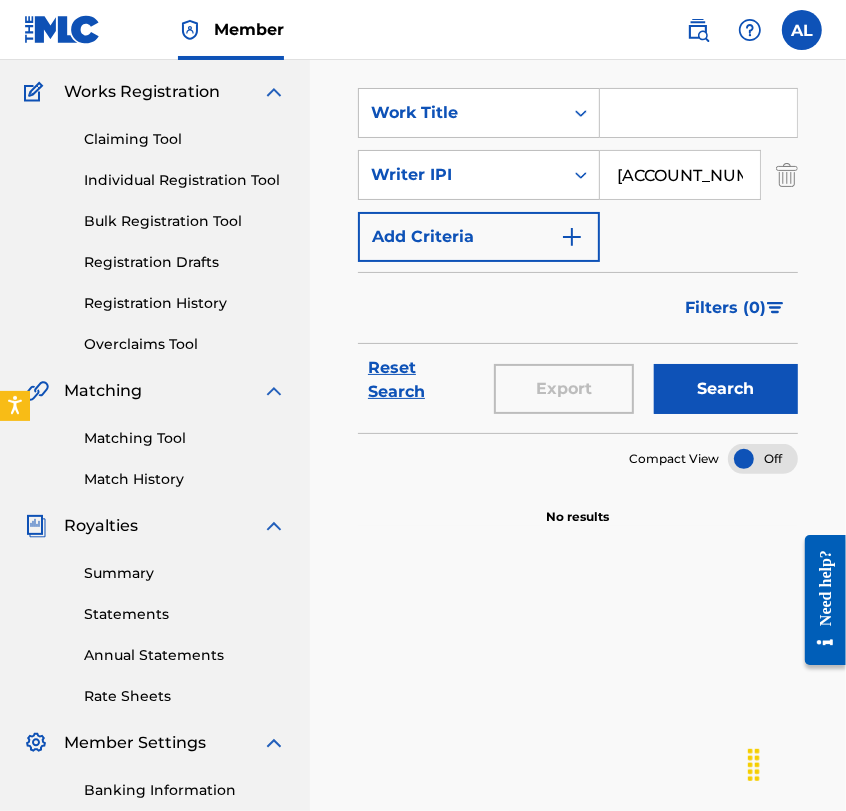 click on "Search" at bounding box center [726, 389] 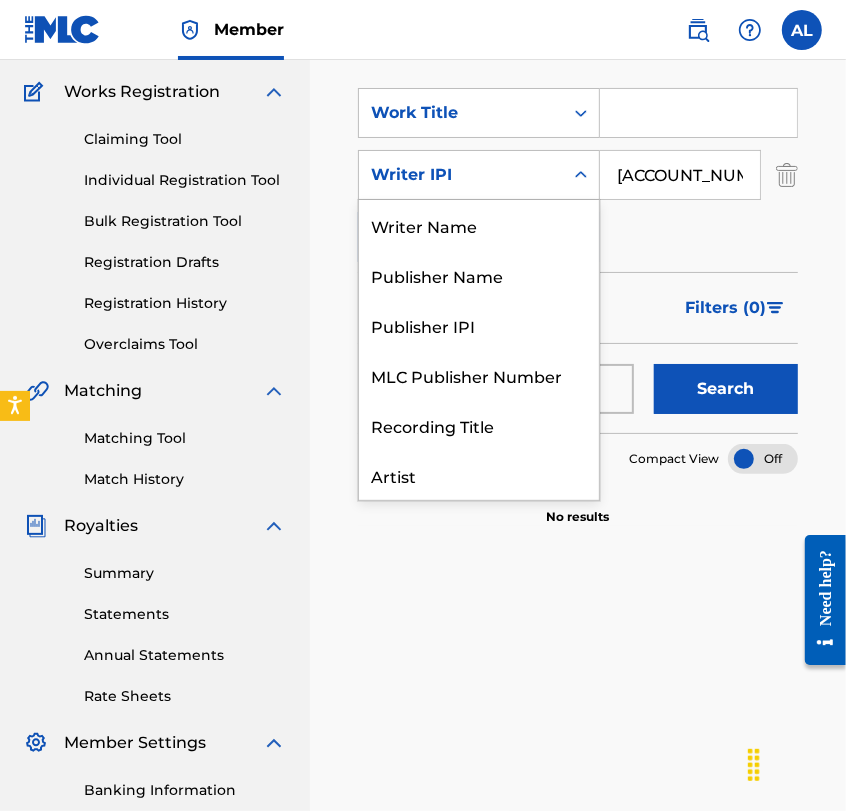 scroll, scrollTop: 99, scrollLeft: 0, axis: vertical 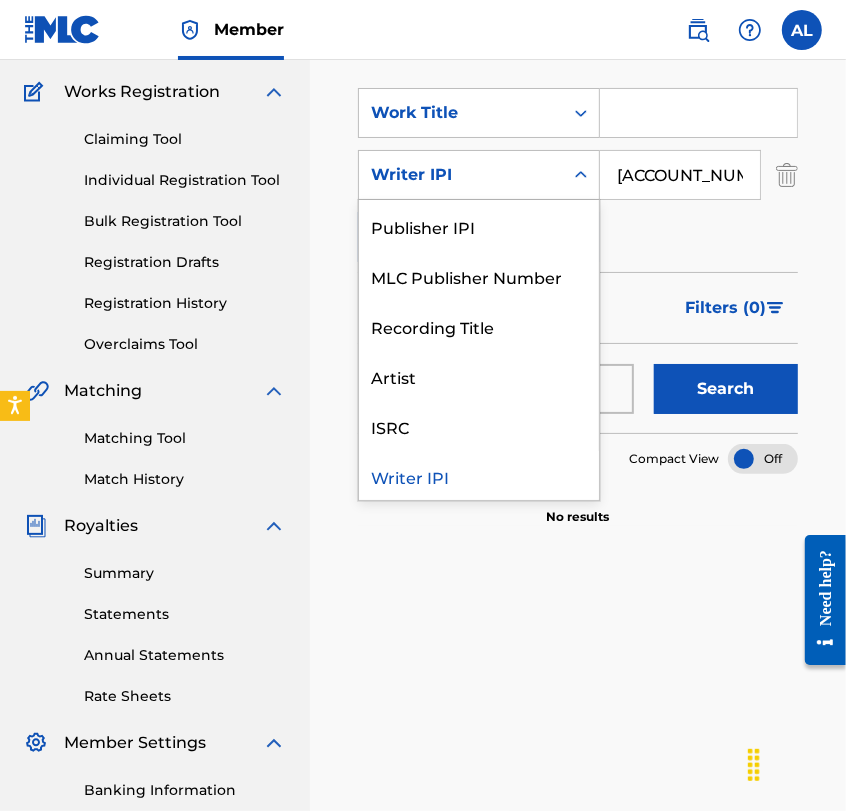 click on "Writer IPI" at bounding box center (461, 175) 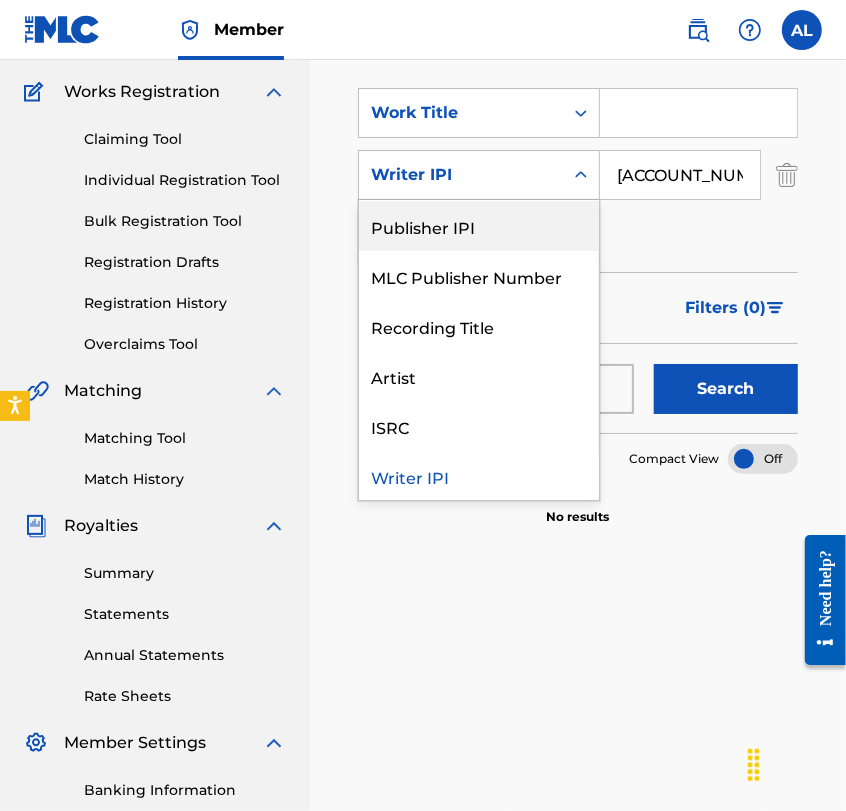 scroll, scrollTop: 0, scrollLeft: 0, axis: both 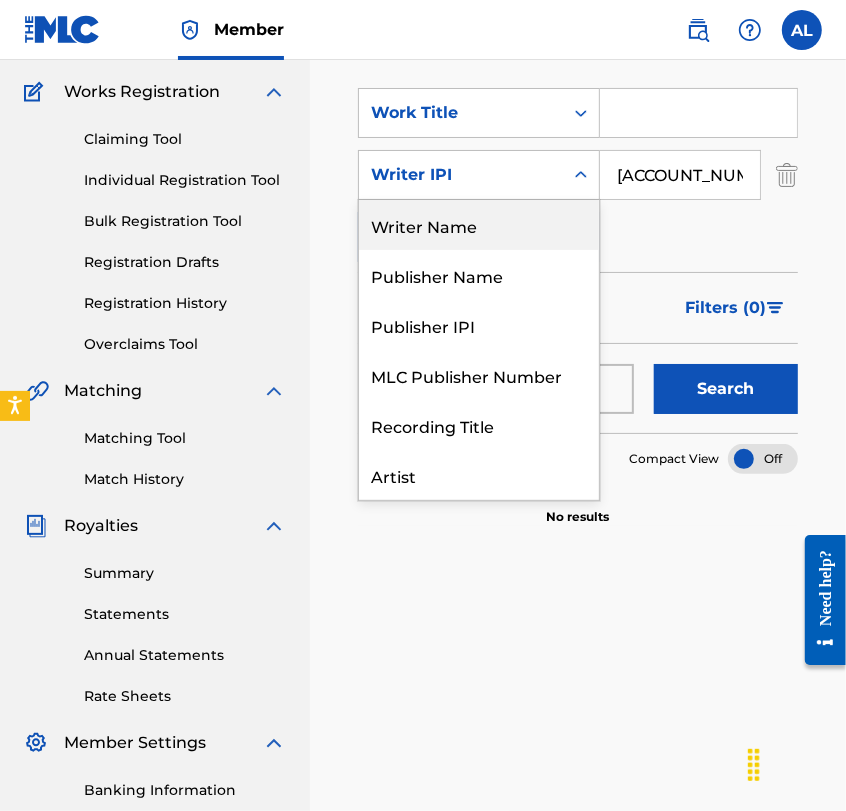 click on "Writer Name" at bounding box center [479, 225] 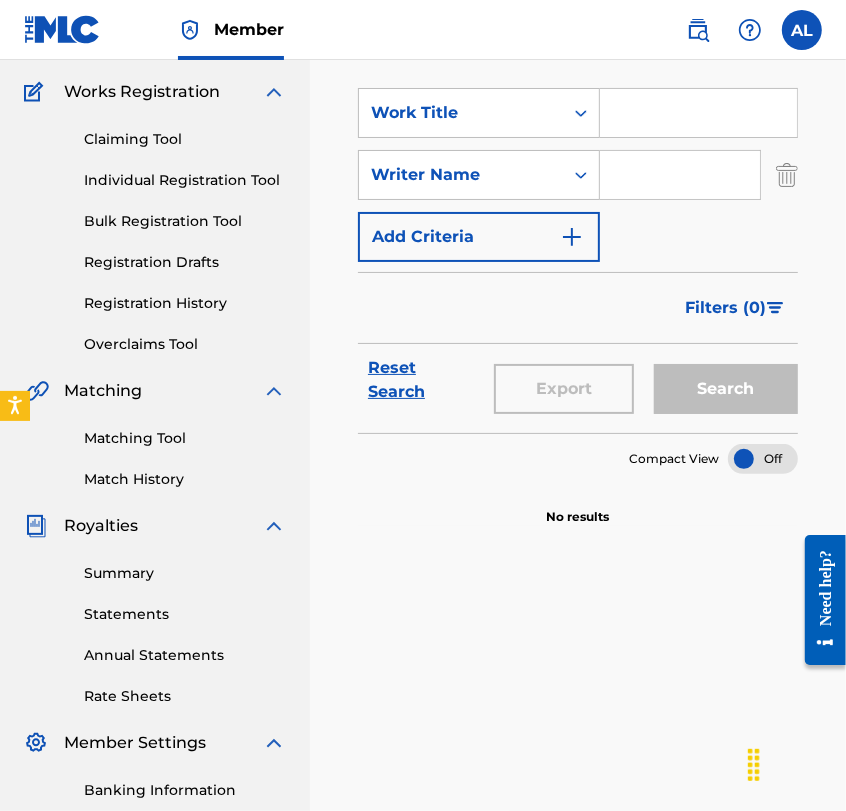 click at bounding box center [680, 175] 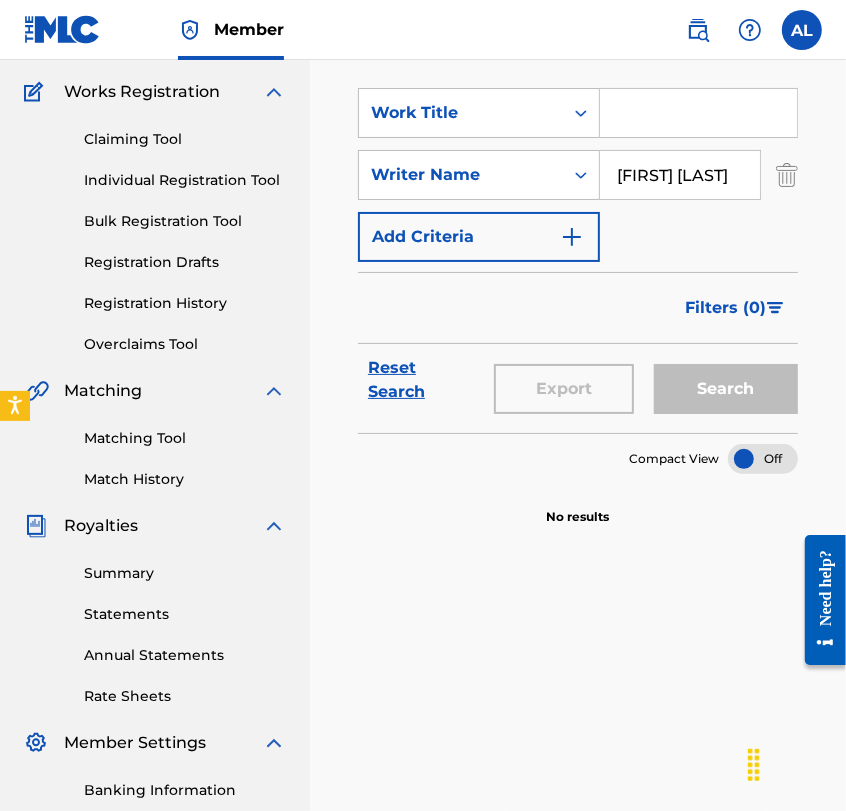 scroll, scrollTop: 0, scrollLeft: 2, axis: horizontal 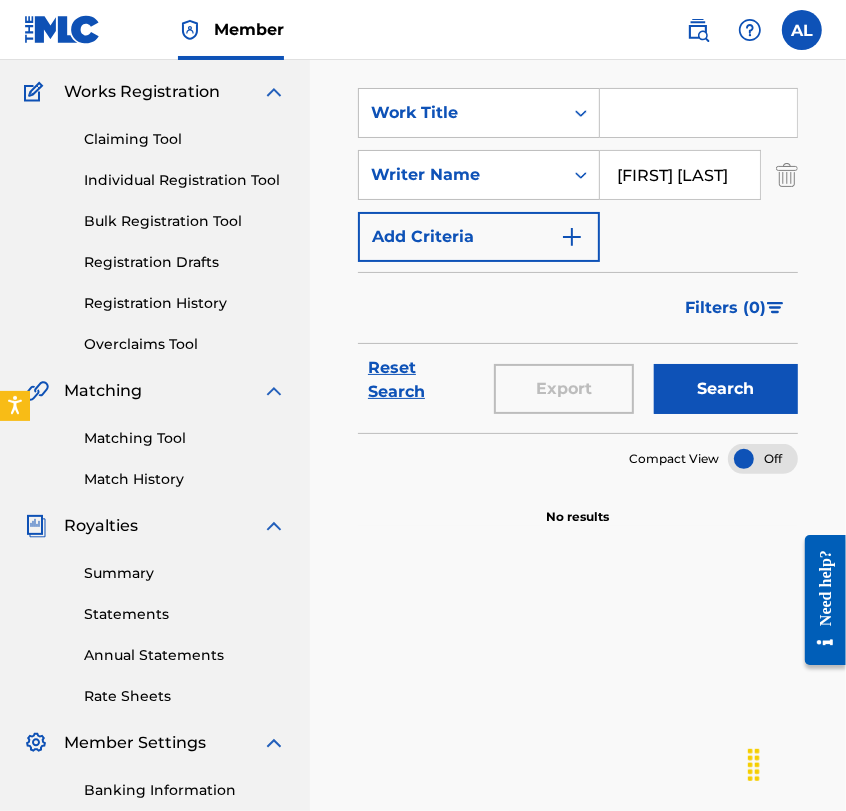 type on "[FIRST] [LAST]" 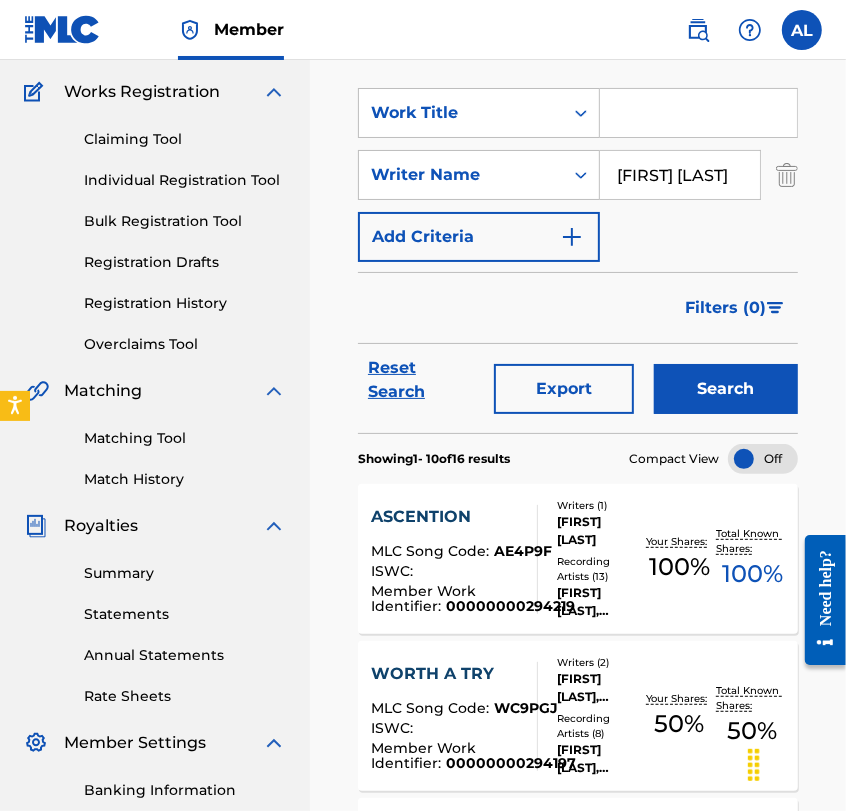 scroll, scrollTop: 0, scrollLeft: 0, axis: both 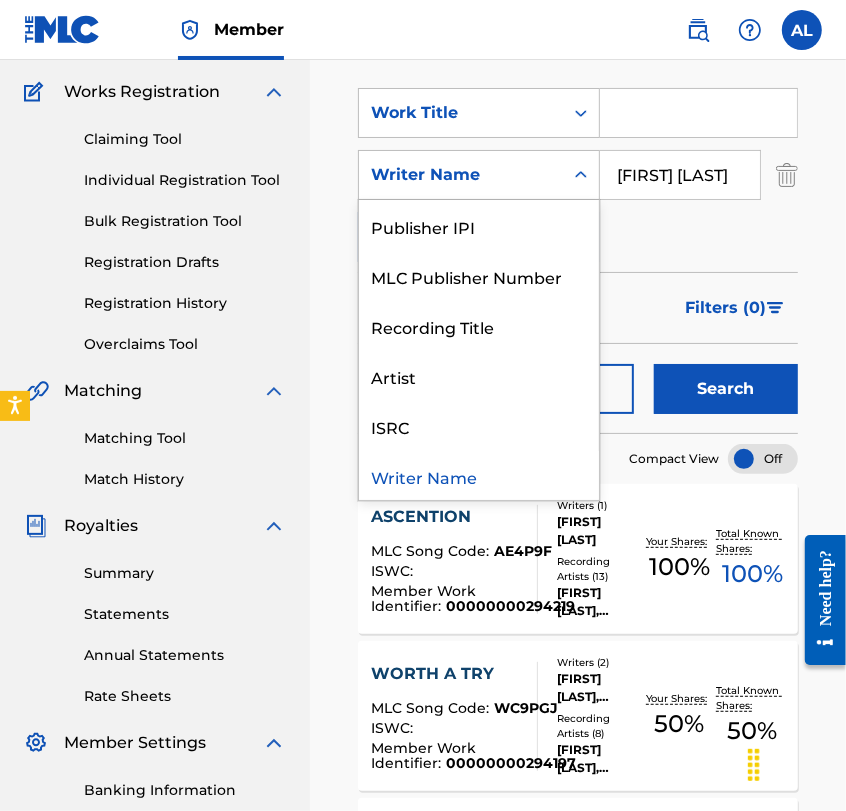 click on "Writer Name" at bounding box center (461, 175) 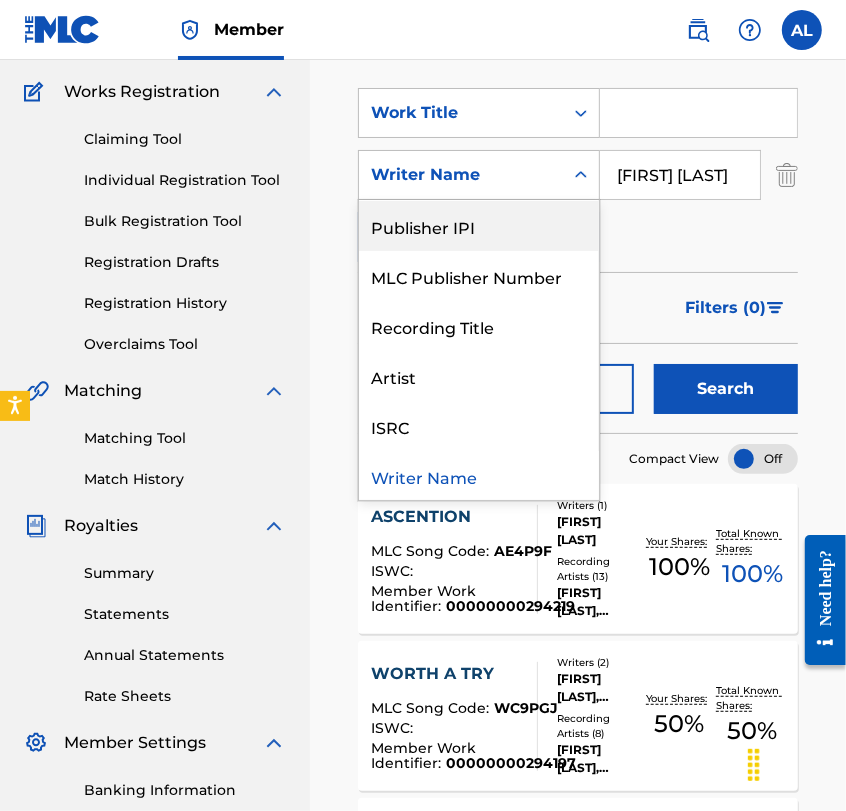 scroll, scrollTop: 0, scrollLeft: 0, axis: both 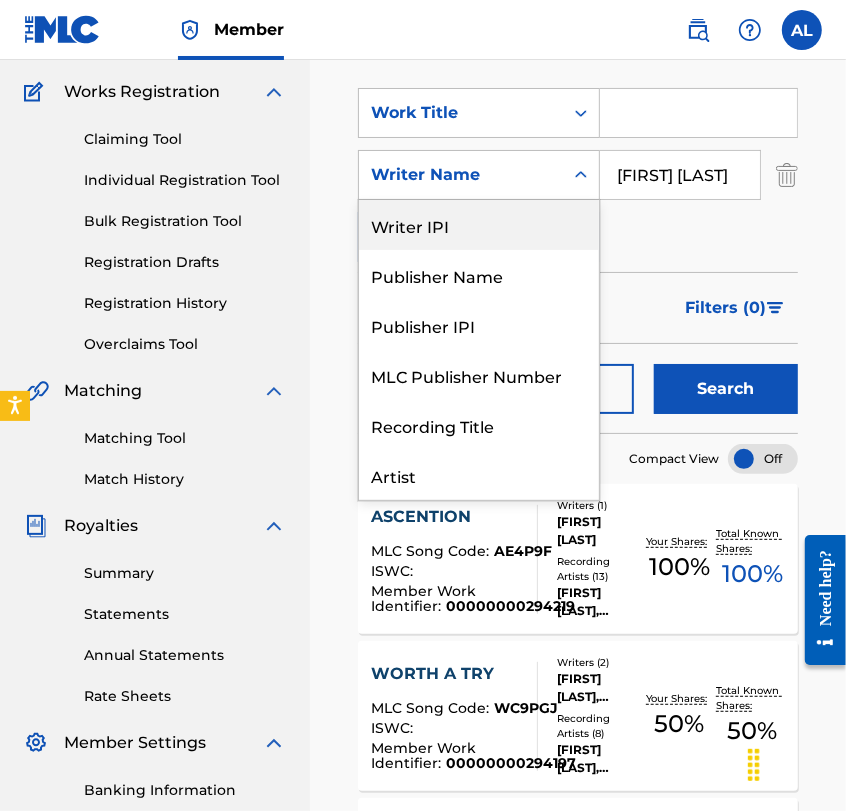 click on "Writer IPI" at bounding box center (479, 225) 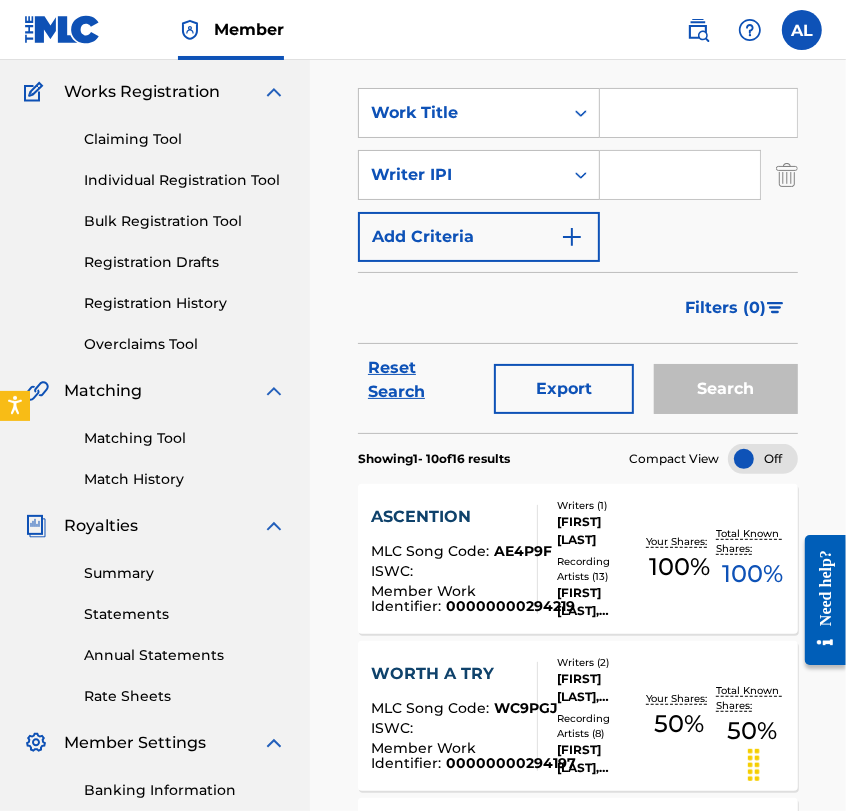 click at bounding box center [680, 175] 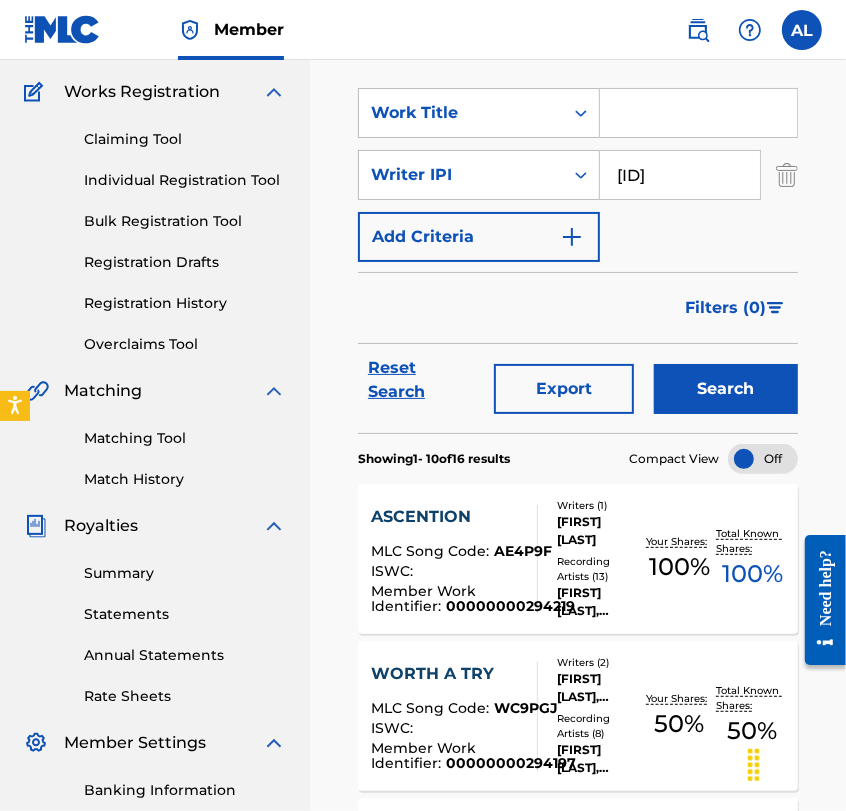type on "[ID]" 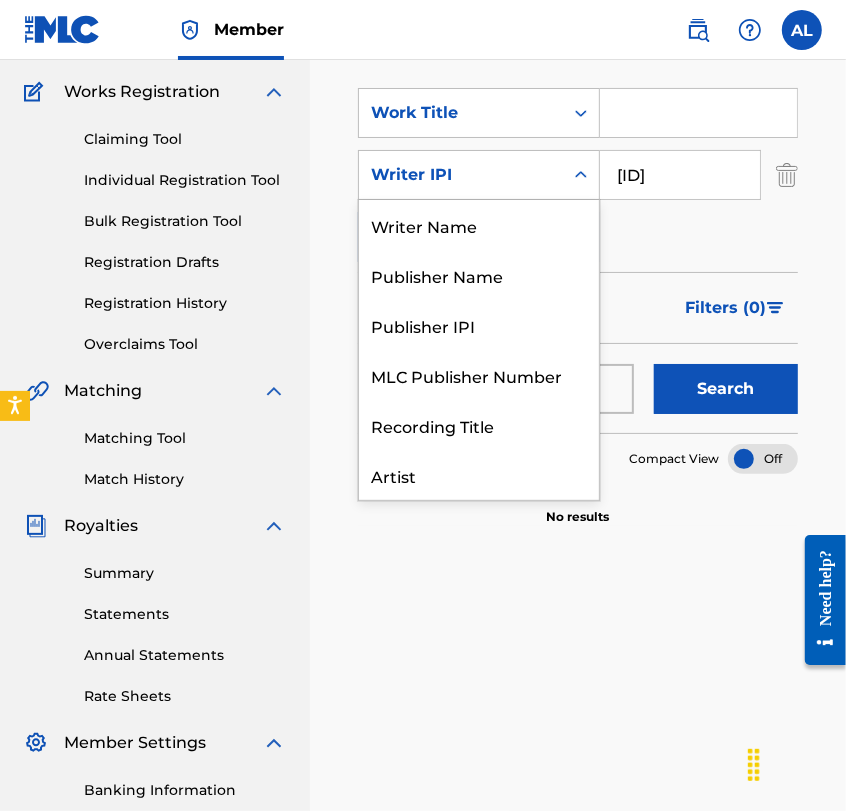 scroll, scrollTop: 99, scrollLeft: 0, axis: vertical 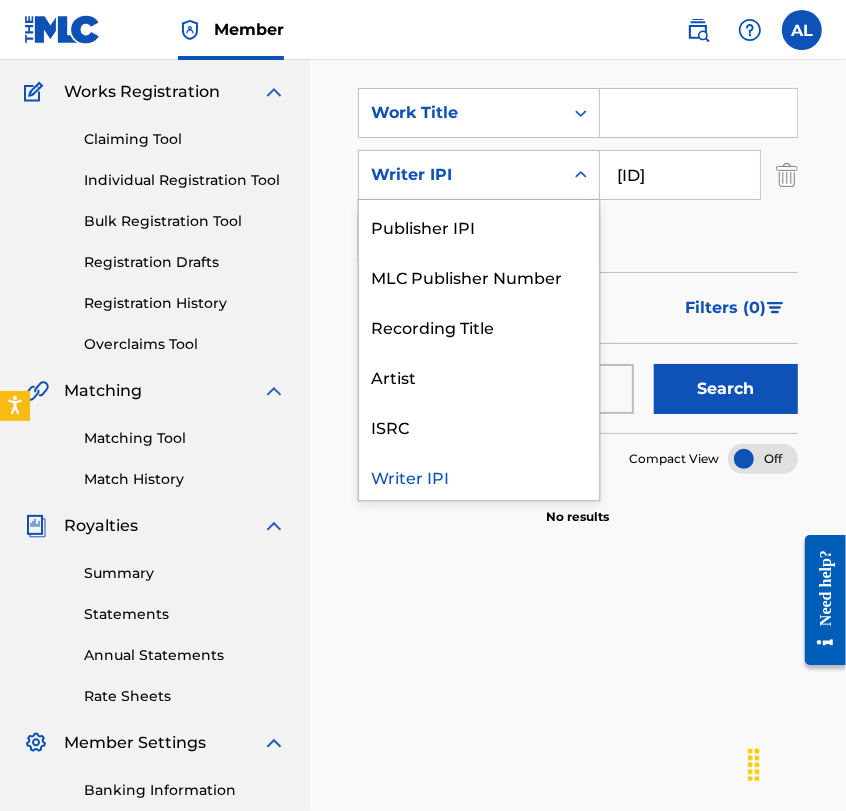 click on "Writer IPI" at bounding box center [461, 175] 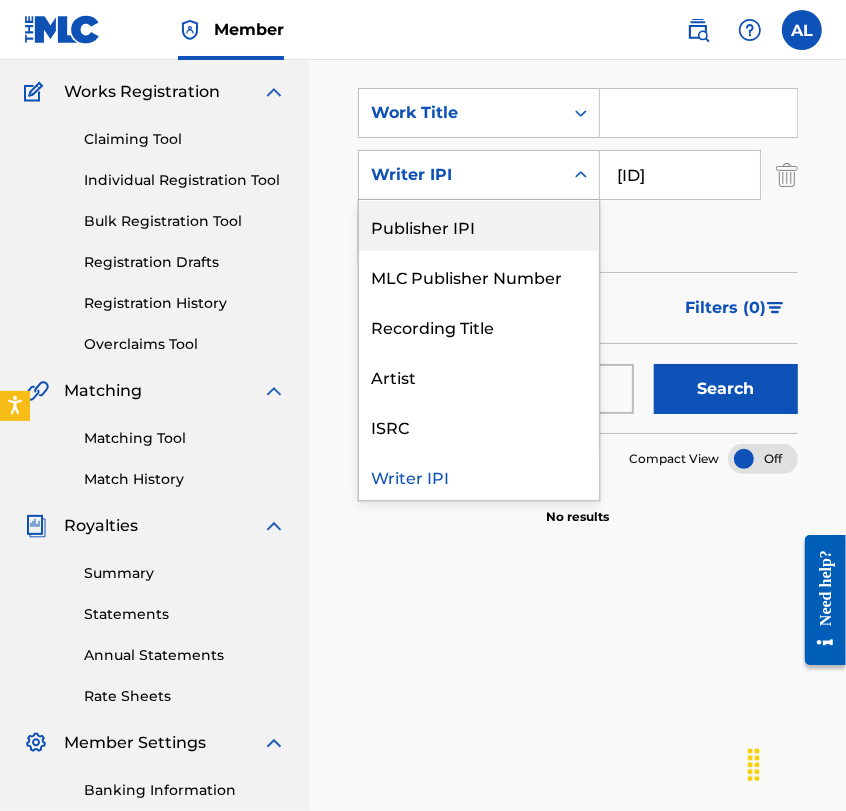 scroll, scrollTop: 0, scrollLeft: 0, axis: both 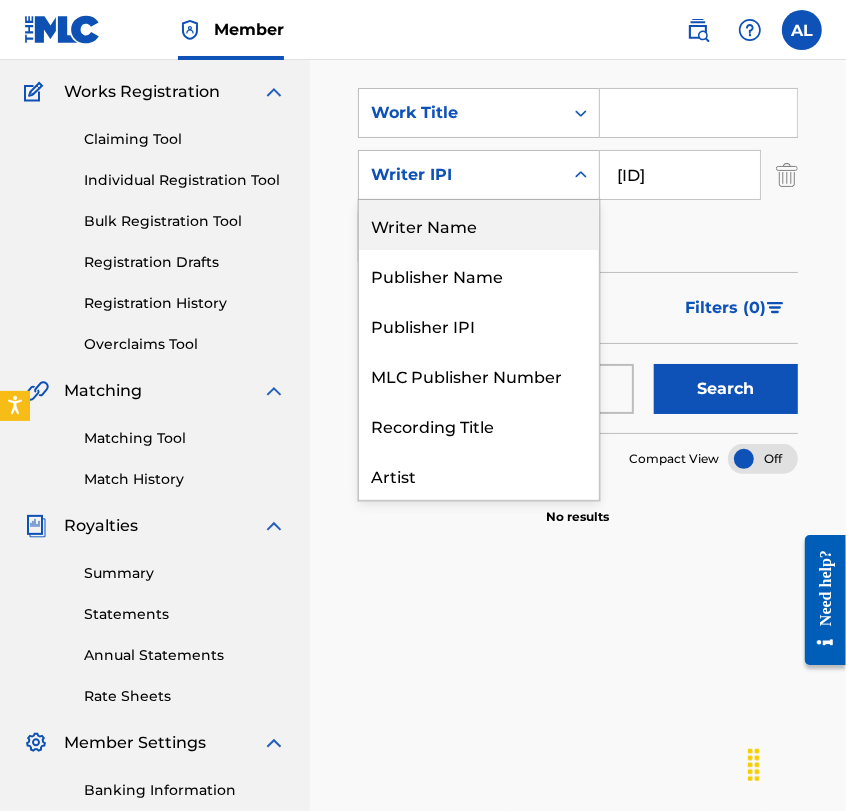 click on "Writer Name" at bounding box center (479, 225) 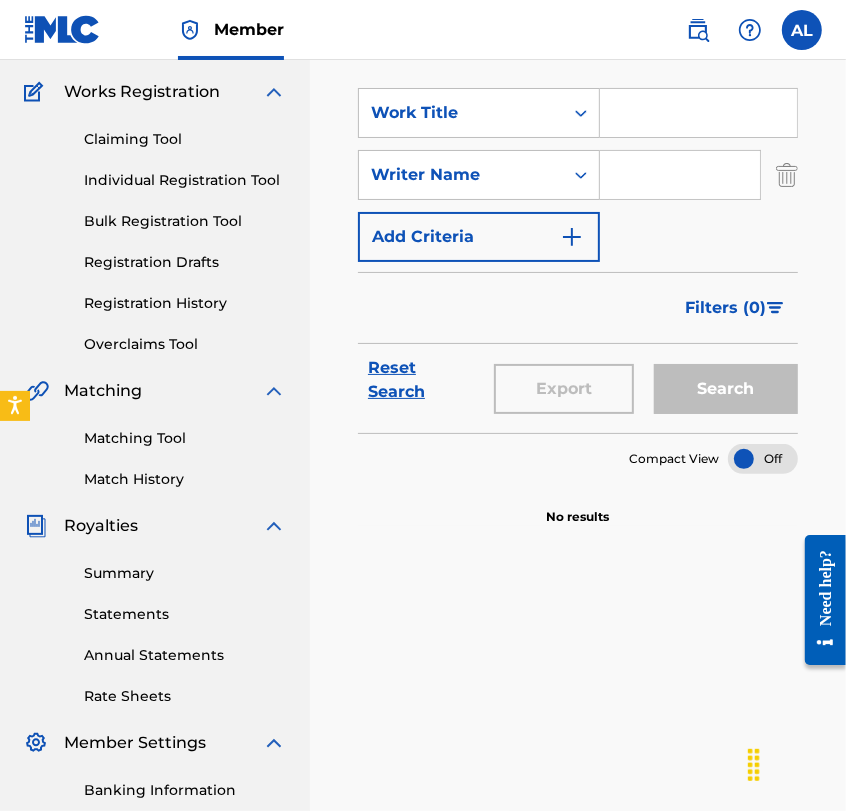 click at bounding box center (680, 175) 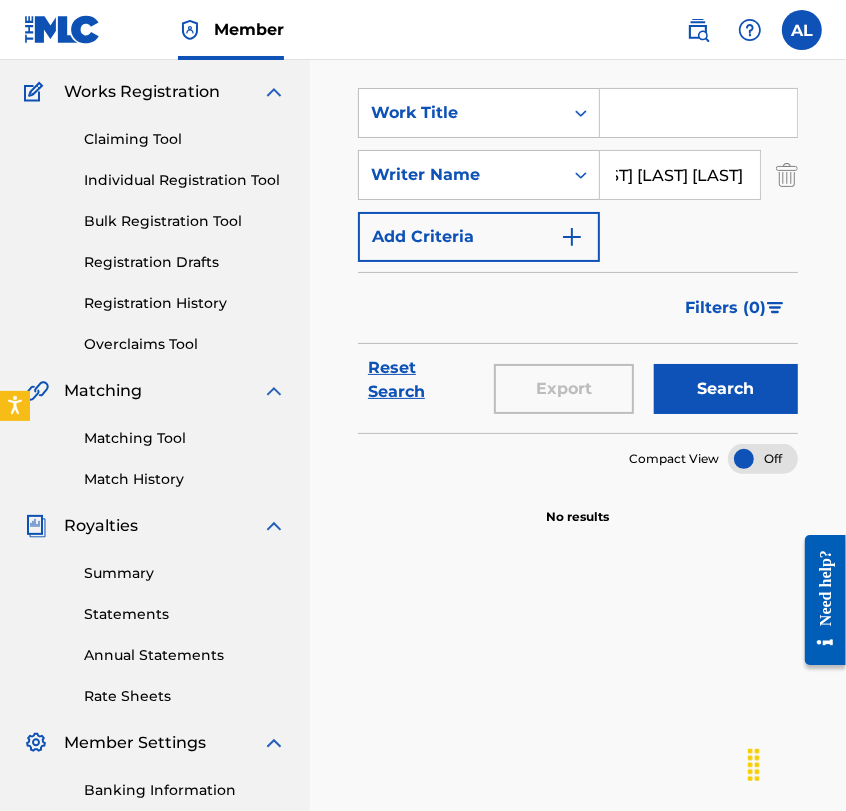 scroll, scrollTop: 0, scrollLeft: 49, axis: horizontal 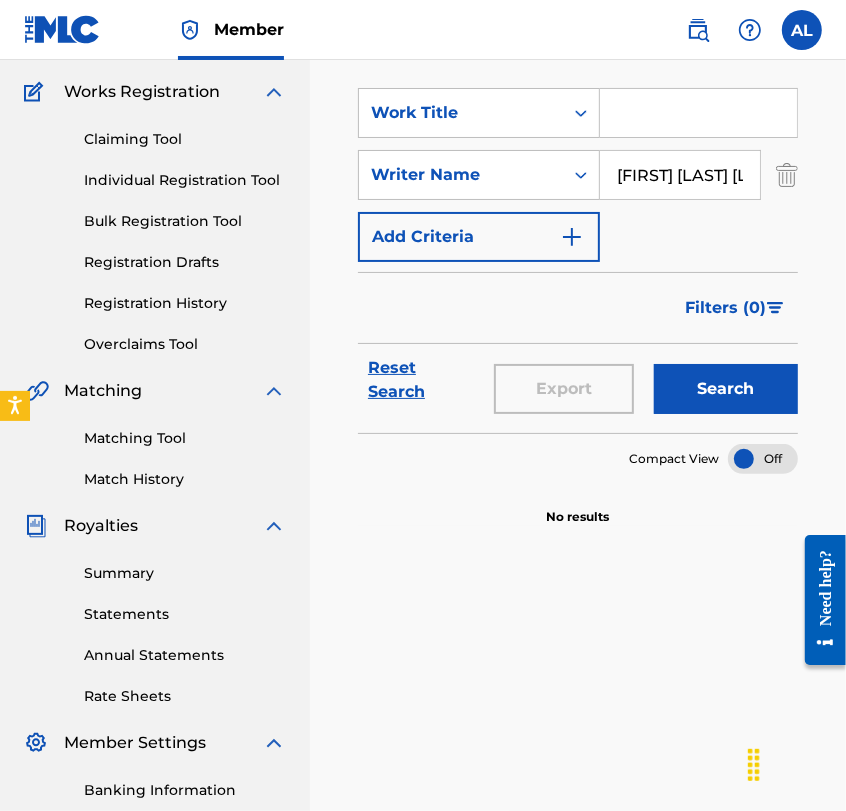 click on "Search" at bounding box center [726, 389] 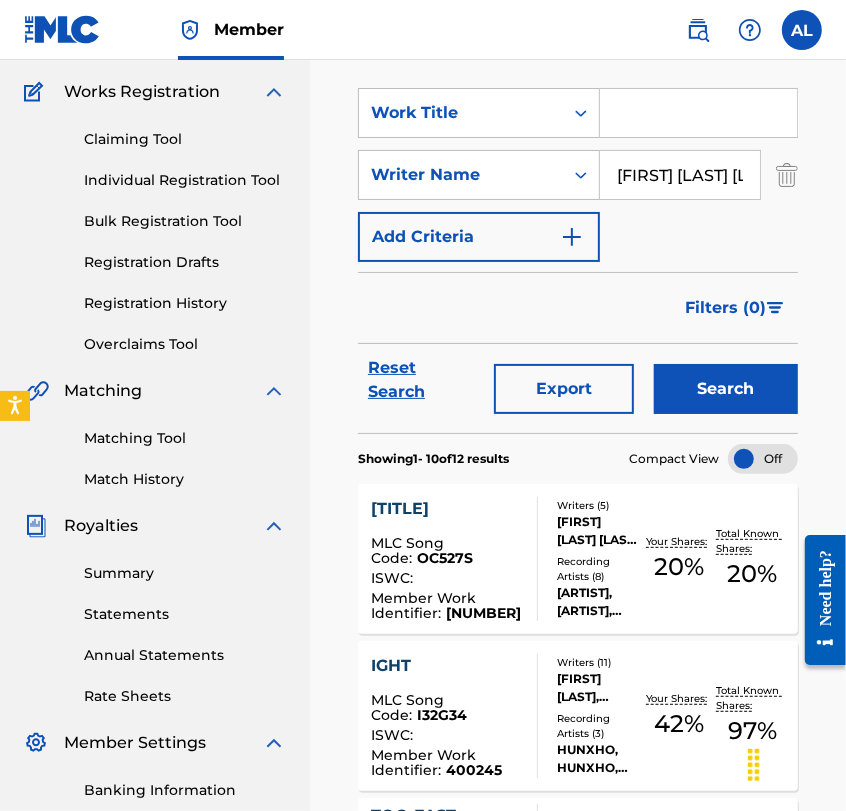 click on "[TITLE]" at bounding box center (446, 509) 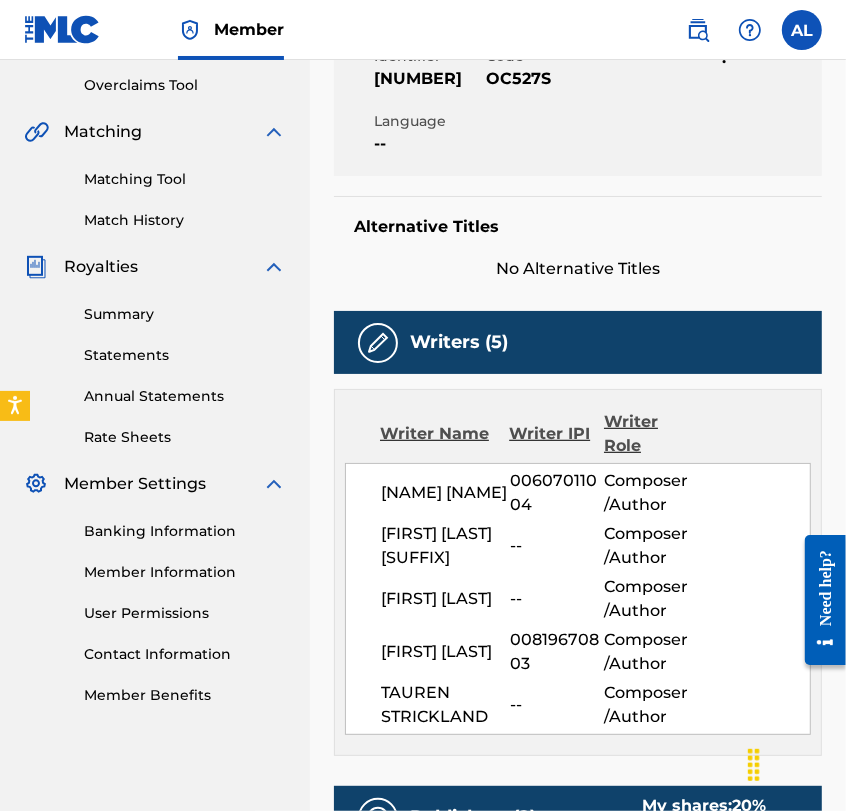 scroll, scrollTop: 415, scrollLeft: 0, axis: vertical 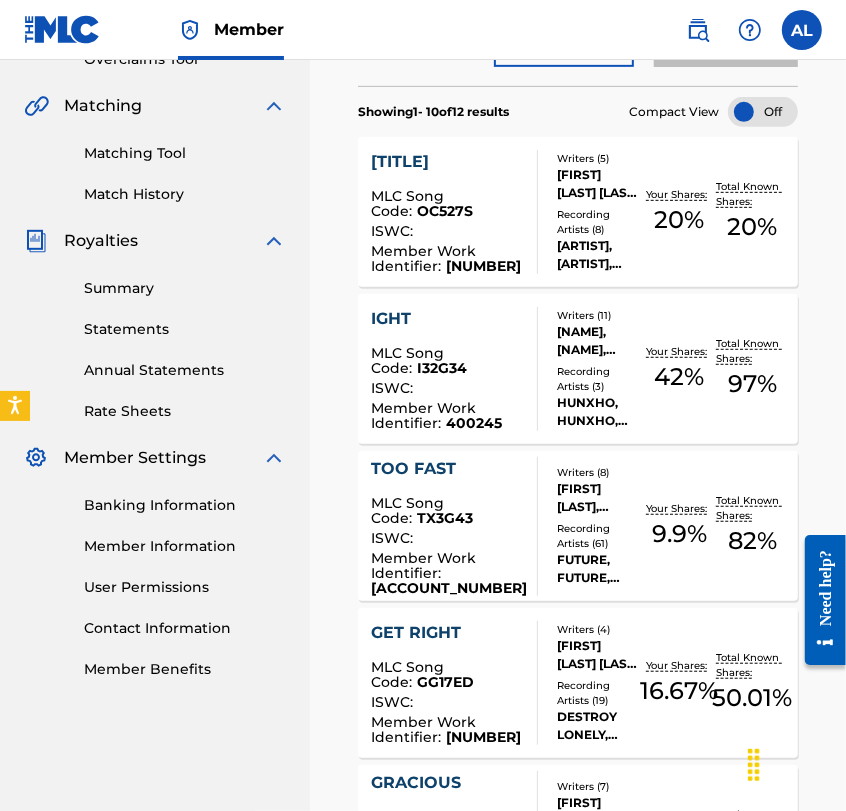 click on "IGHT" at bounding box center (446, 319) 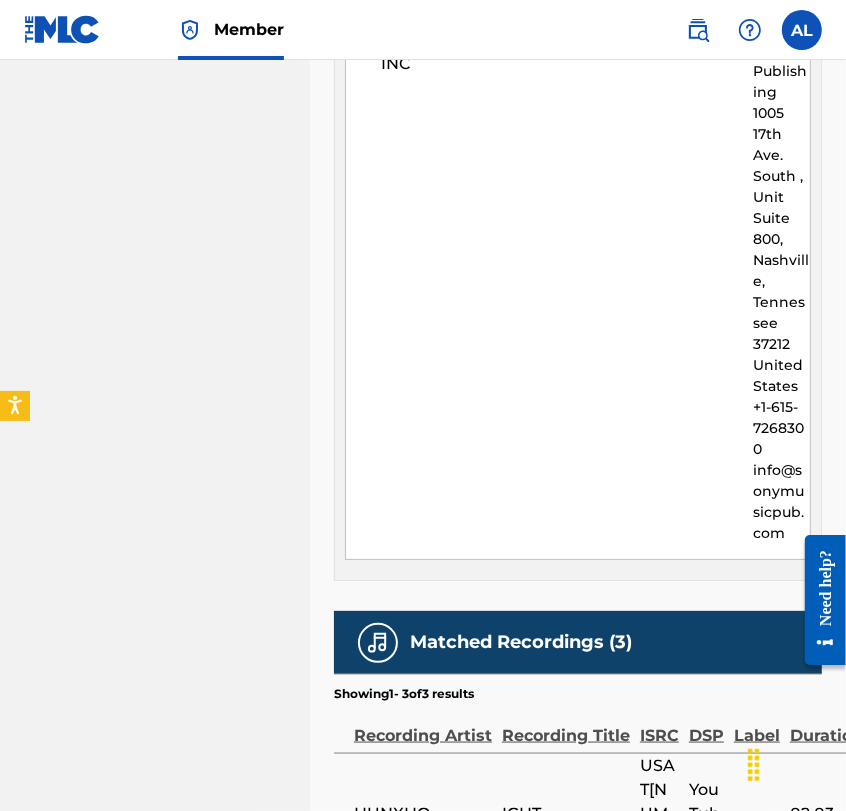 scroll, scrollTop: 5159, scrollLeft: 0, axis: vertical 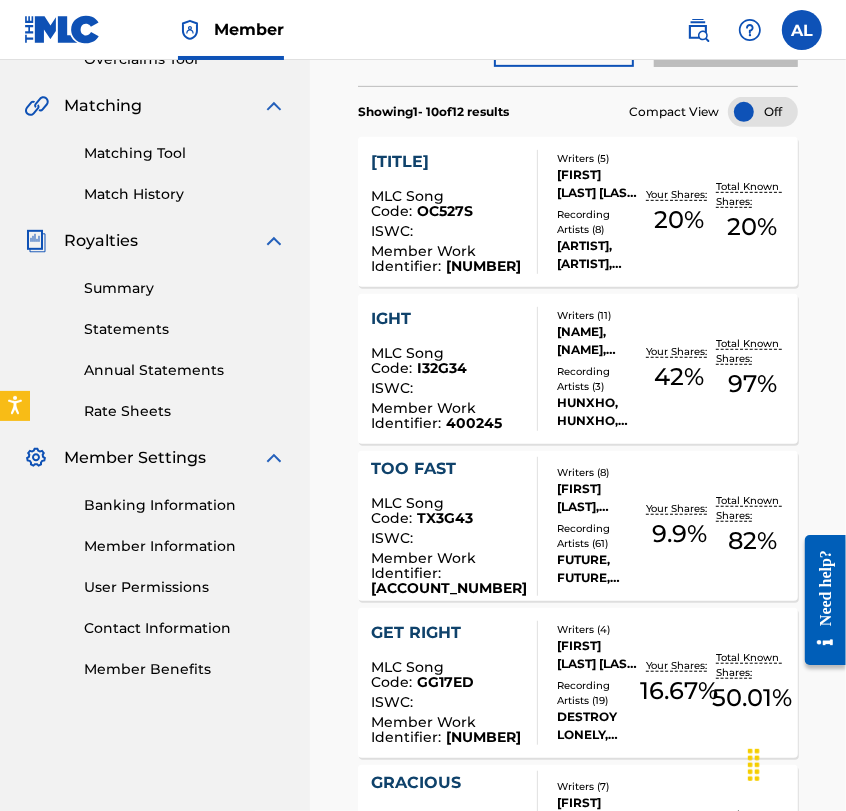 click on "TOO FAST" at bounding box center [449, 469] 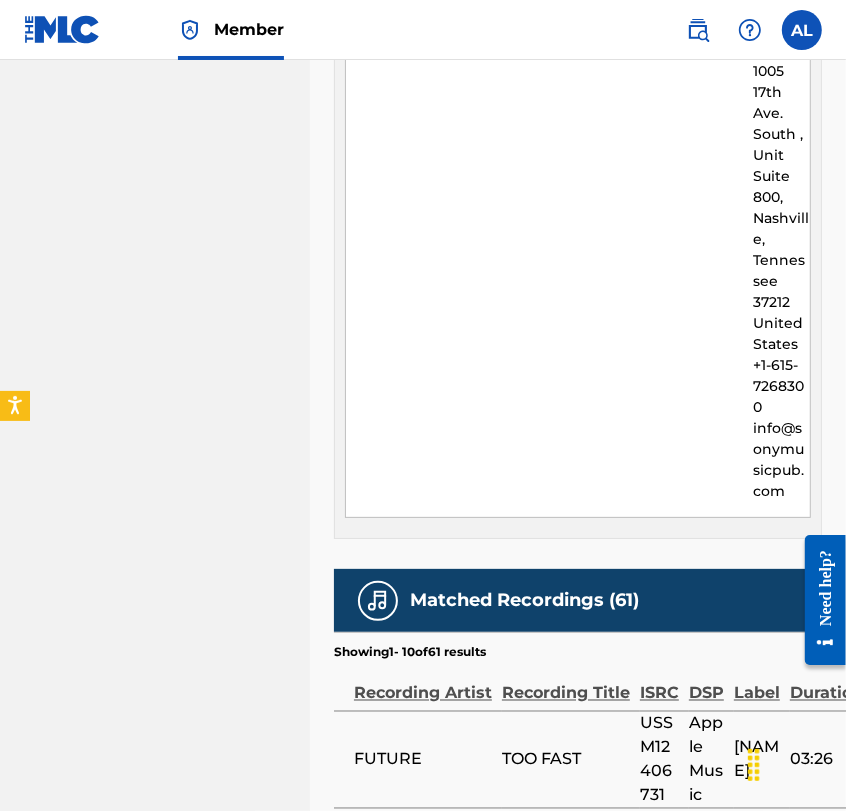 scroll, scrollTop: 5049, scrollLeft: 0, axis: vertical 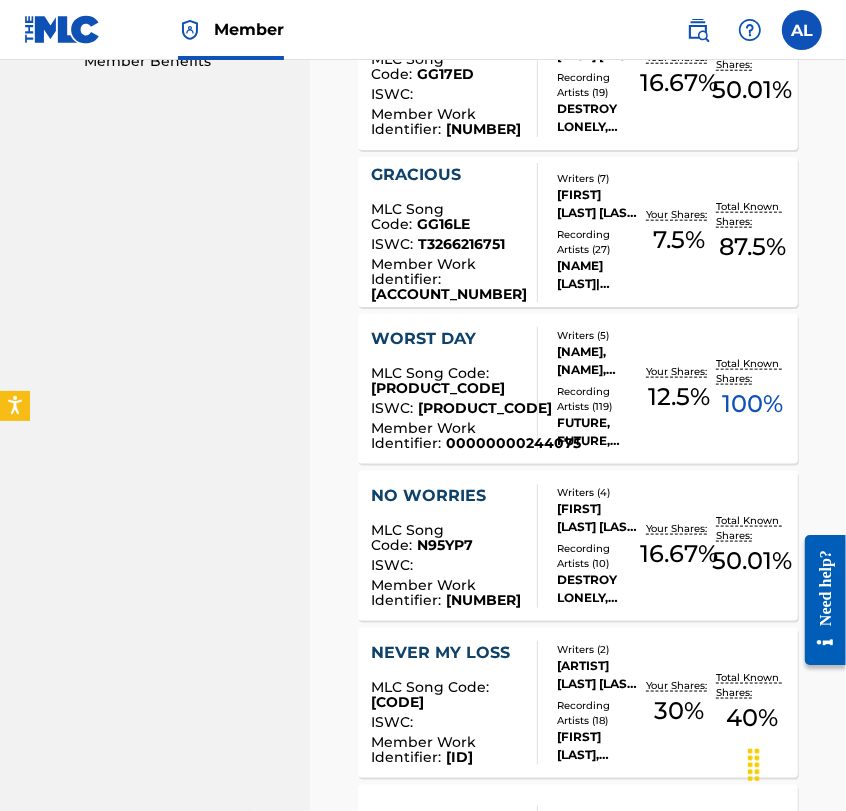 click on "WORST DAY" at bounding box center [476, 339] 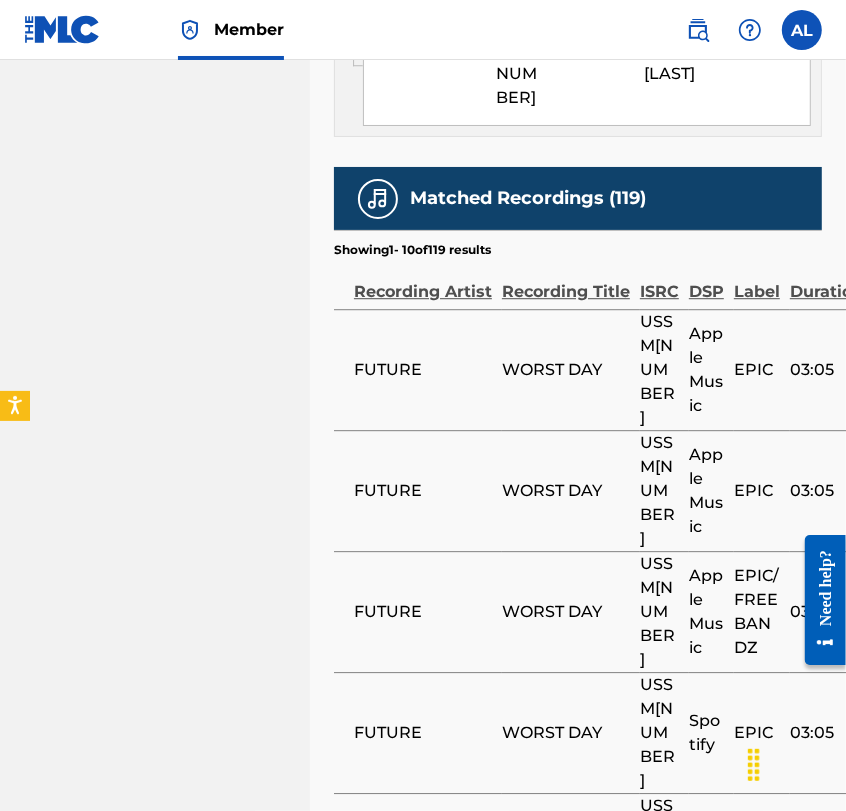 scroll, scrollTop: 6562, scrollLeft: 0, axis: vertical 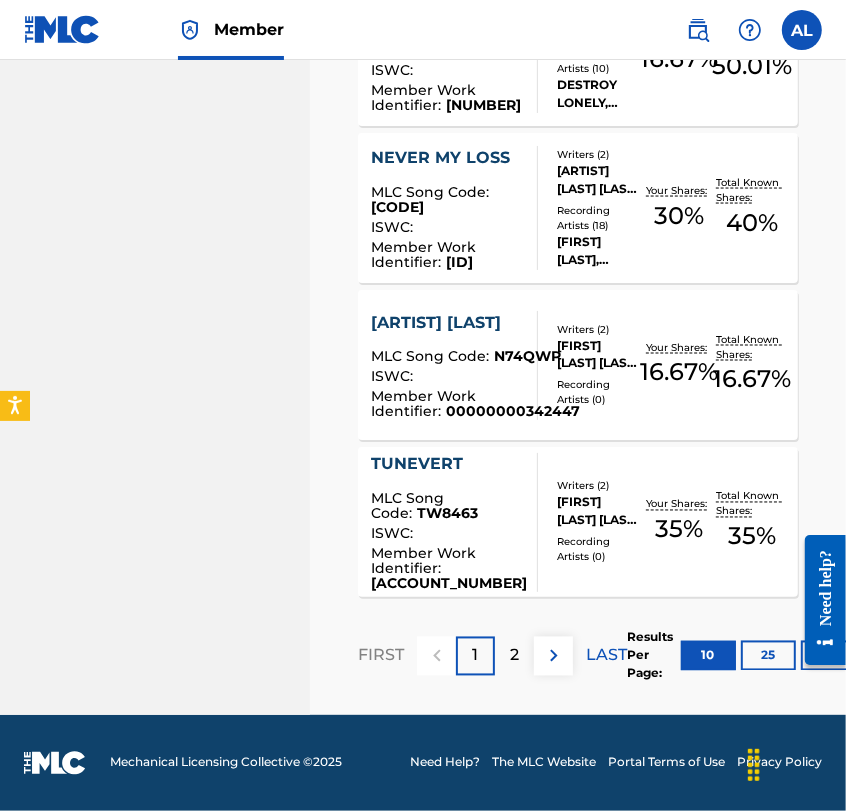 click on "TUNEVERT" at bounding box center (449, 465) 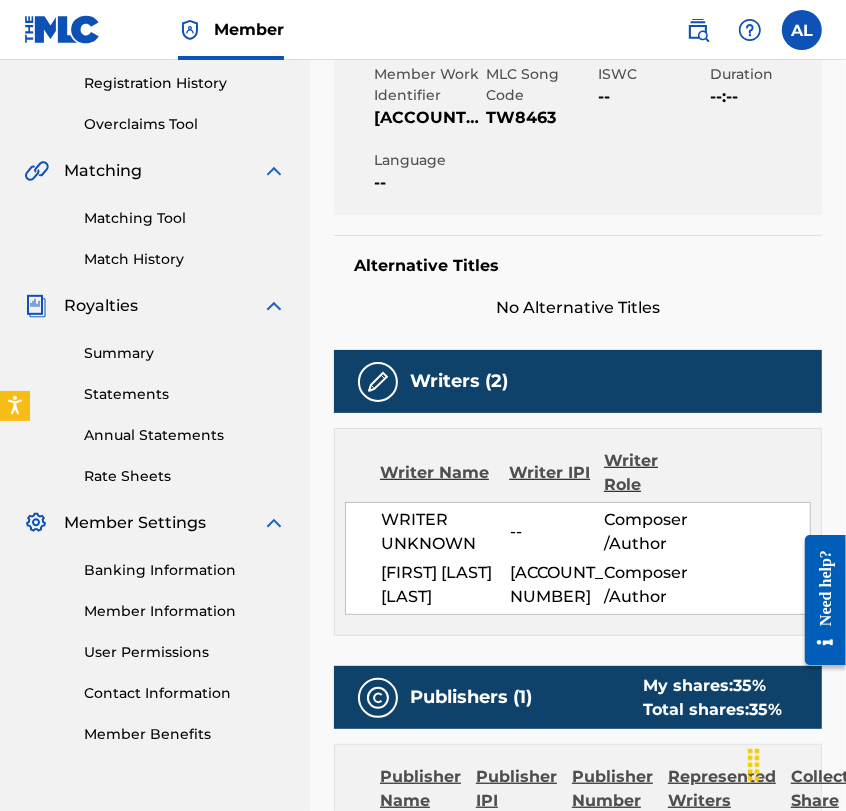 scroll, scrollTop: 277, scrollLeft: 0, axis: vertical 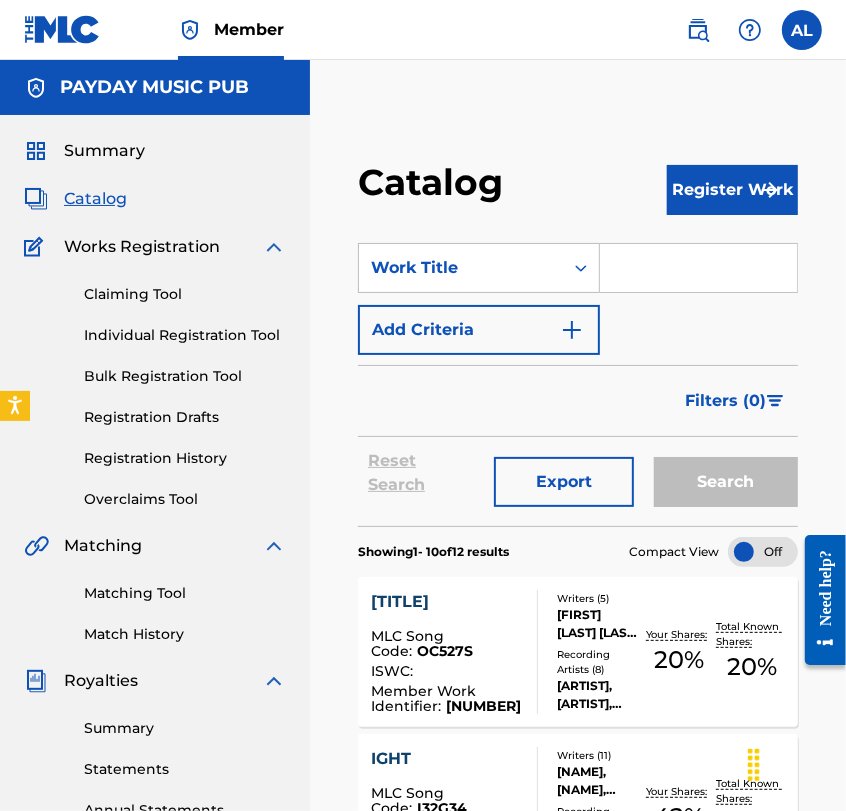 click on "Add Criteria" at bounding box center [479, 330] 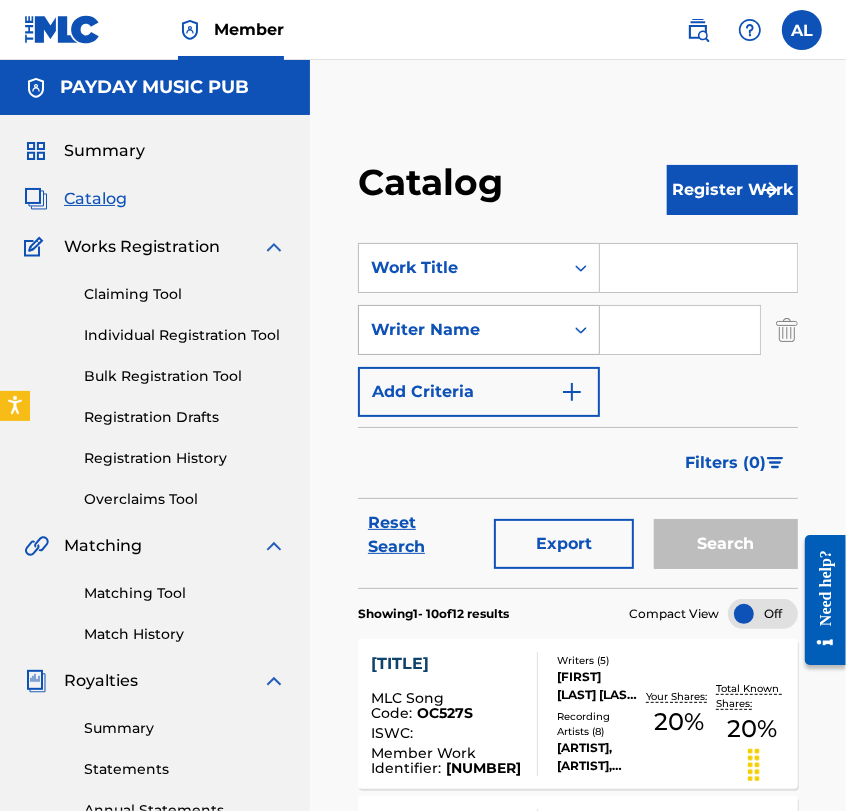 click on "Writer Name" at bounding box center [461, 330] 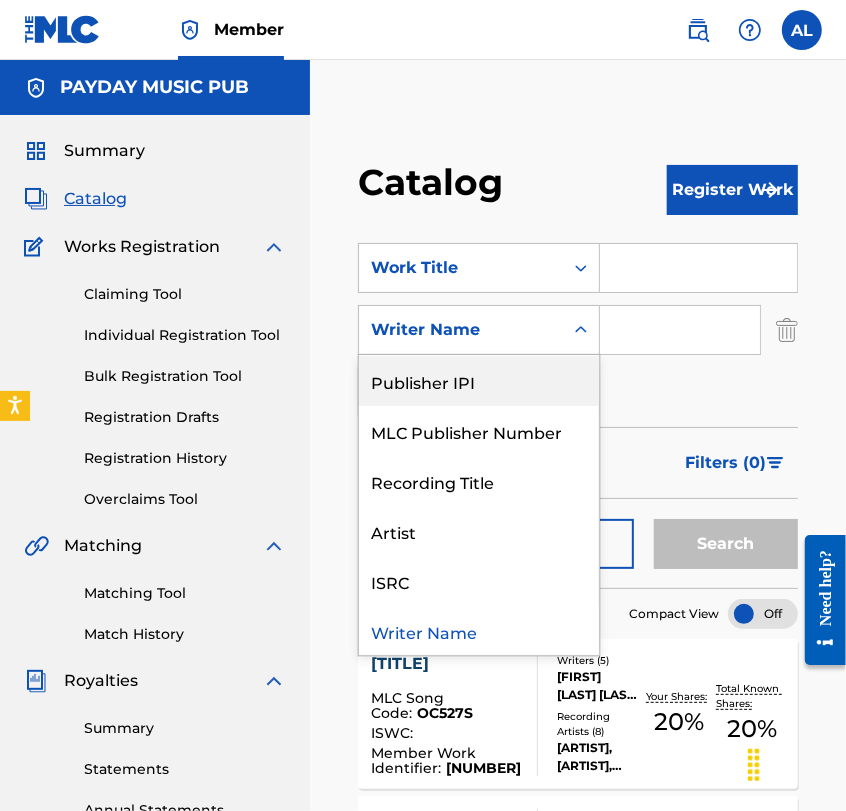 scroll, scrollTop: 0, scrollLeft: 0, axis: both 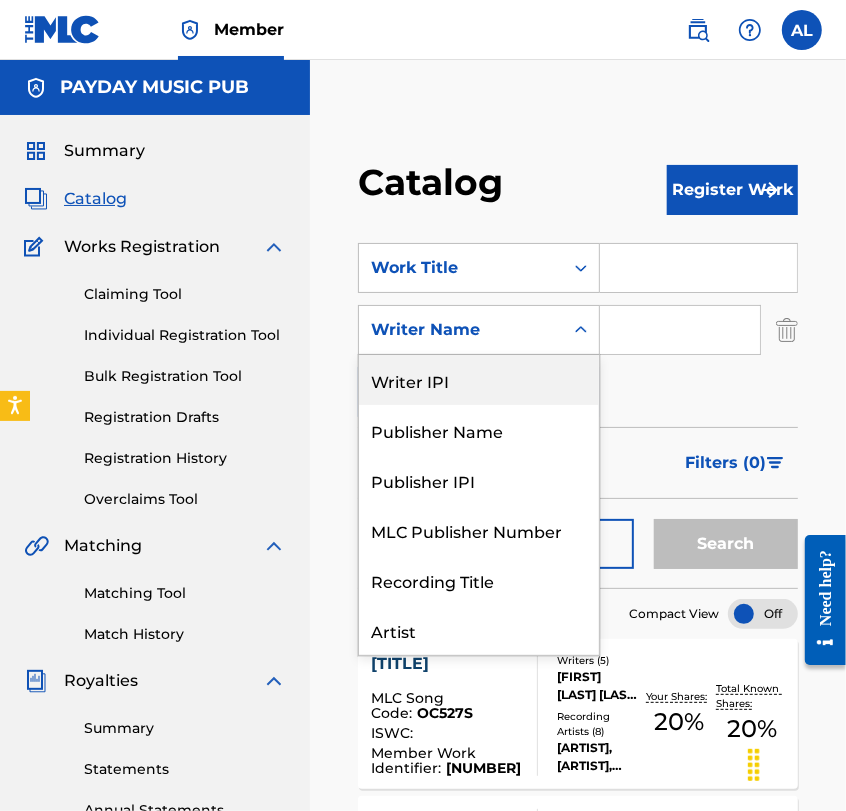 click on "Writer IPI" at bounding box center (479, 380) 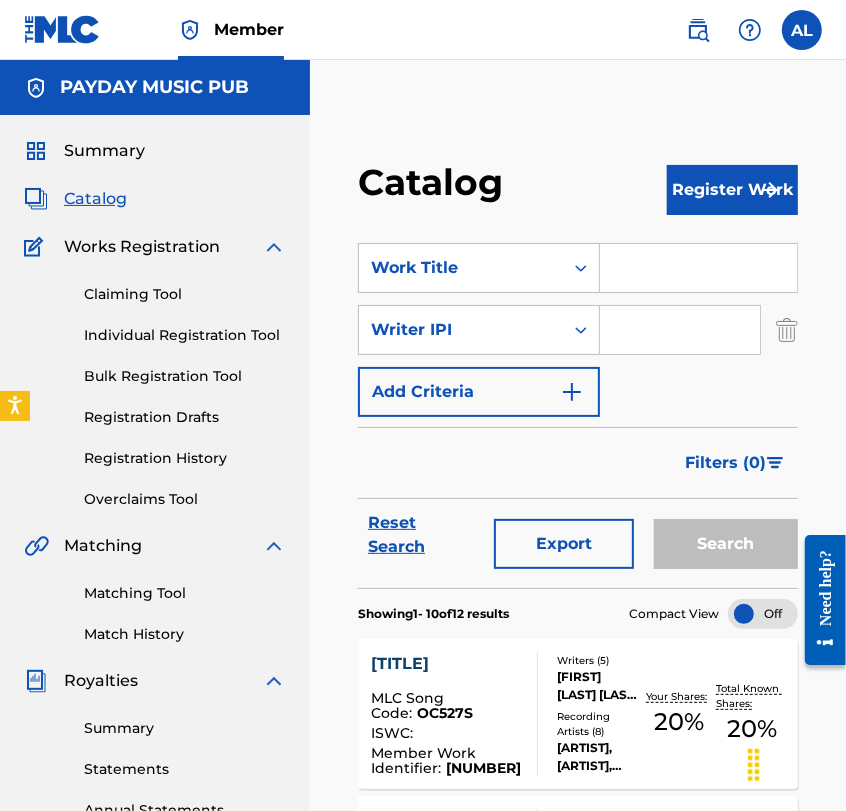 click at bounding box center (680, 330) 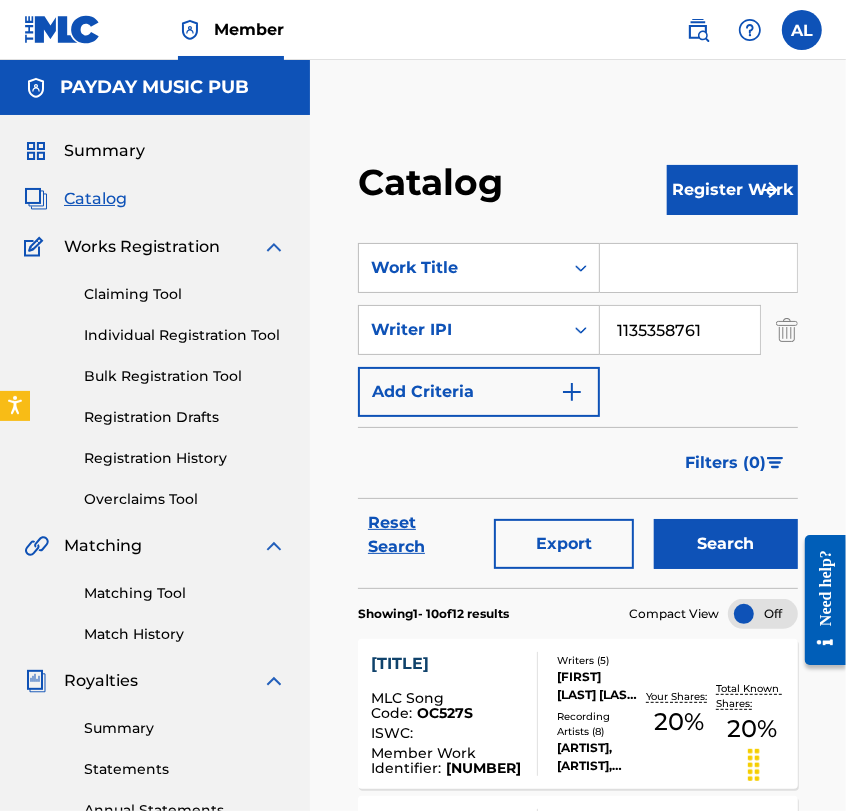 type on "1135358761" 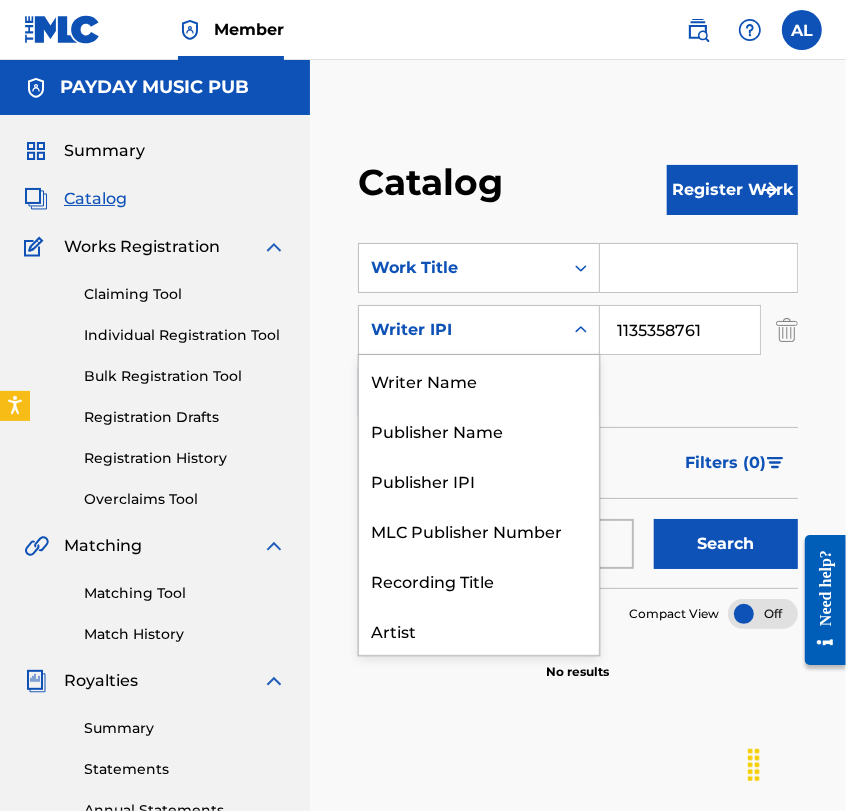 click on "Writer IPI" at bounding box center [461, 330] 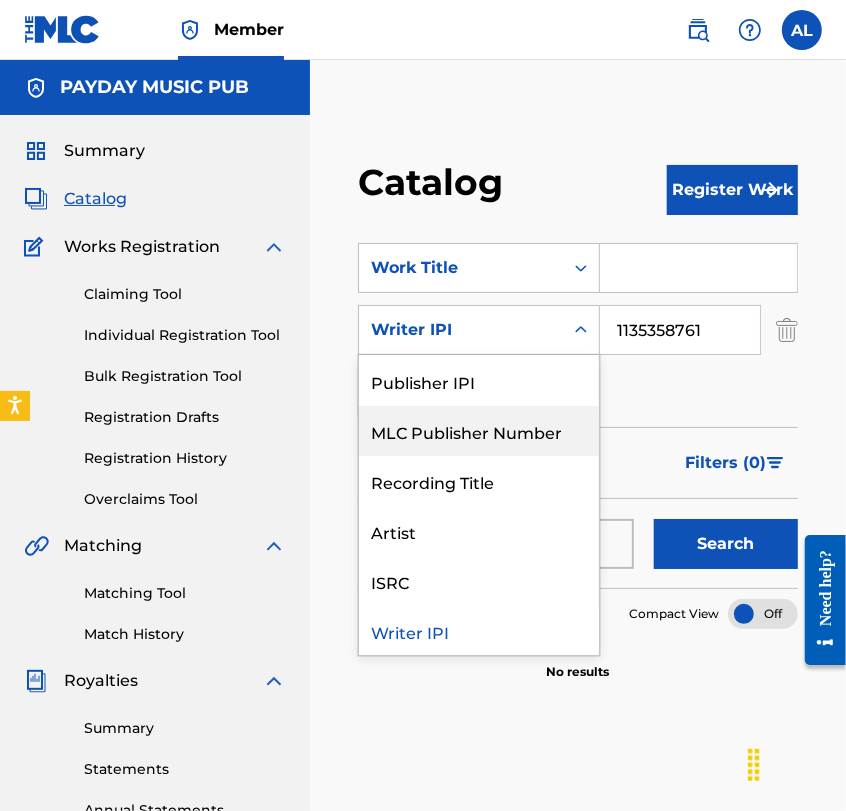 scroll, scrollTop: 0, scrollLeft: 0, axis: both 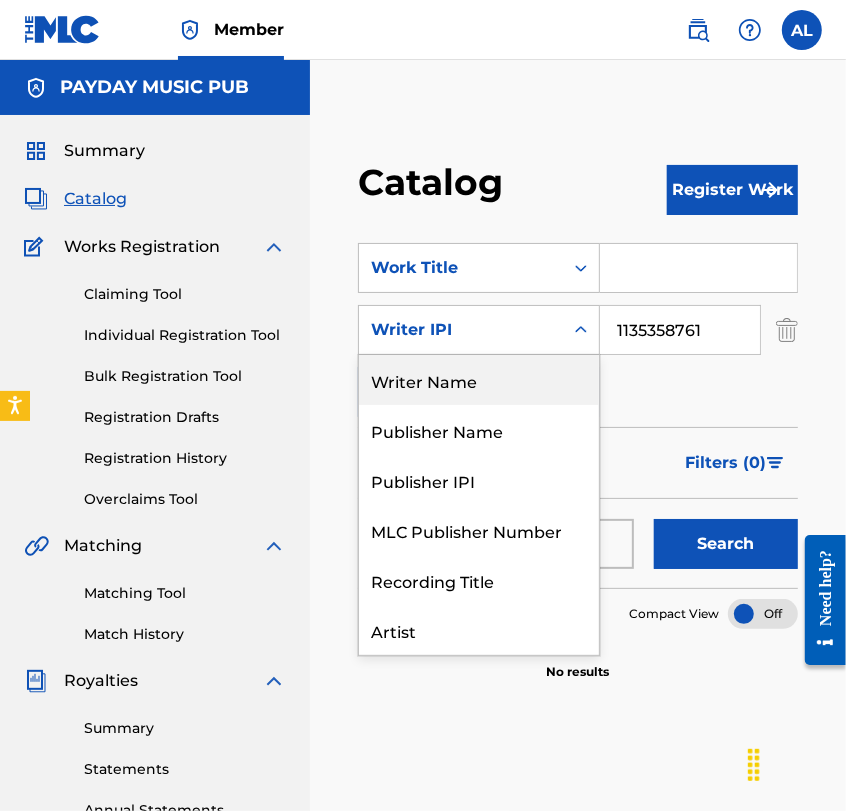 click on "Writer Name" at bounding box center (479, 380) 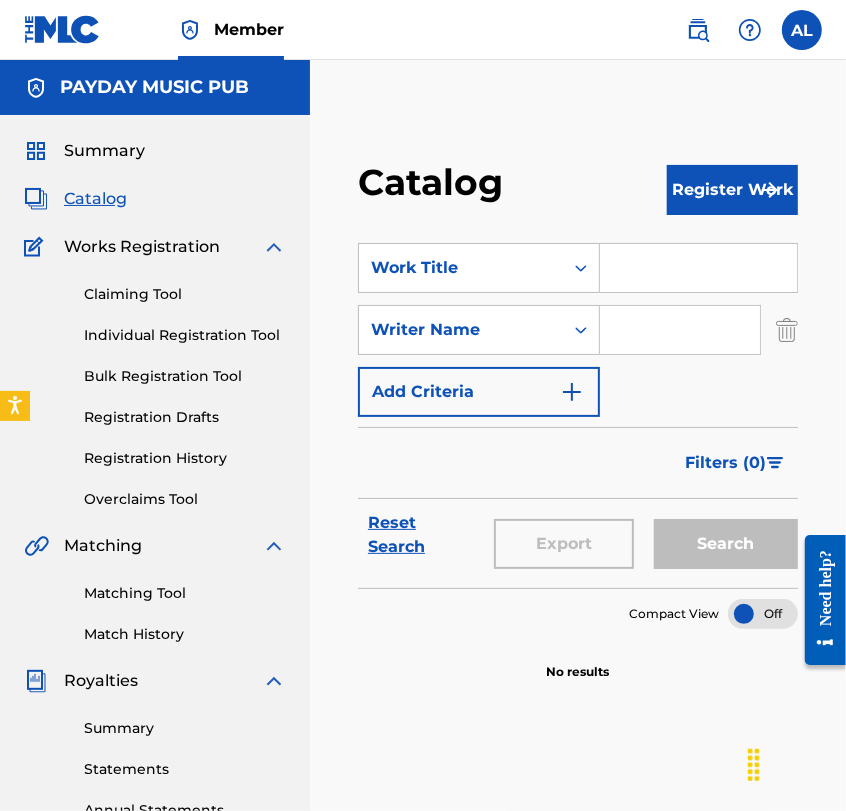 click at bounding box center (680, 330) 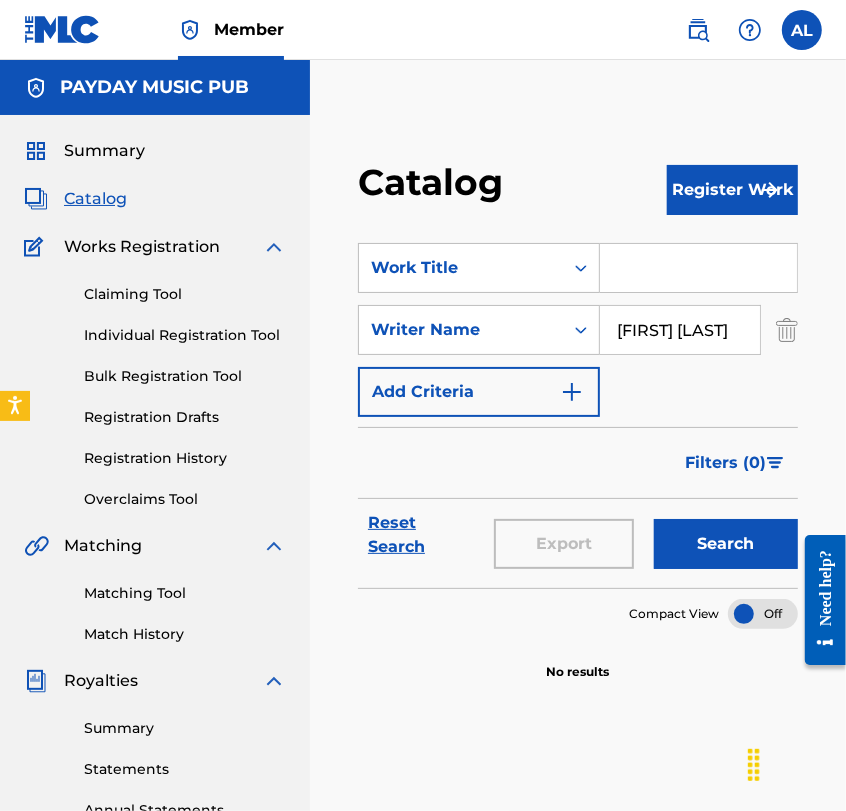 type on "[FIRST] [LAST]" 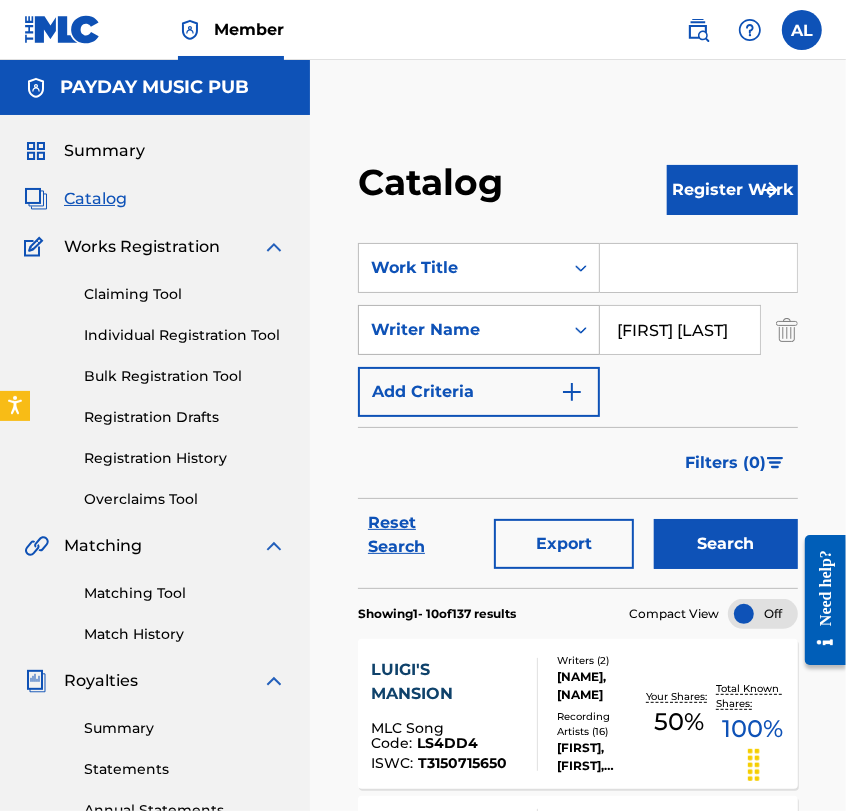 click on "Writer Name" at bounding box center [461, 330] 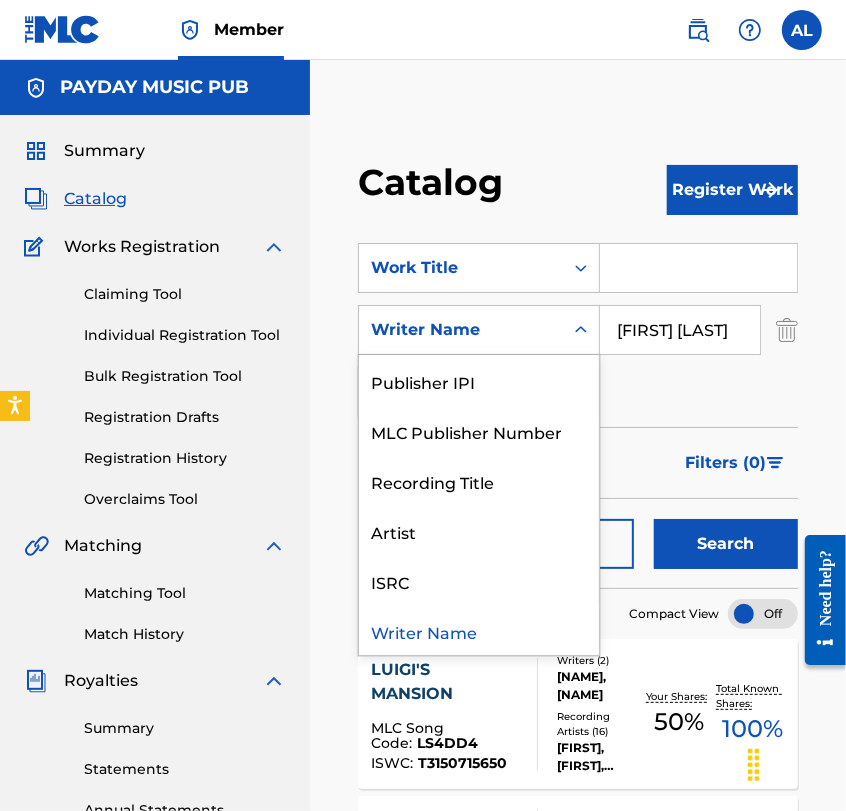 scroll, scrollTop: 0, scrollLeft: 0, axis: both 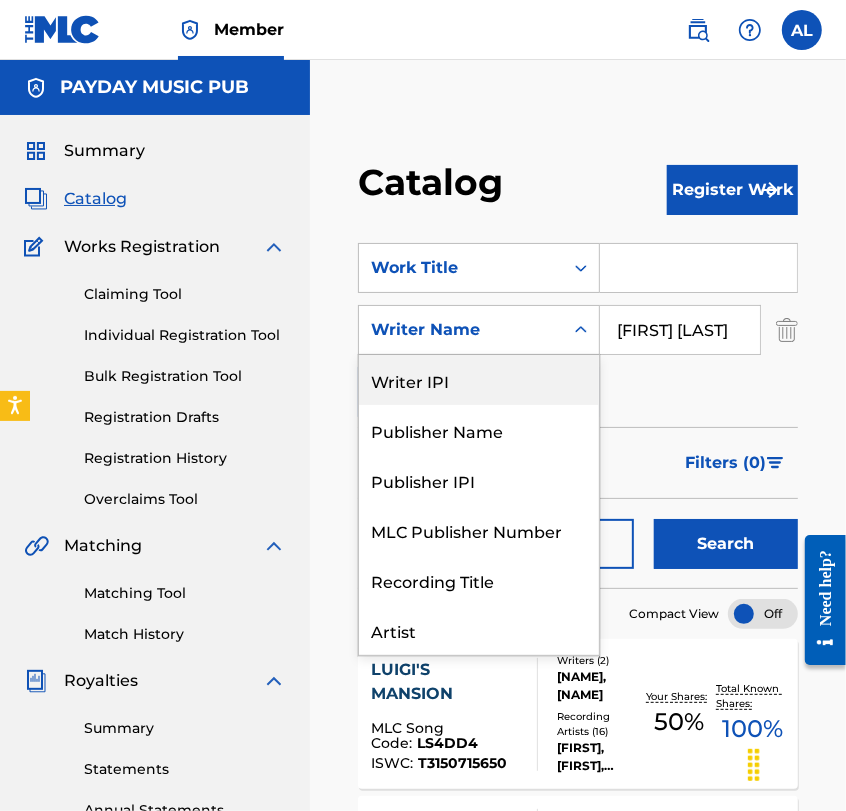 drag, startPoint x: 480, startPoint y: 393, endPoint x: 450, endPoint y: 376, distance: 34.48188 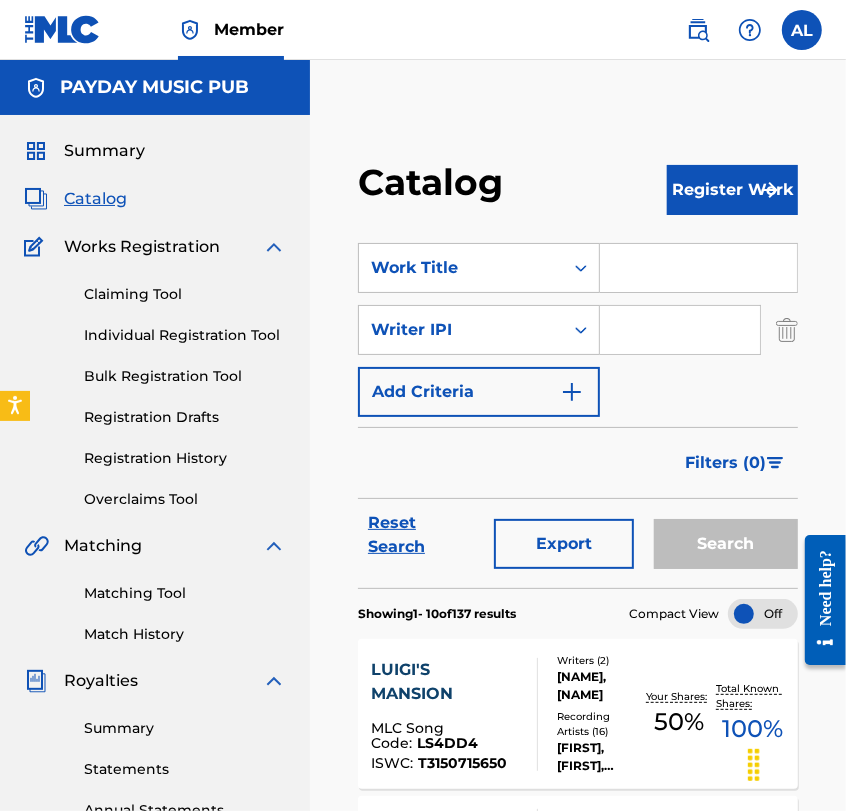 click at bounding box center (680, 330) 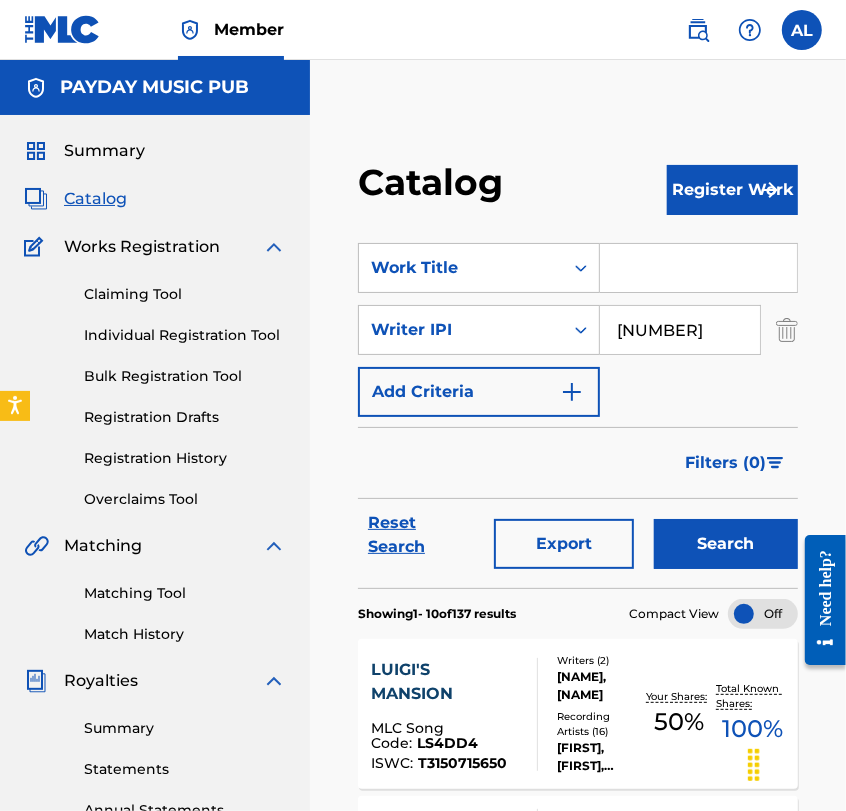 type on "[NUMBER]" 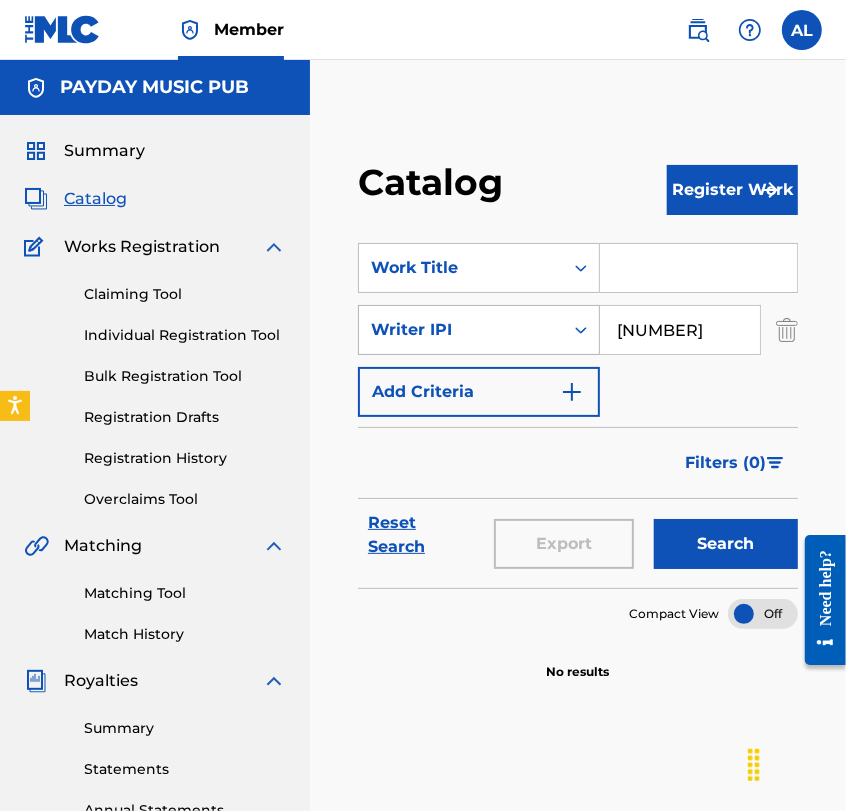 click at bounding box center [581, 330] 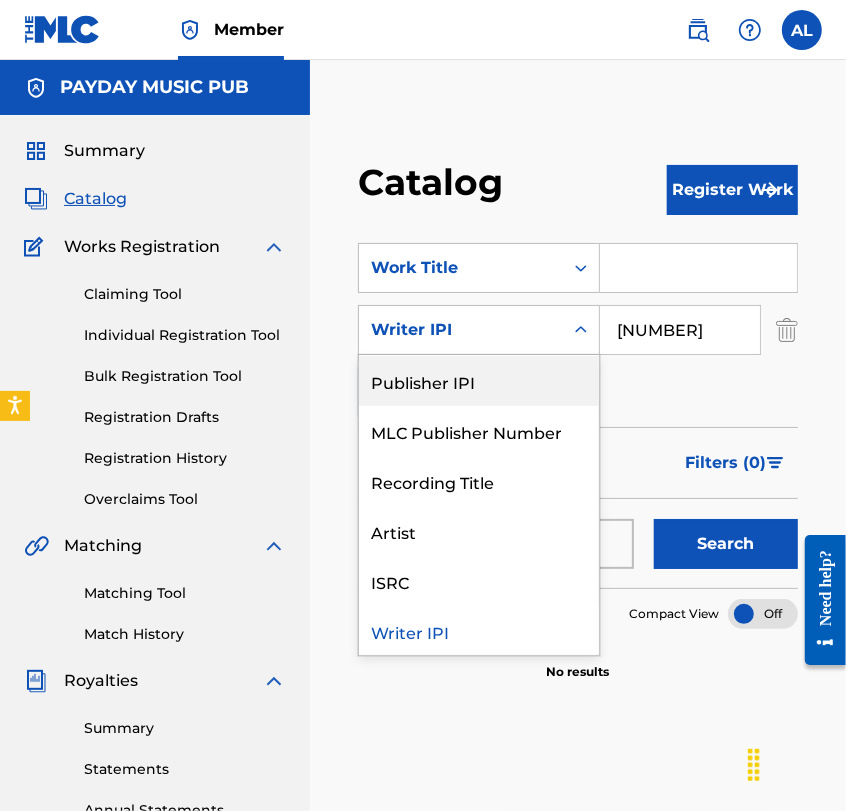 scroll, scrollTop: 0, scrollLeft: 0, axis: both 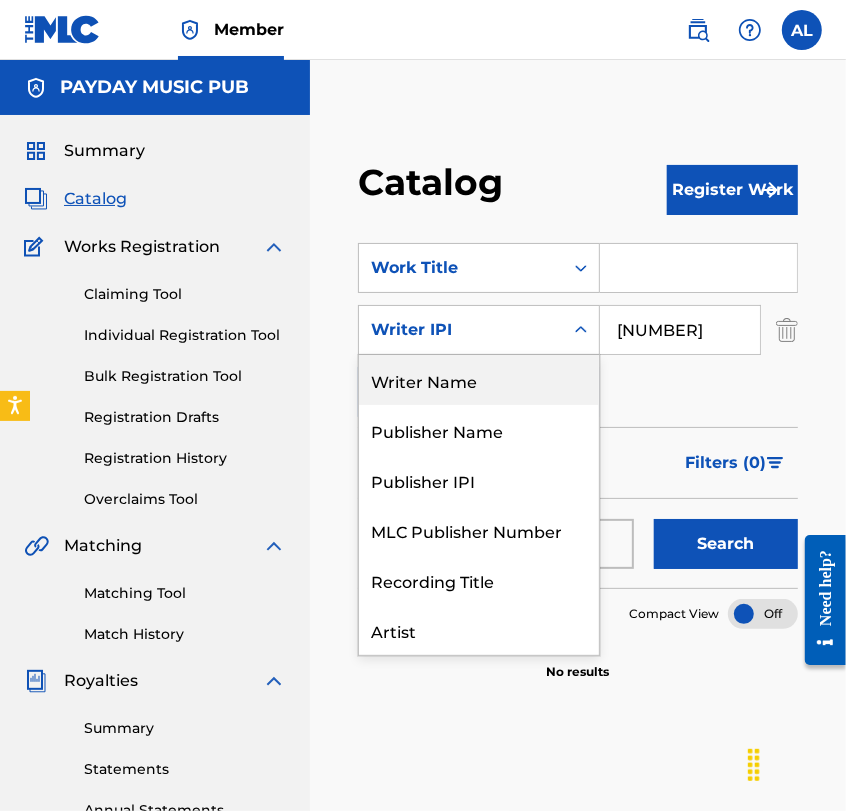 click on "Writer Name" at bounding box center (479, 380) 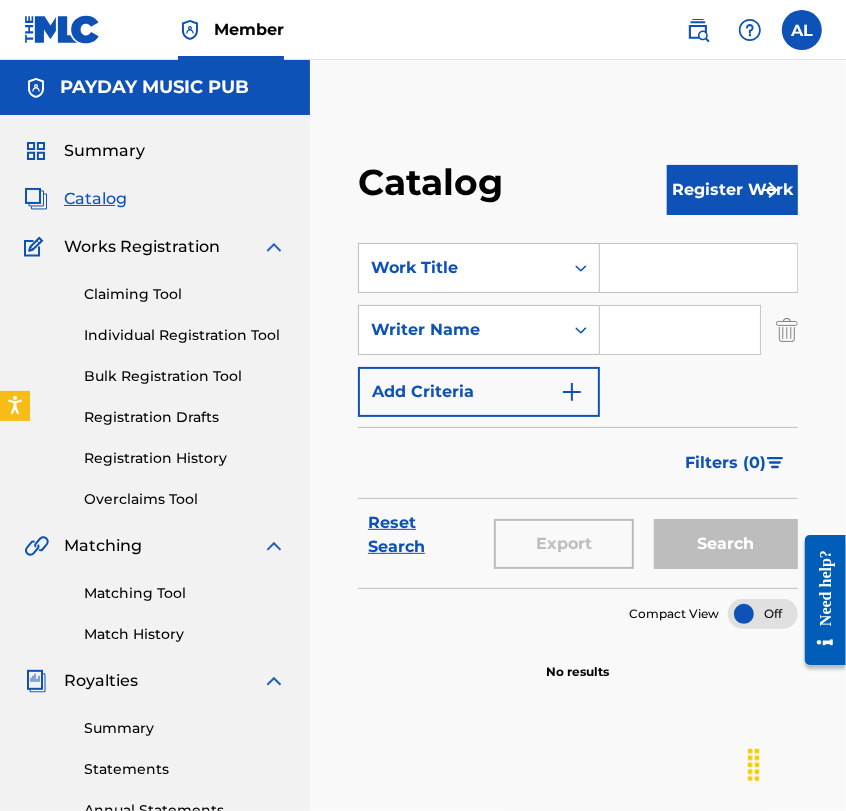 click on "SearchWithCriteria[ALPHANUMERIC_CODE] Work Title SearchWithCriteria[ALPHANUMERIC_CODE] Writer Name Add Criteria" at bounding box center (578, 330) 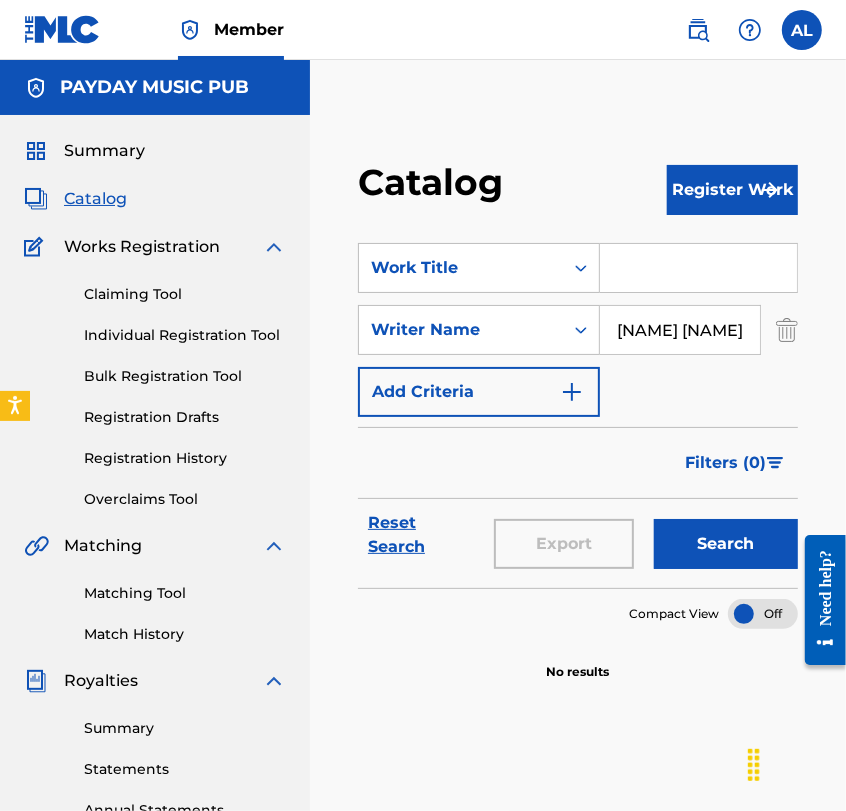 scroll, scrollTop: 0, scrollLeft: 37, axis: horizontal 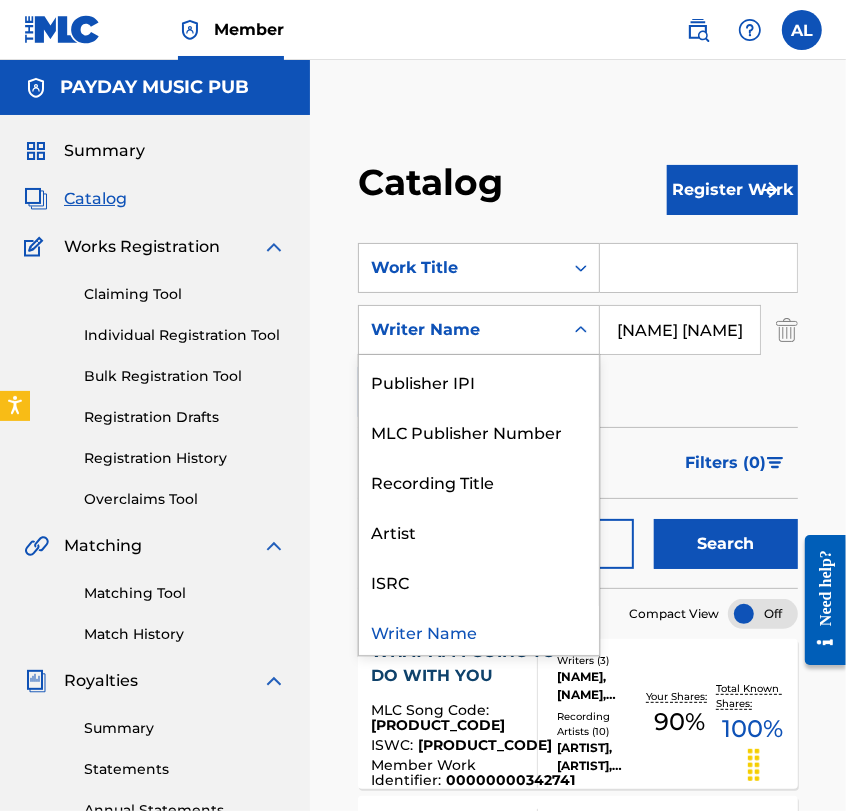 click on "Writer Name" at bounding box center [461, 330] 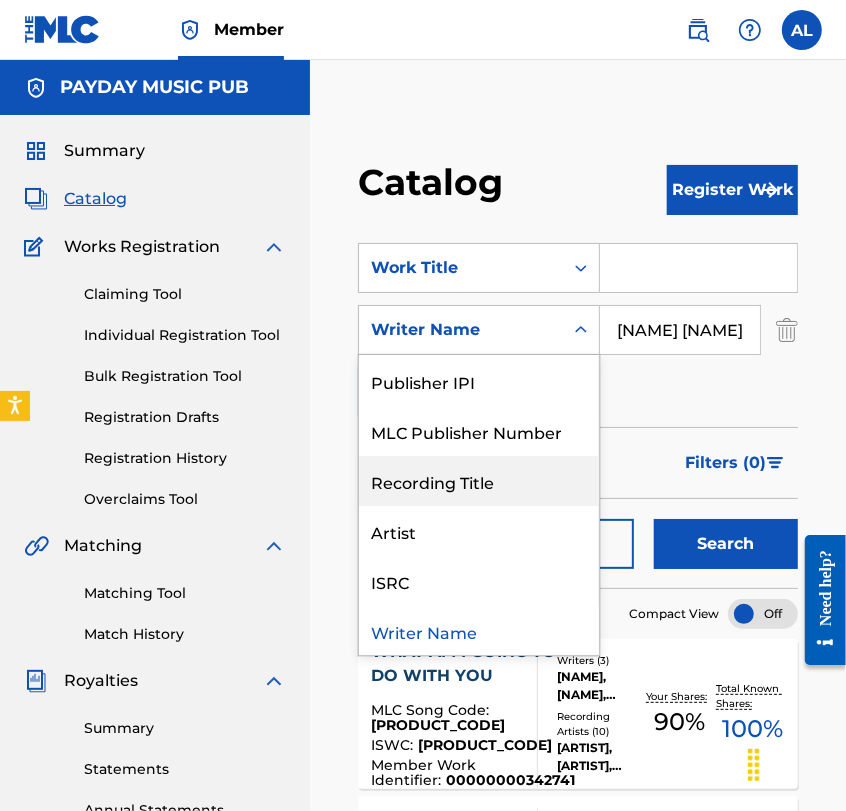 scroll, scrollTop: 0, scrollLeft: 0, axis: both 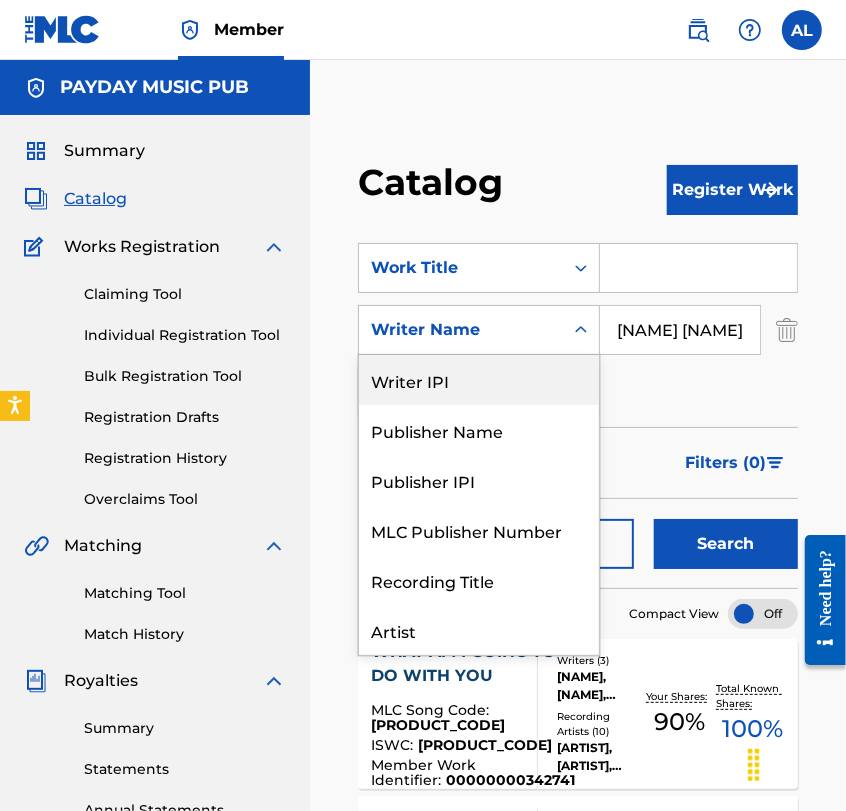 click on "Writer IPI" at bounding box center [479, 380] 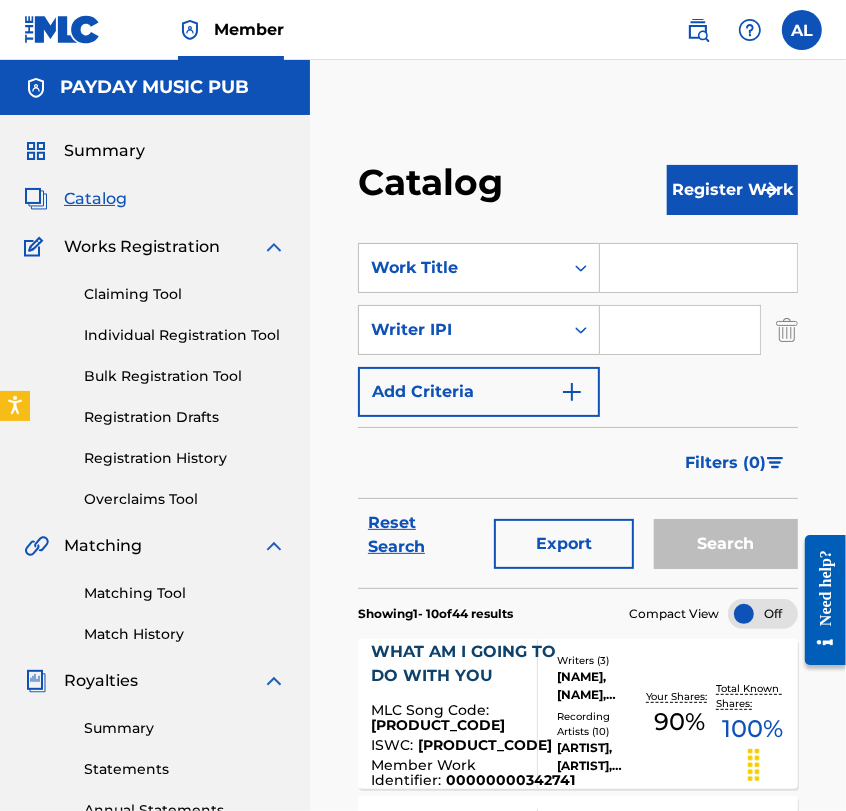 click at bounding box center (680, 330) 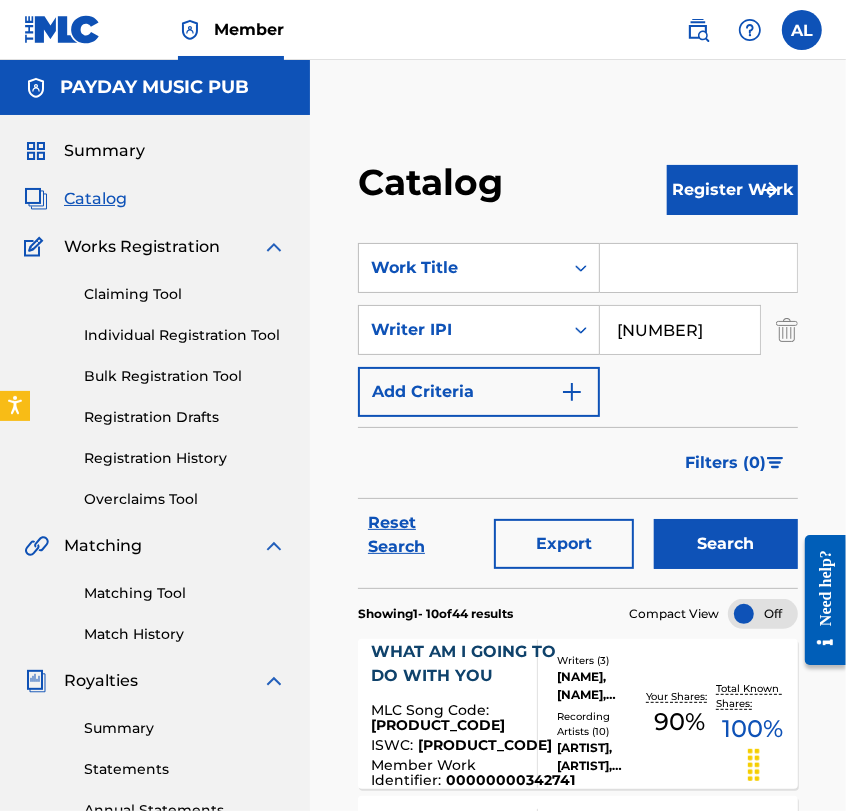 click on "[NUMBER]" at bounding box center [680, 330] 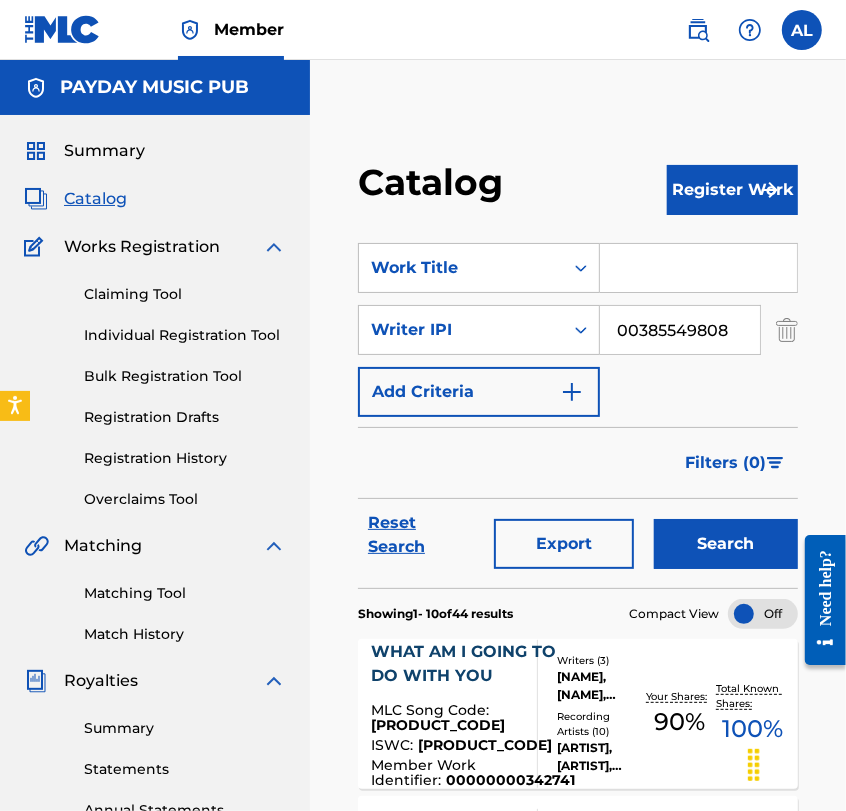 type on "00385549808" 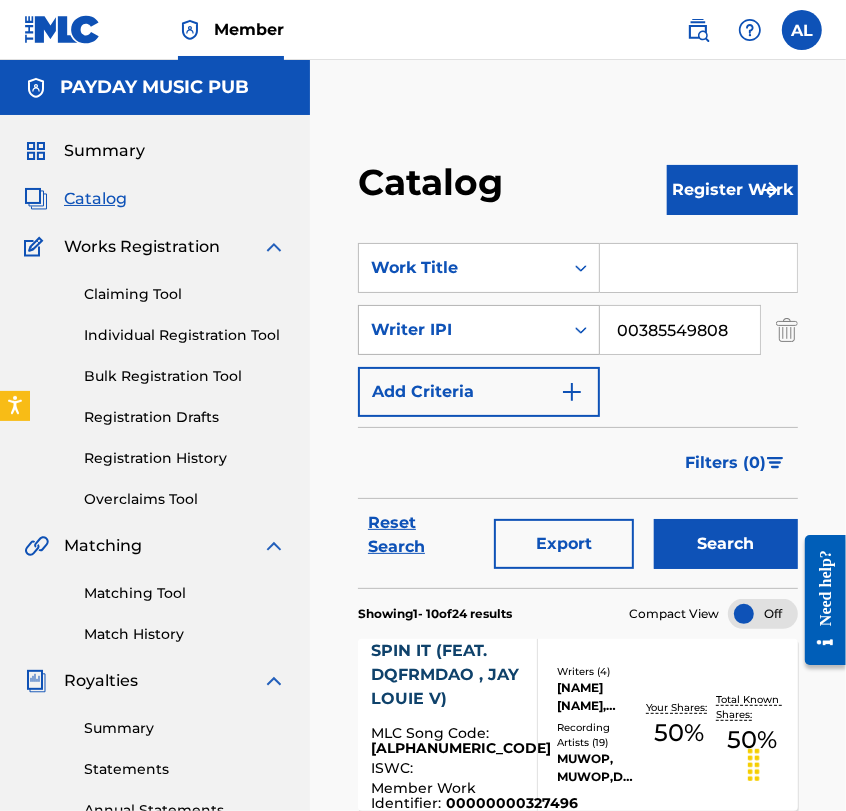 click at bounding box center [581, 330] 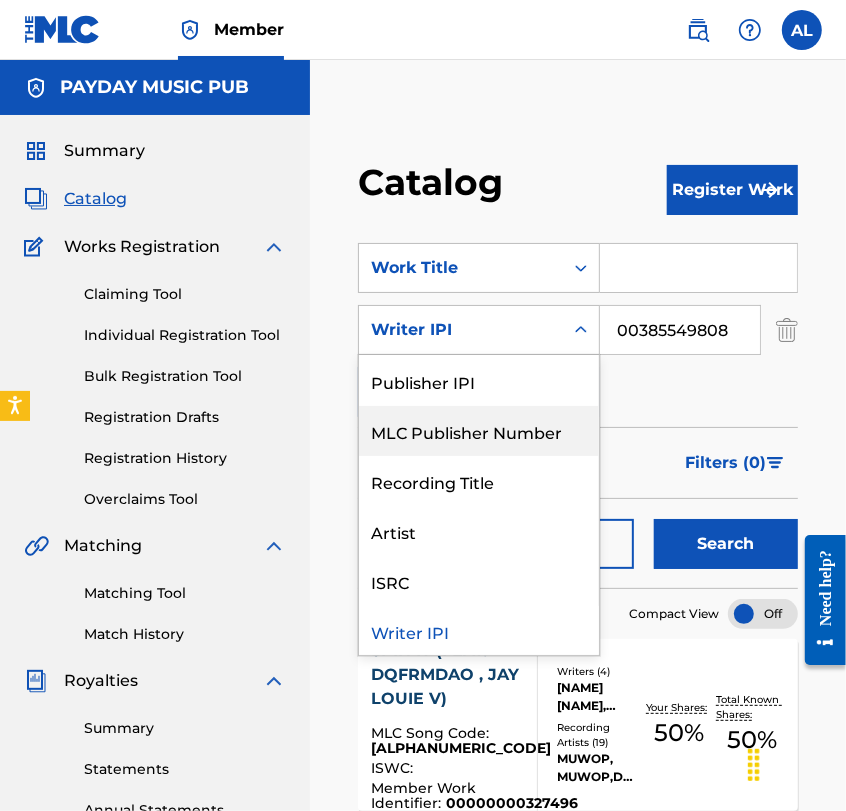 scroll, scrollTop: 0, scrollLeft: 0, axis: both 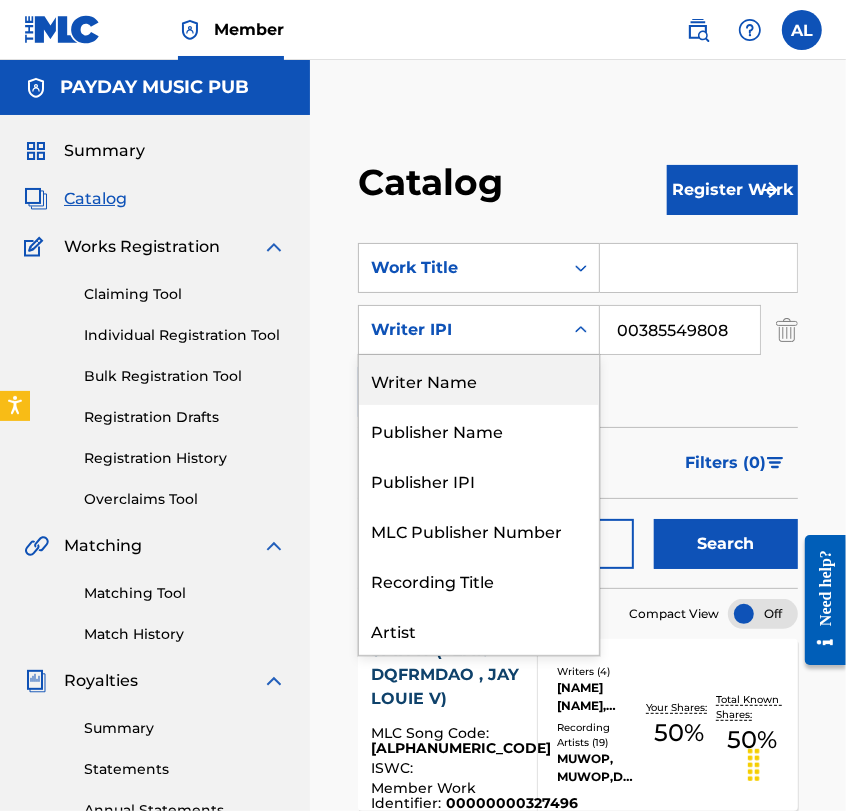 click on "Writer Name" at bounding box center (479, 380) 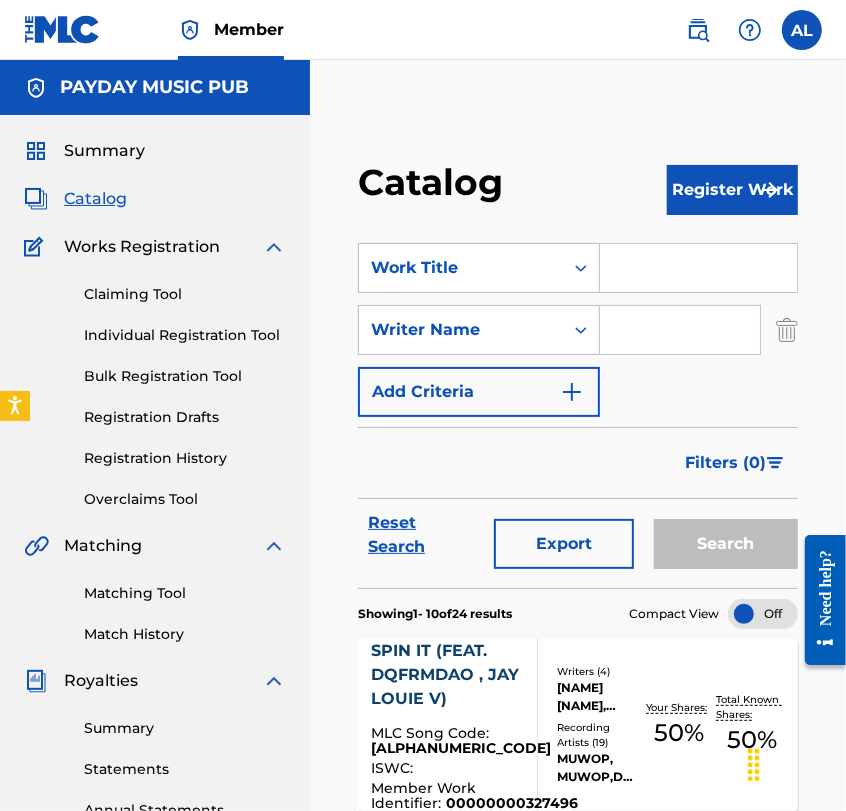 click at bounding box center [680, 330] 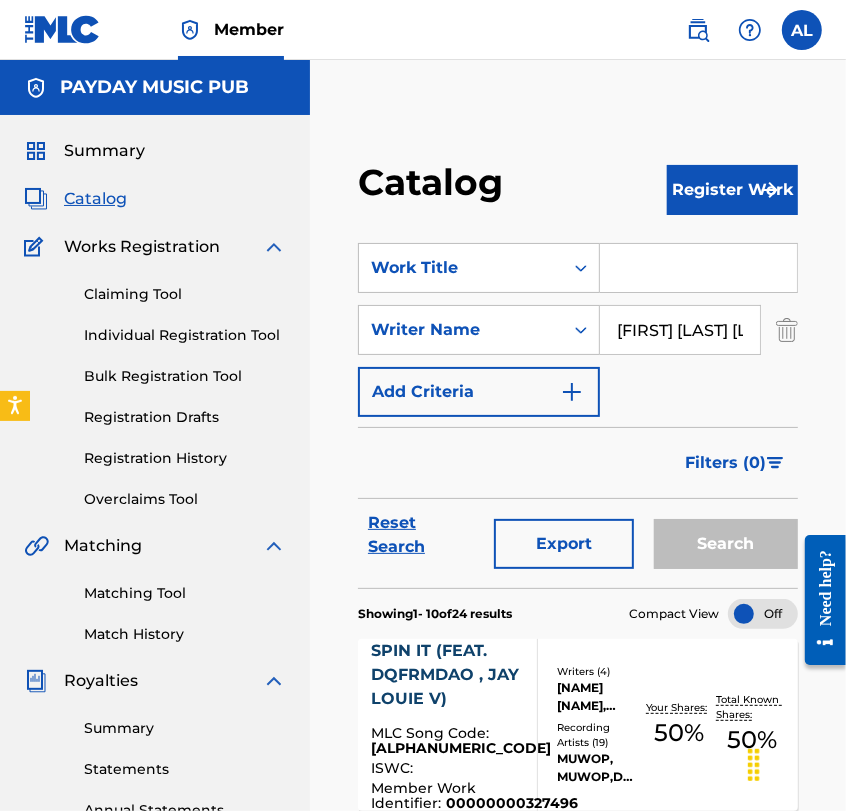 scroll, scrollTop: 0, scrollLeft: 61, axis: horizontal 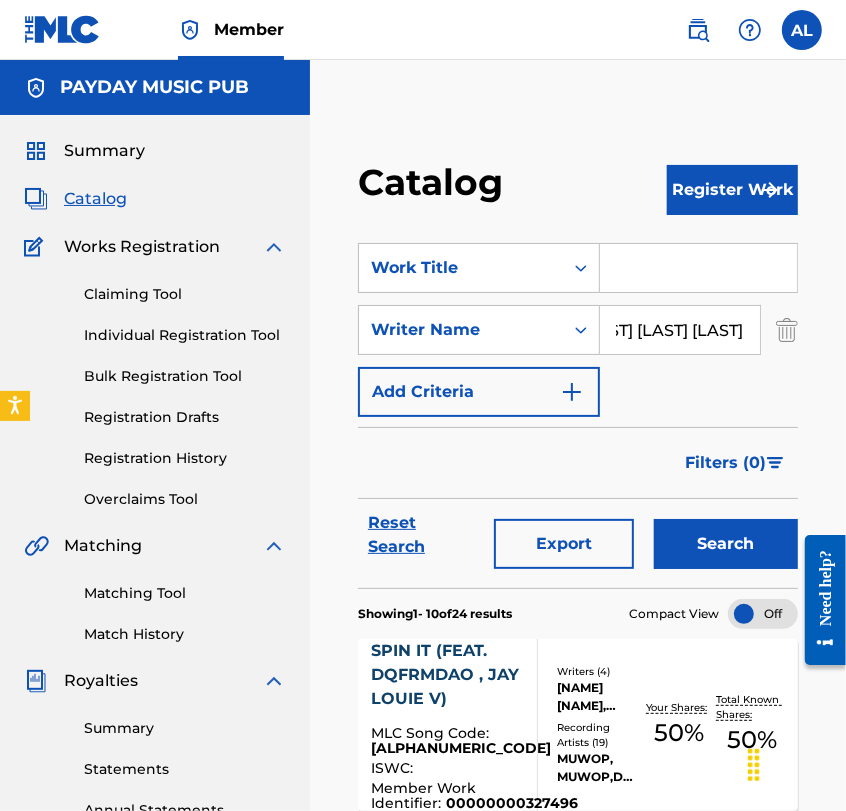 type on "[FIRST] [LAST] [LAST]" 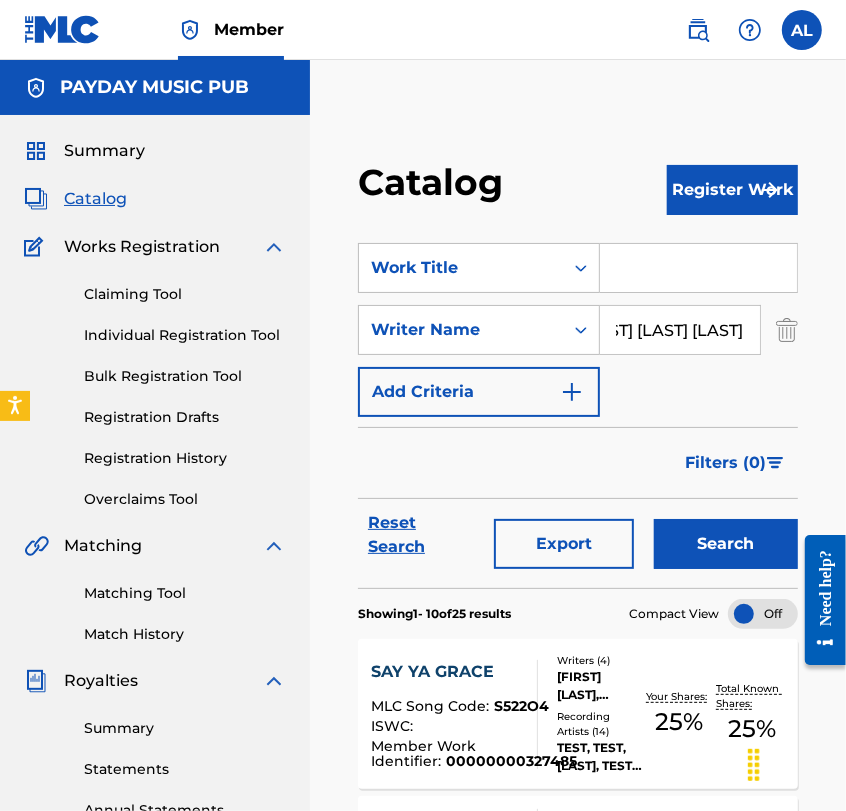 scroll, scrollTop: 0, scrollLeft: 0, axis: both 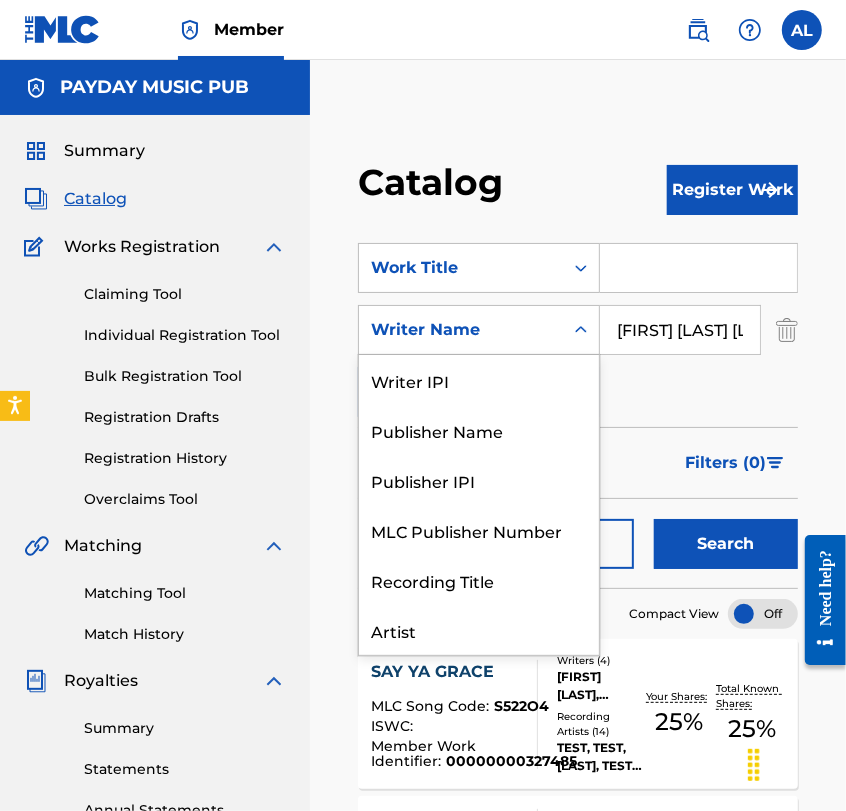 click on "Writer Name" at bounding box center [461, 330] 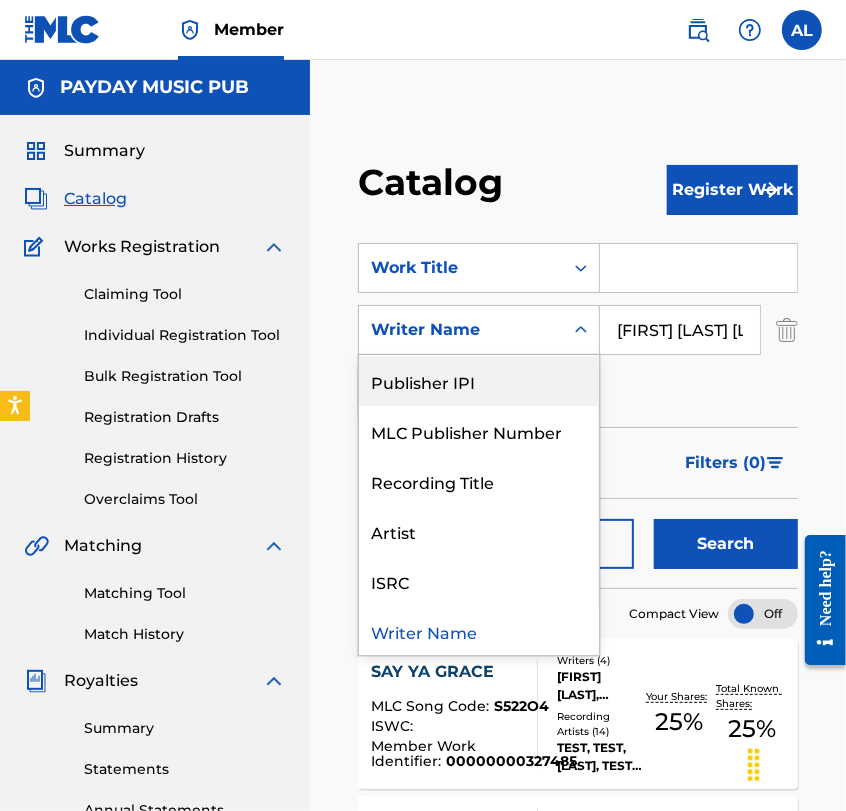 scroll, scrollTop: 0, scrollLeft: 0, axis: both 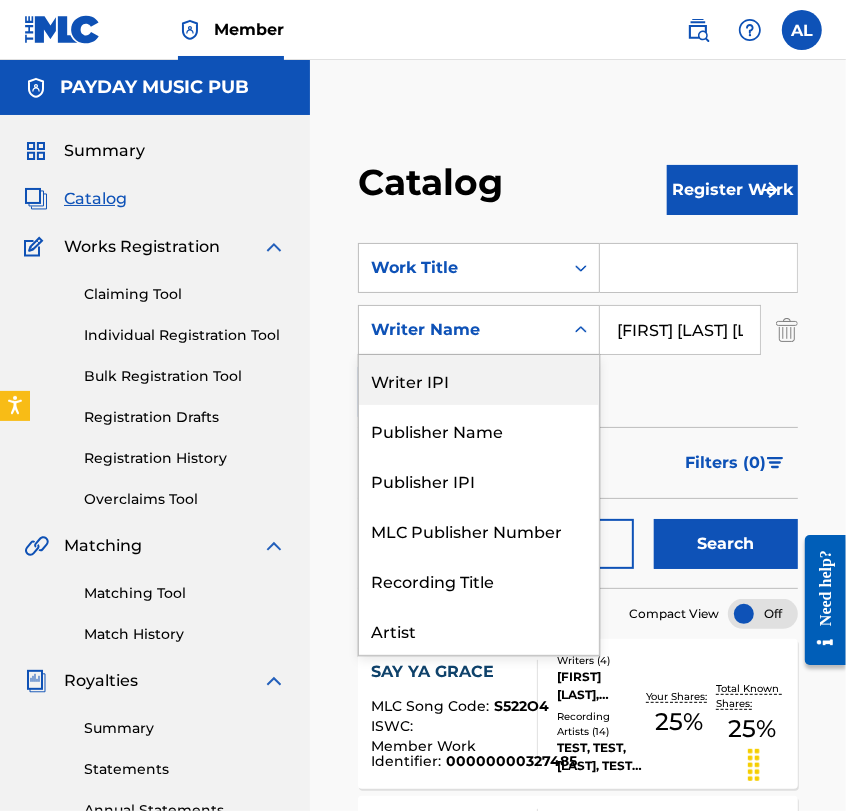 click on "Writer IPI" at bounding box center [479, 380] 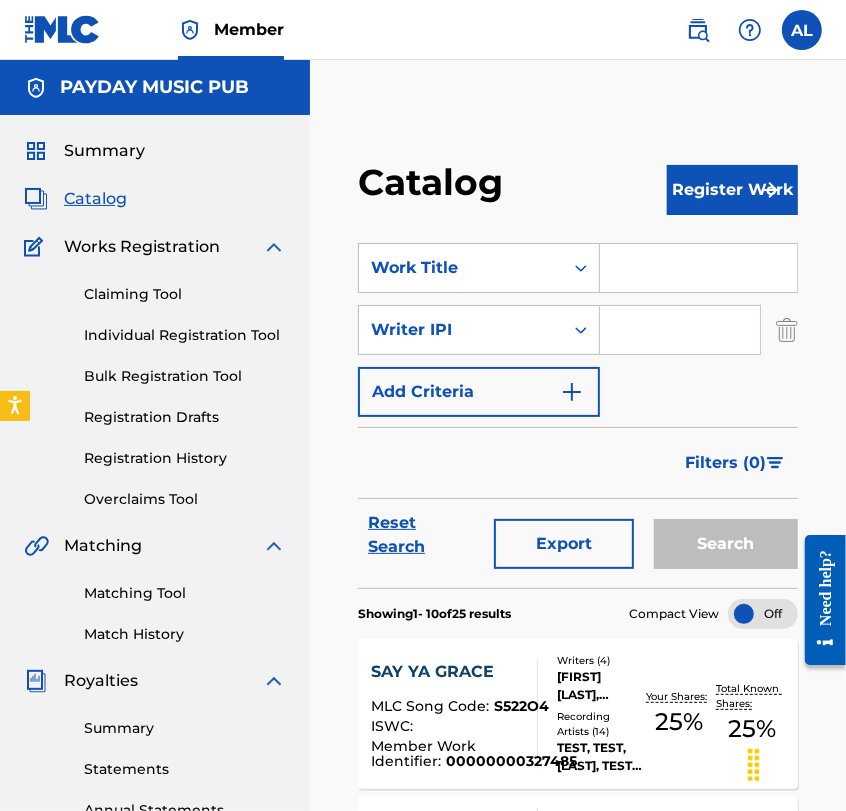 click at bounding box center [680, 330] 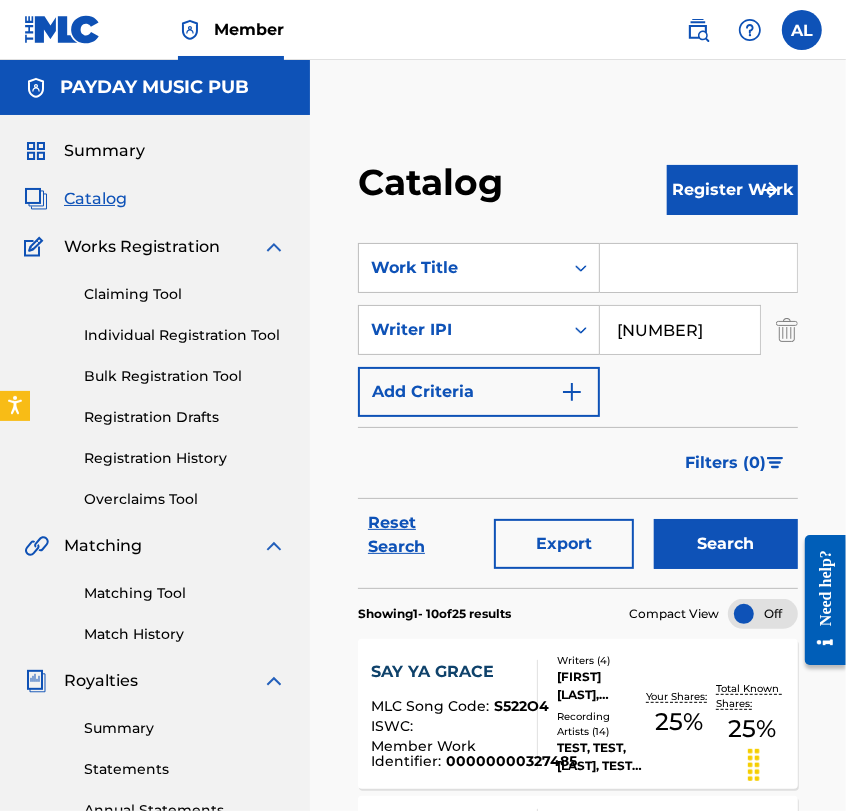 type on "[NUMBER]" 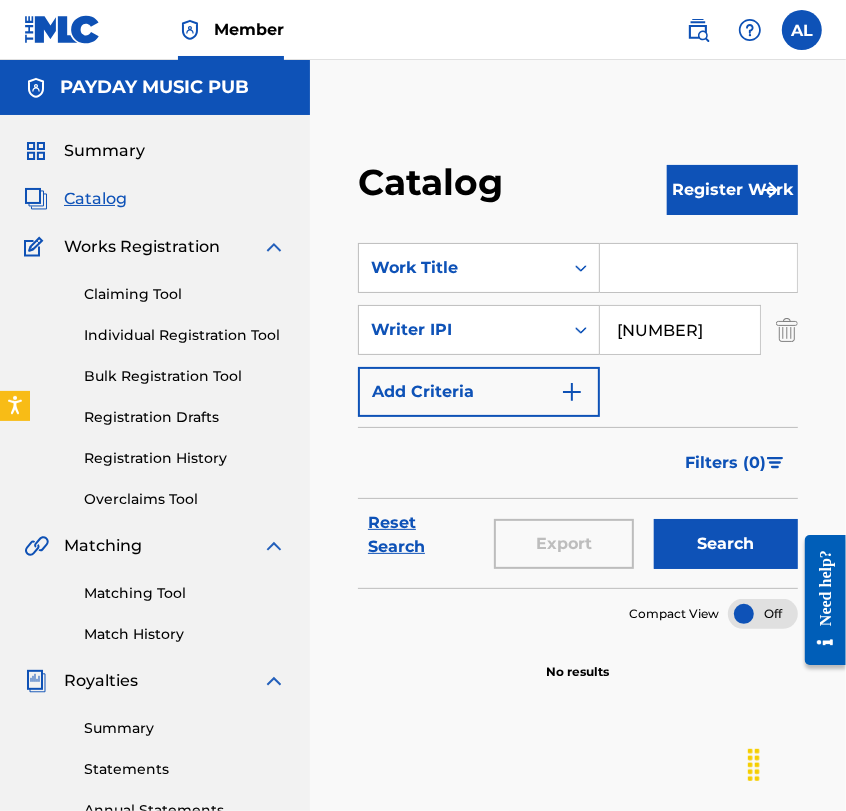 click on "Search" at bounding box center [726, 544] 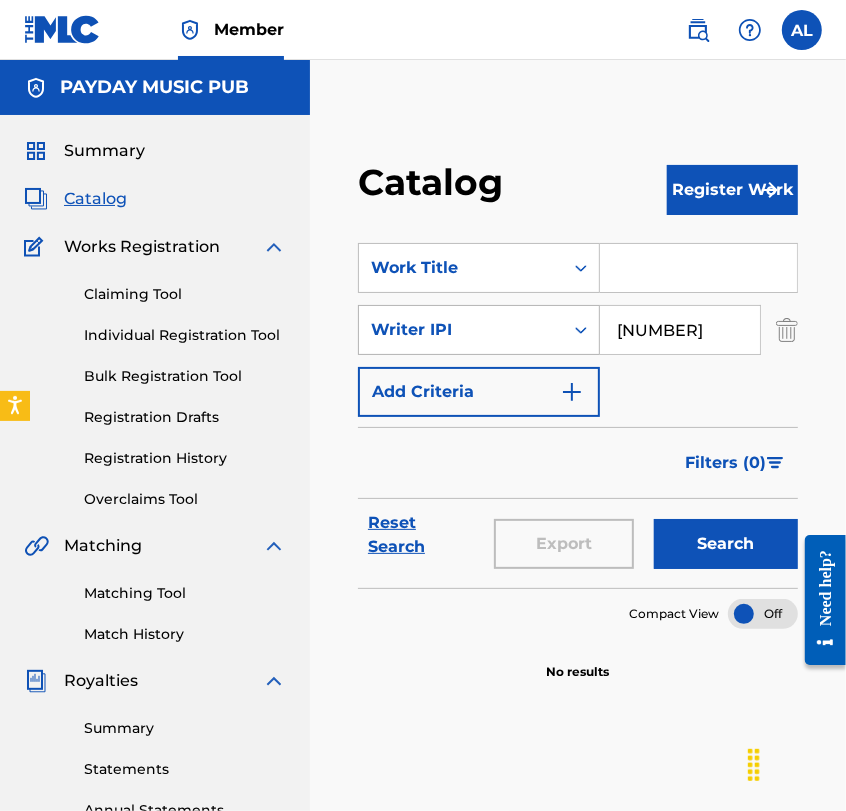click on "Writer IPI" at bounding box center [461, 330] 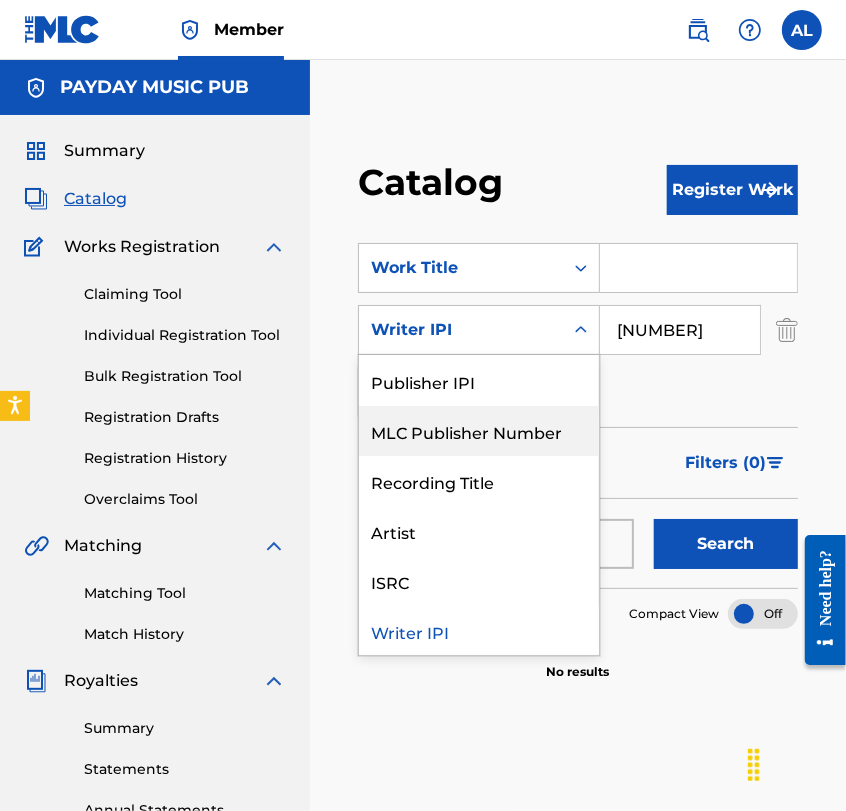 scroll, scrollTop: 0, scrollLeft: 0, axis: both 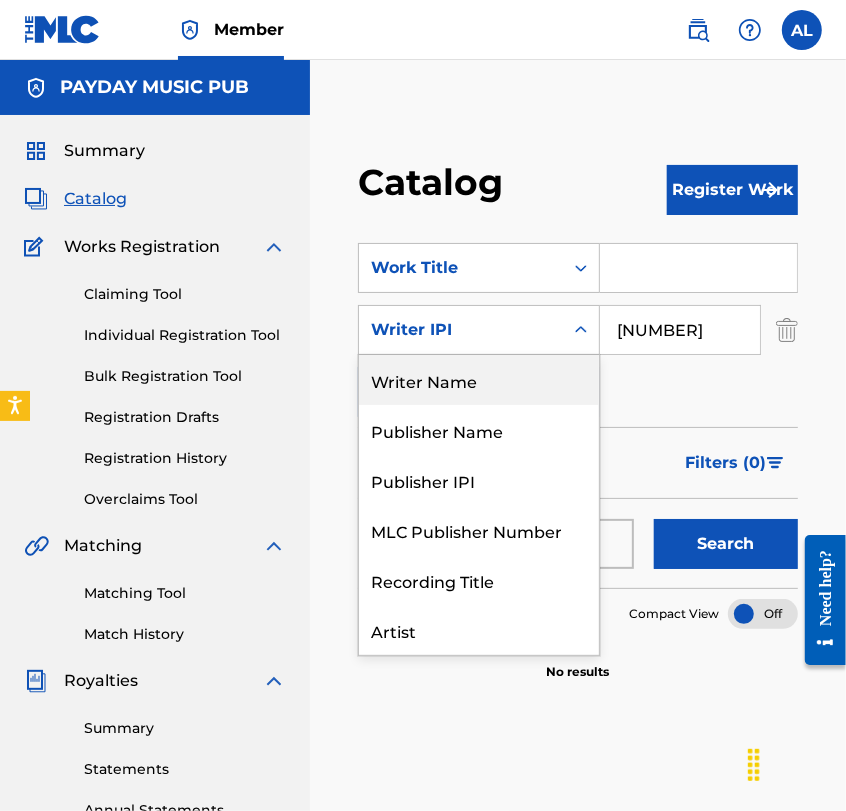 click on "Writer Name" at bounding box center (479, 380) 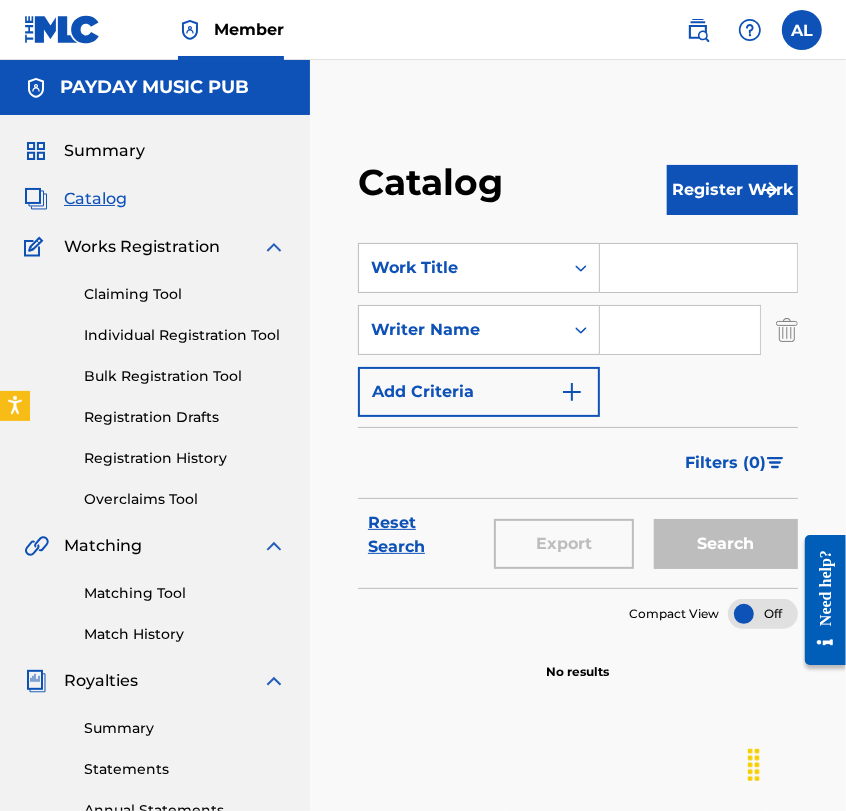 click at bounding box center [680, 330] 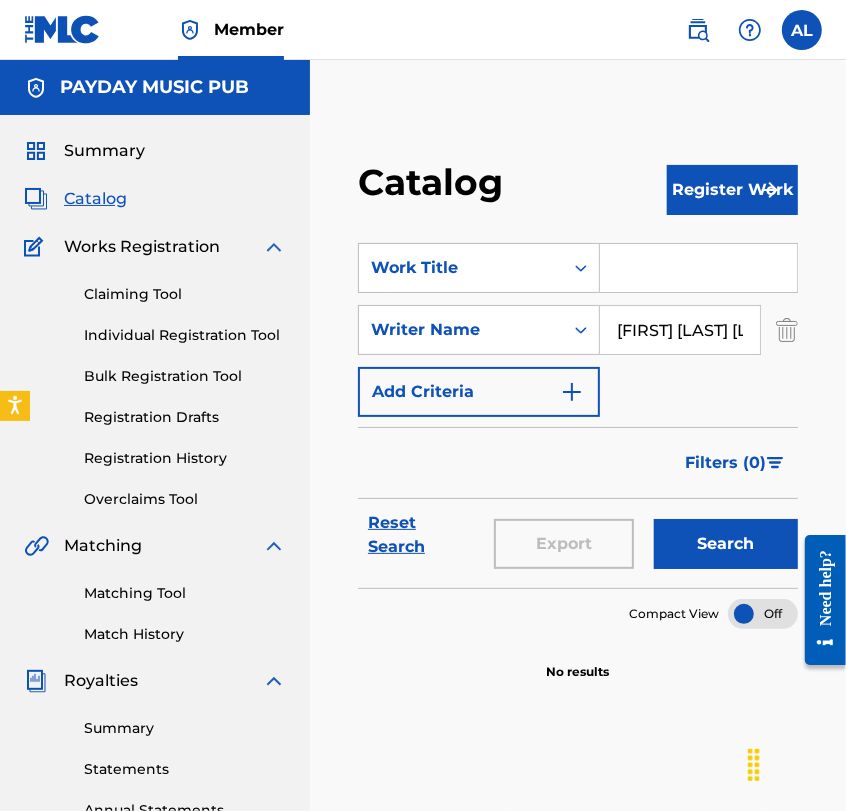 scroll, scrollTop: 0, scrollLeft: 80, axis: horizontal 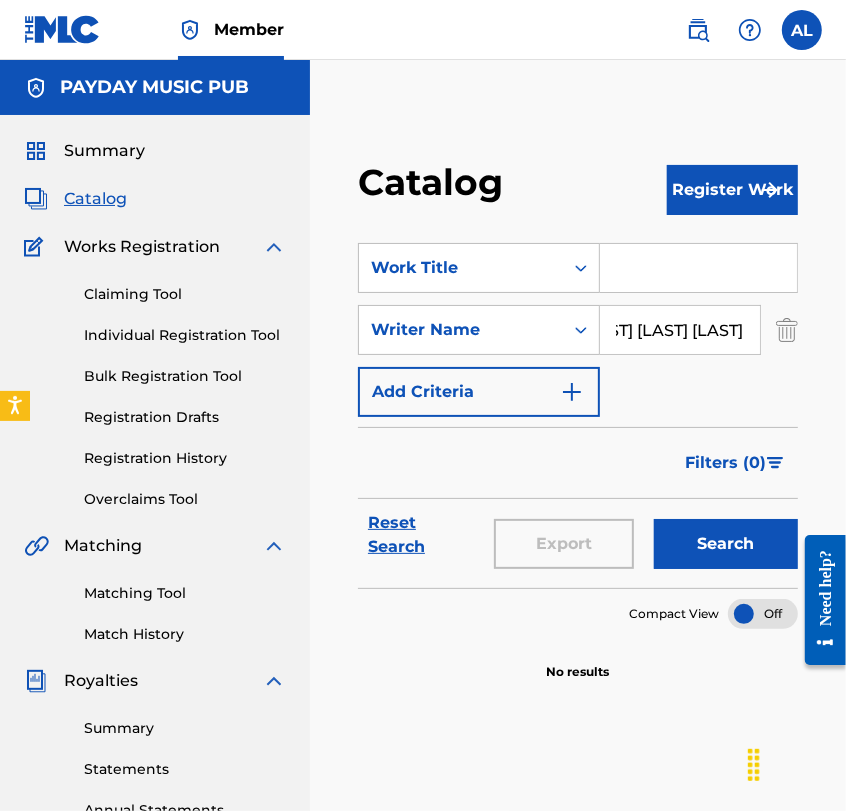 type on "[FIRST] [LAST] [LAST]" 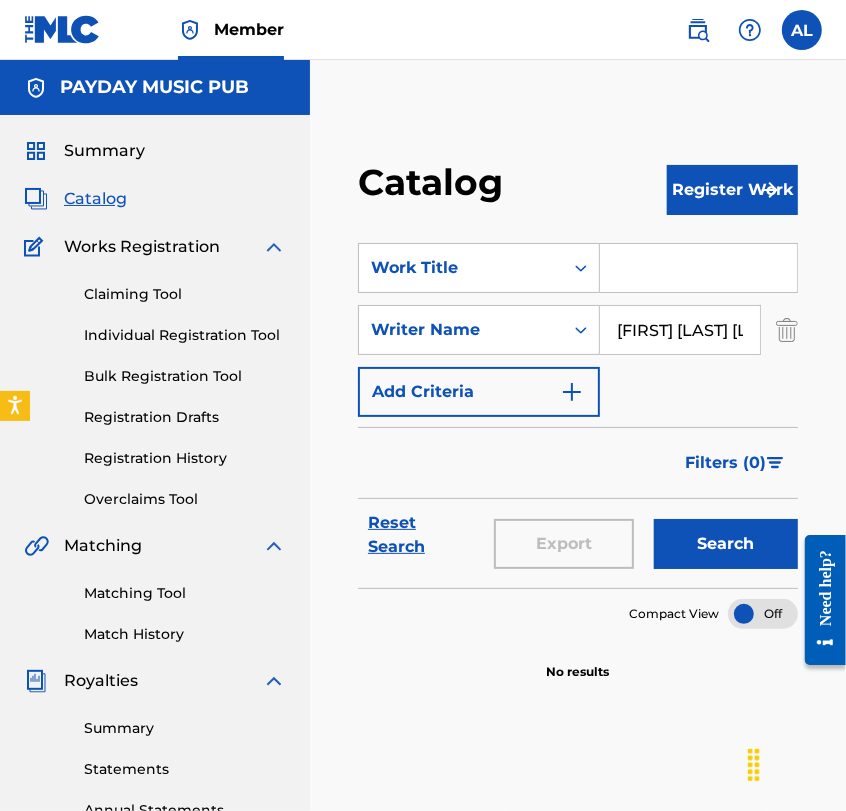 click on "Search" at bounding box center [726, 544] 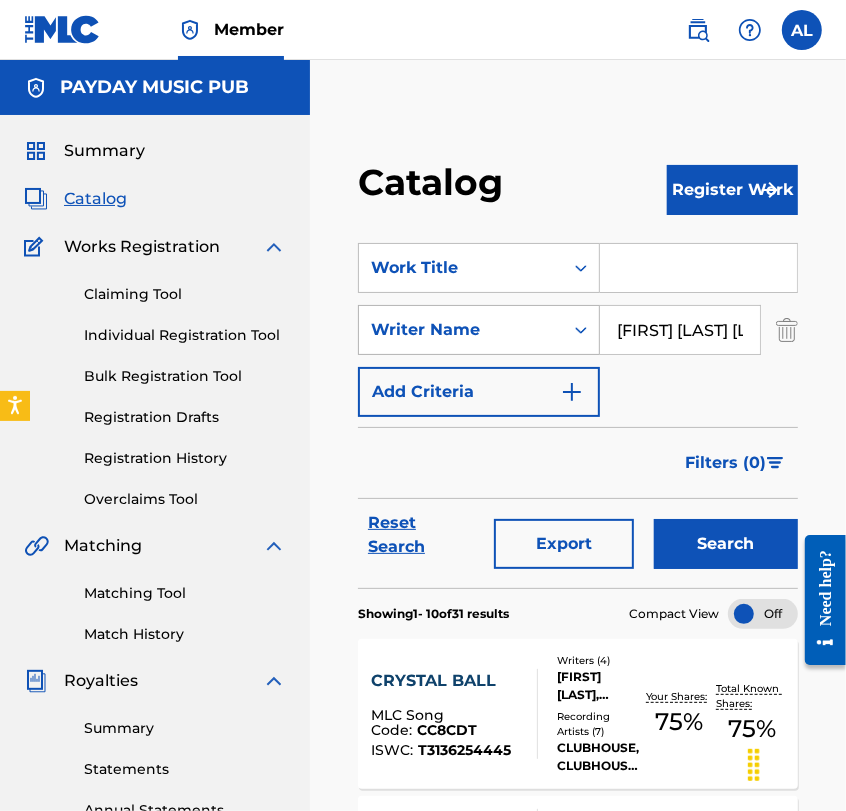 click on "Writer Name" at bounding box center [461, 330] 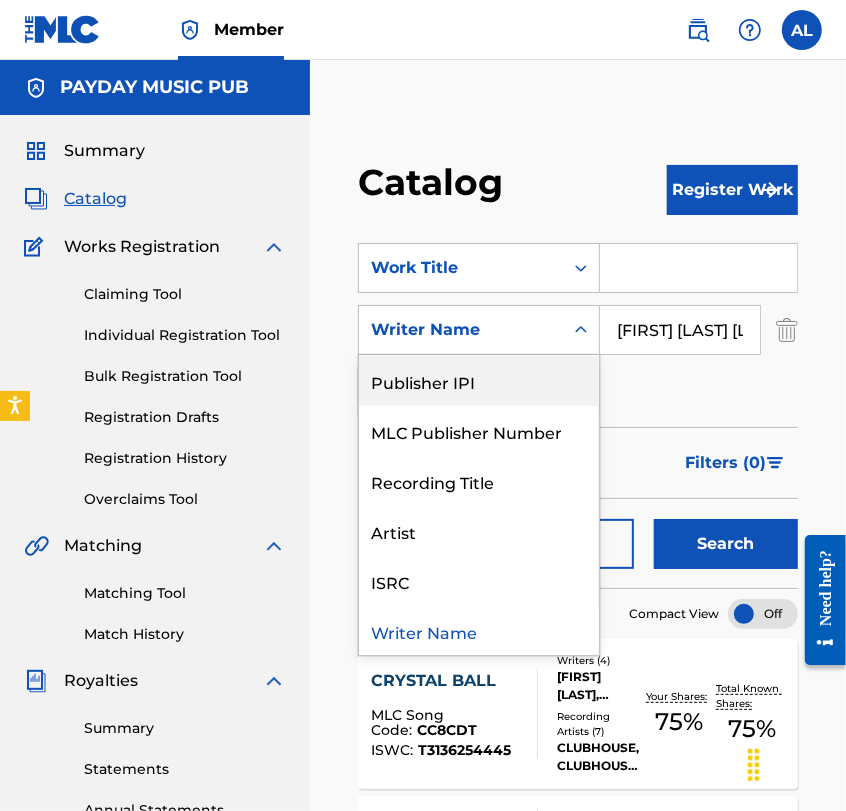 scroll, scrollTop: 0, scrollLeft: 0, axis: both 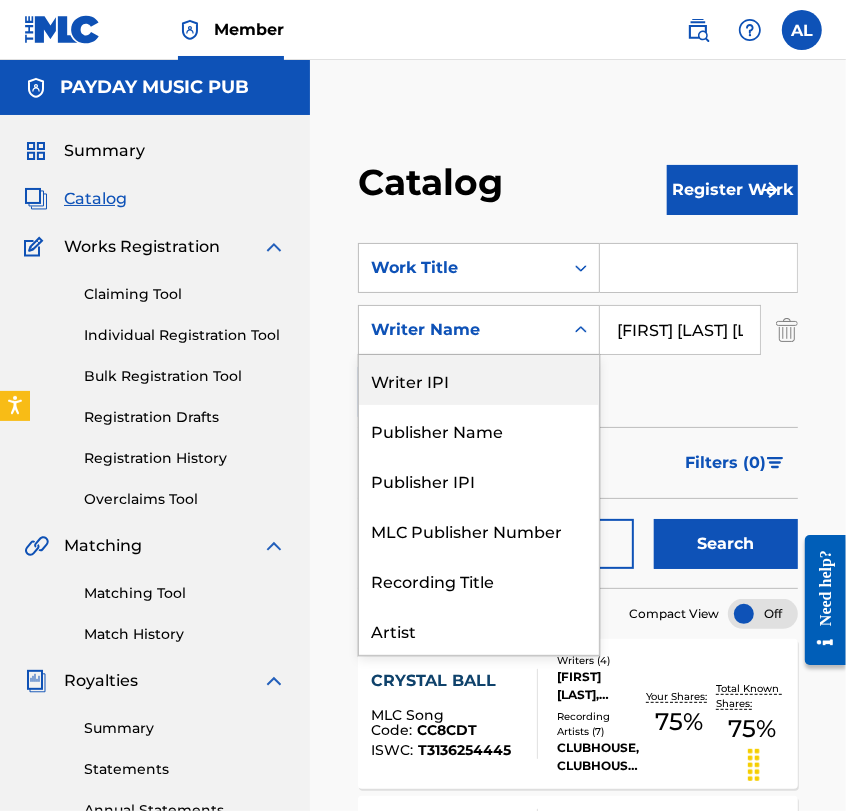 click on "Writer IPI" at bounding box center (479, 380) 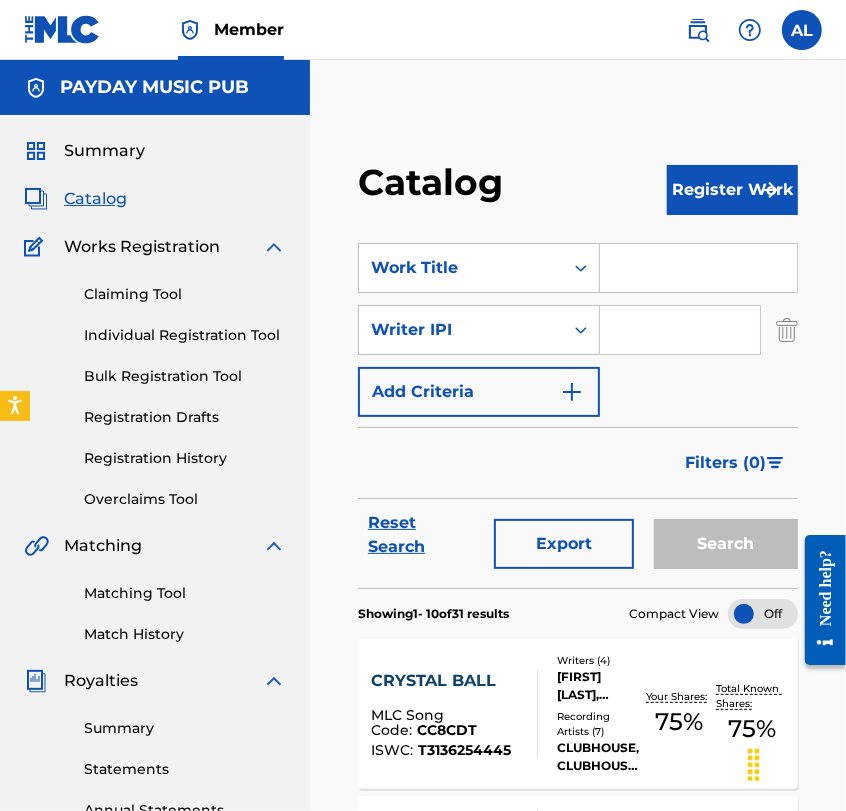 click at bounding box center (680, 330) 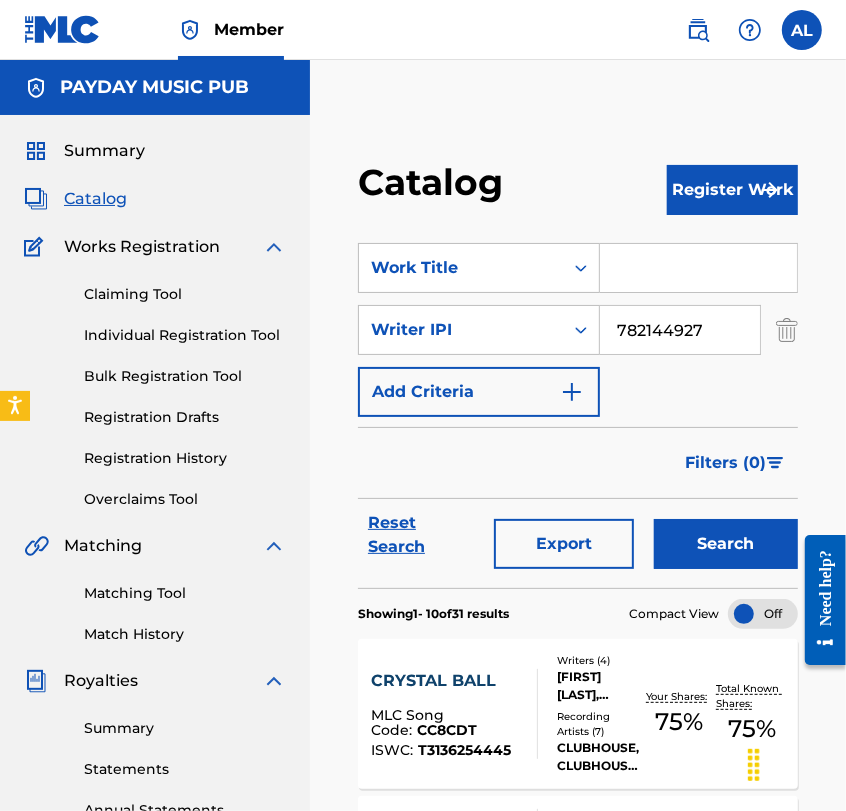 type on "782144927" 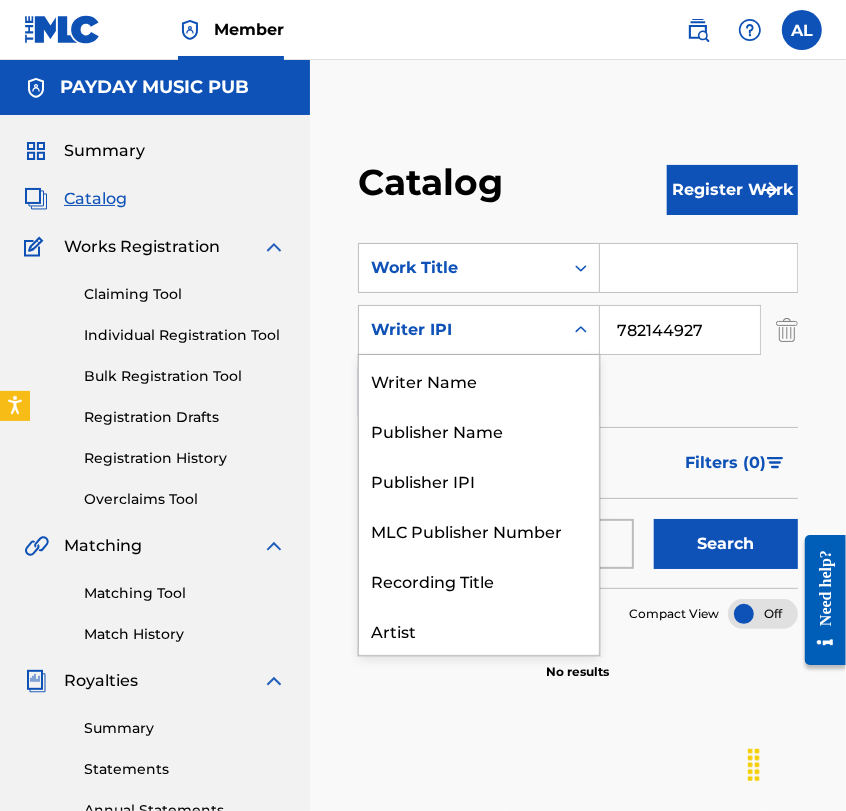 click on "Writer IPI" at bounding box center (461, 330) 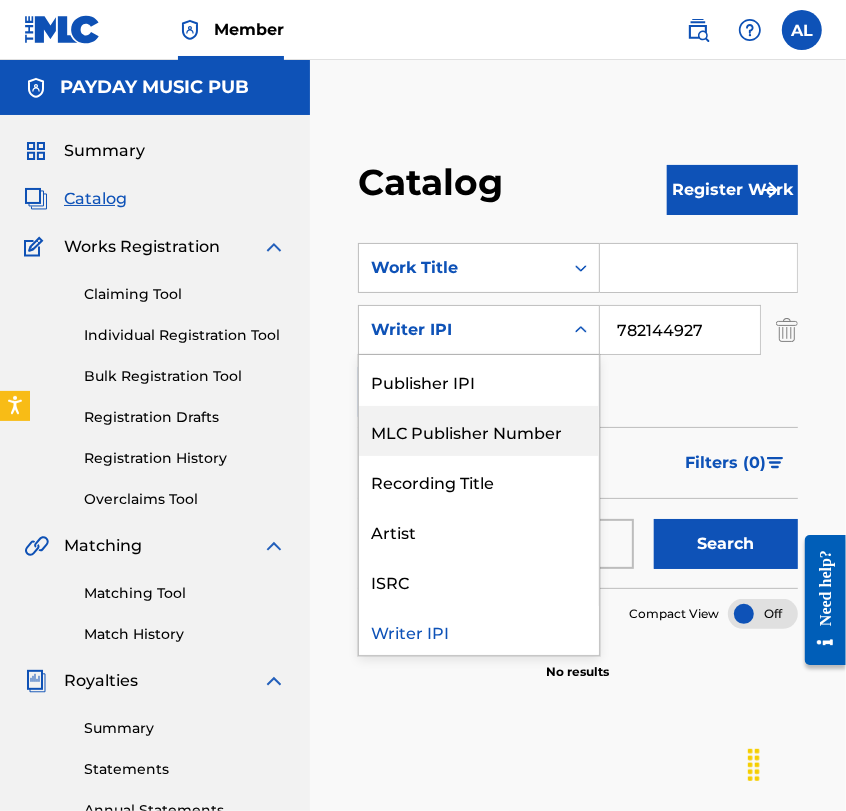 scroll, scrollTop: 0, scrollLeft: 0, axis: both 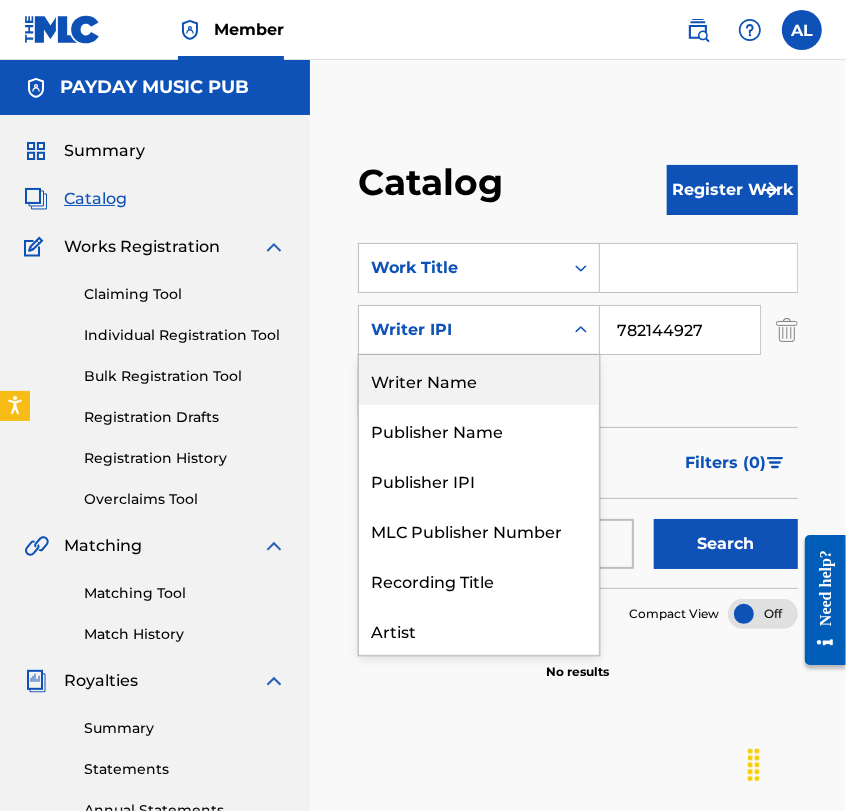 drag, startPoint x: 435, startPoint y: 394, endPoint x: 456, endPoint y: 380, distance: 25.23886 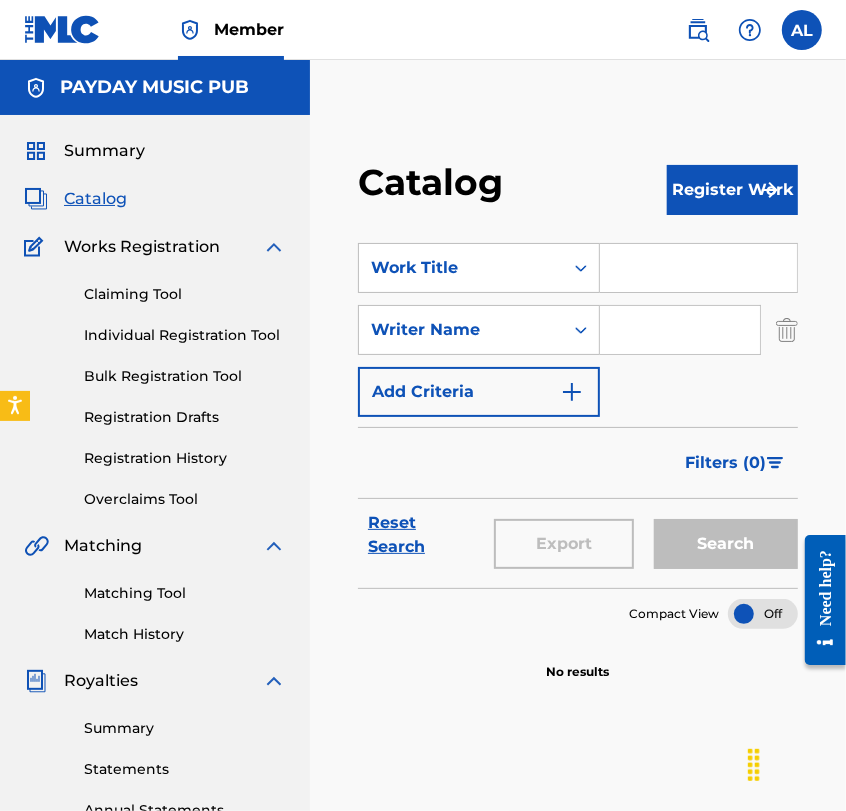 click at bounding box center (680, 330) 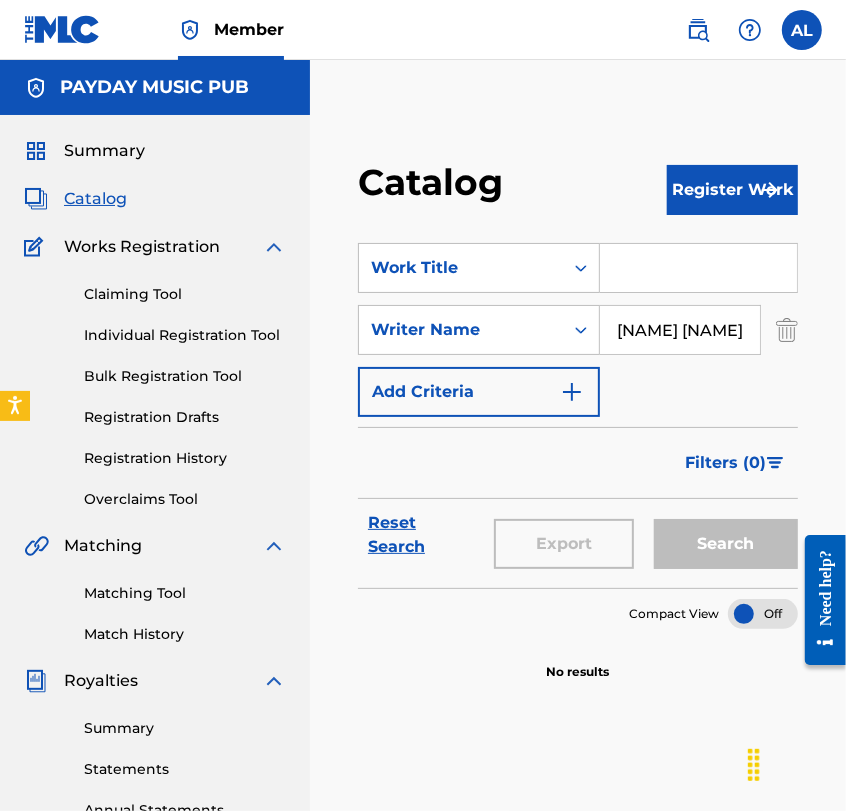 scroll, scrollTop: 0, scrollLeft: 41, axis: horizontal 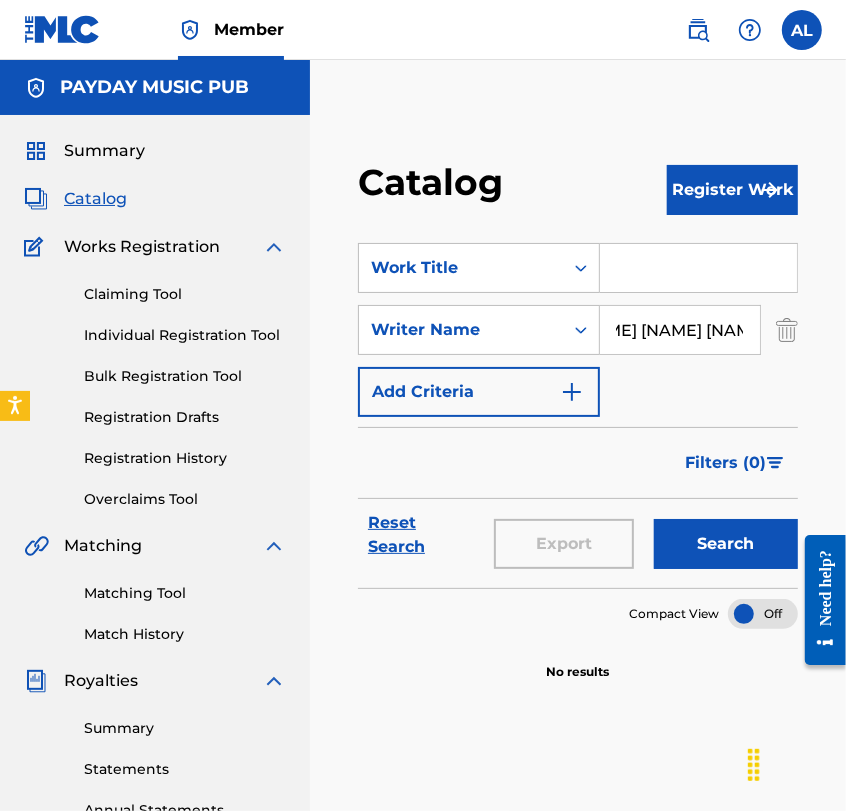 type on "[NAME] [NAME] [NAME]" 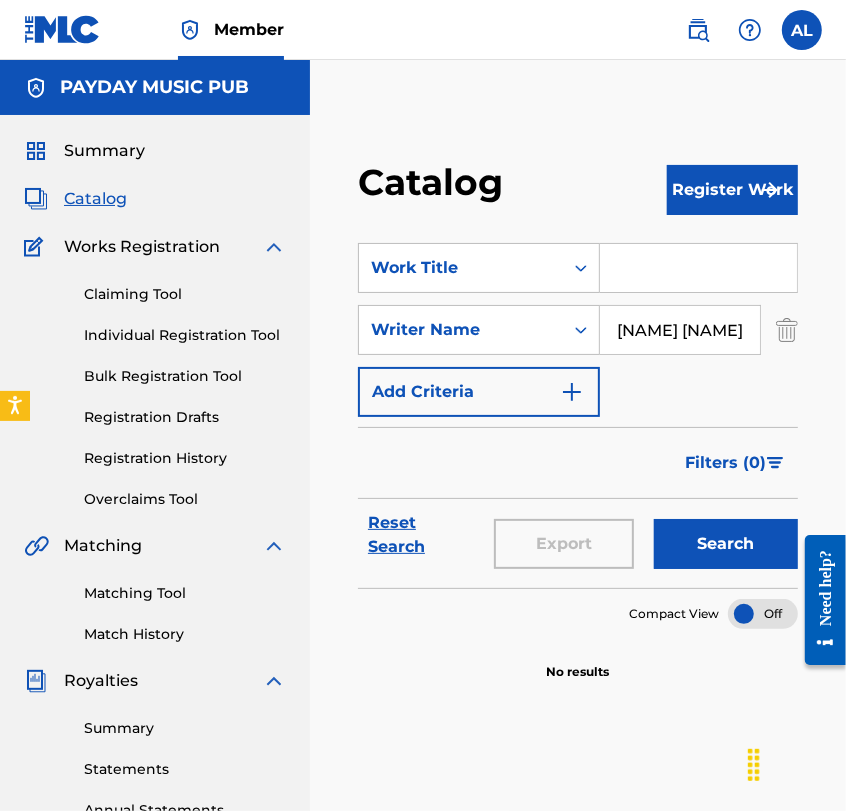 click on "Search" at bounding box center [726, 544] 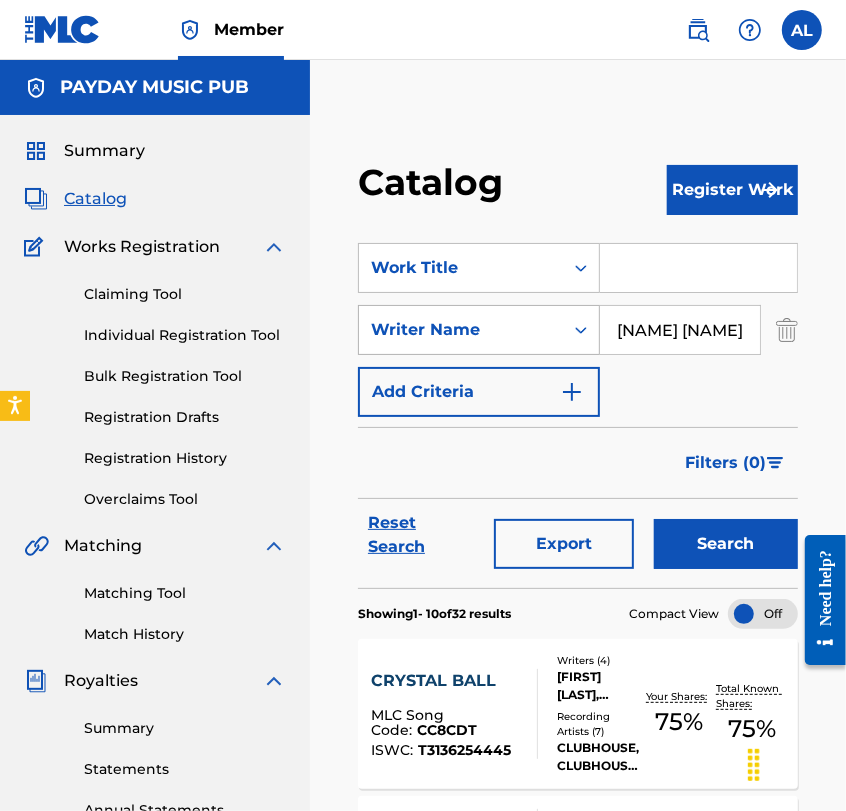 click on "Writer Name" at bounding box center [461, 330] 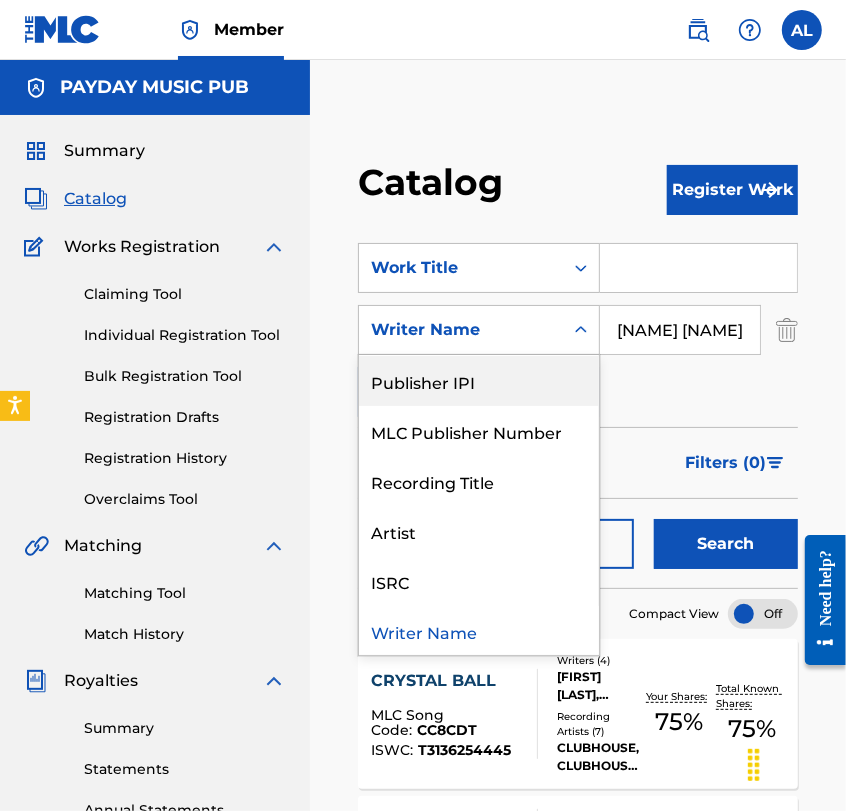 scroll, scrollTop: 0, scrollLeft: 0, axis: both 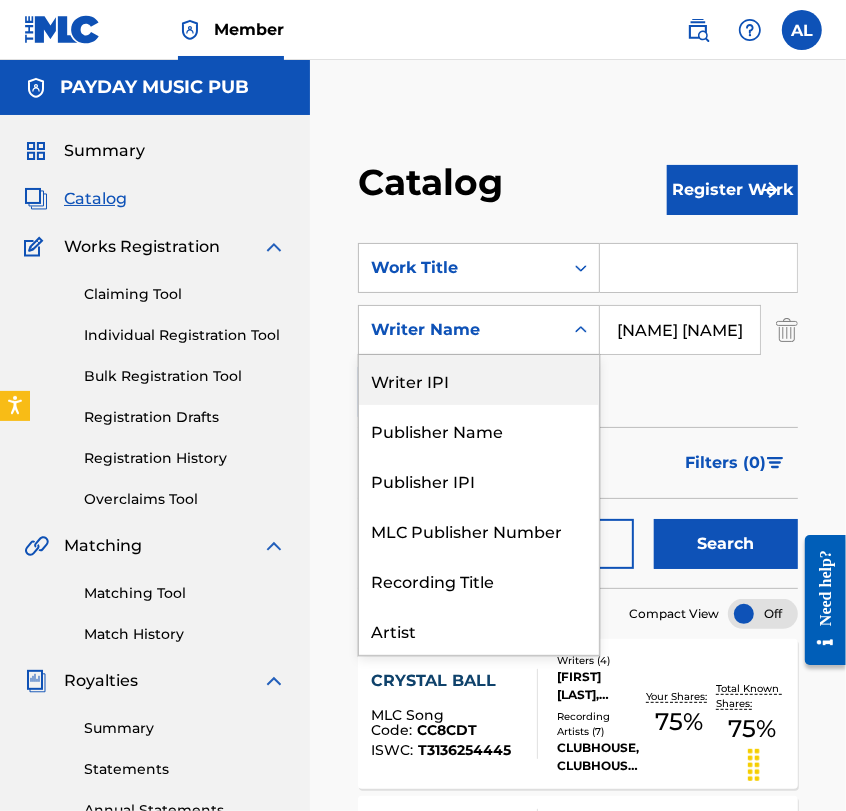 click on "Writer IPI" at bounding box center (479, 380) 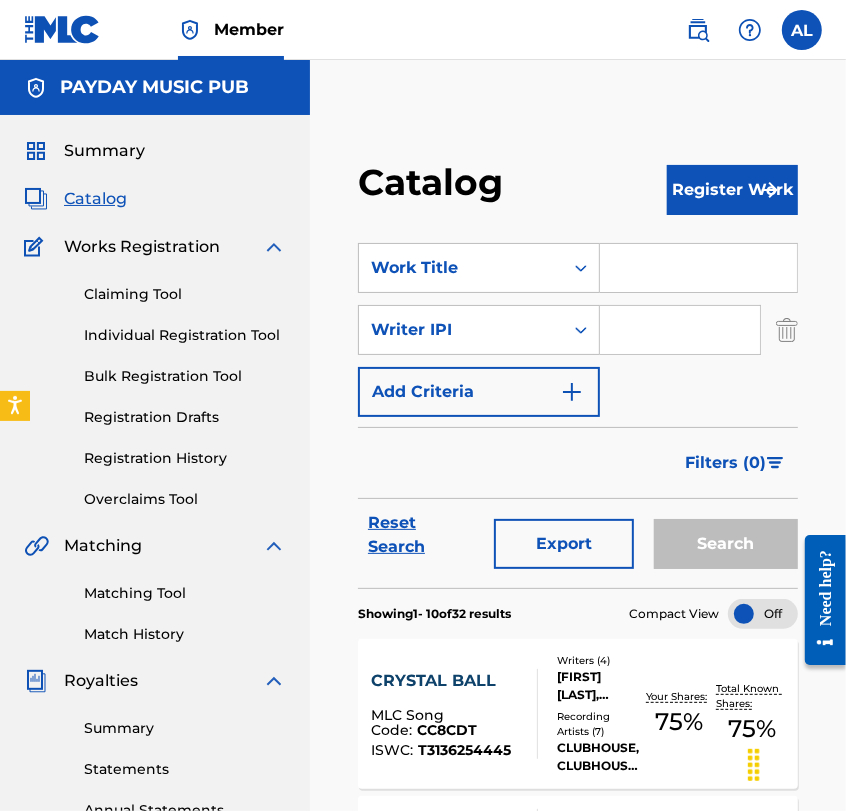 click at bounding box center [680, 330] 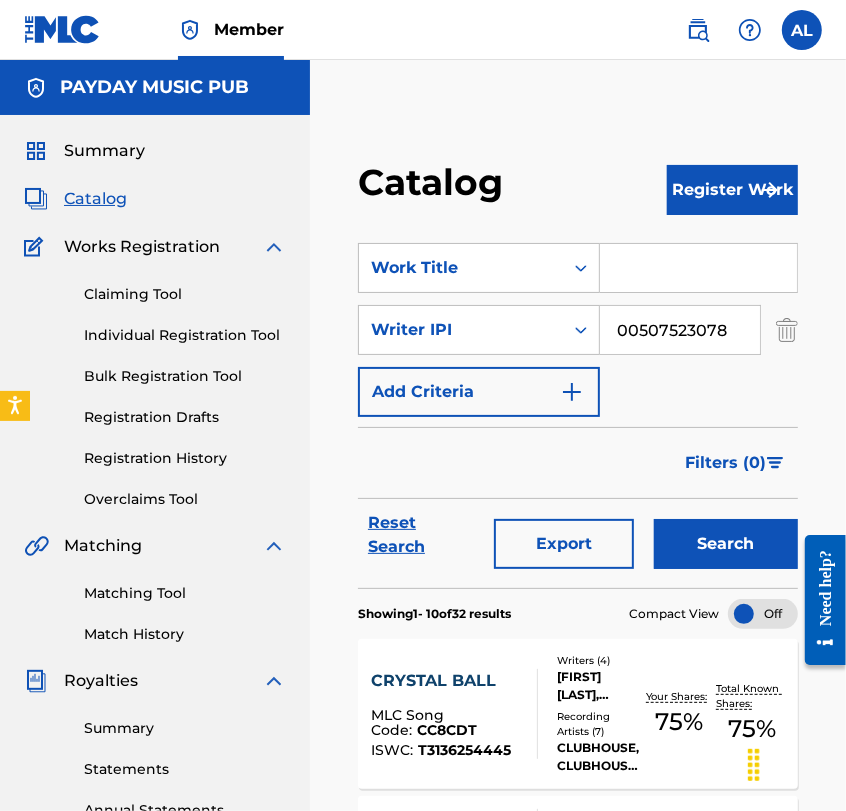 click on "Search" at bounding box center (726, 544) 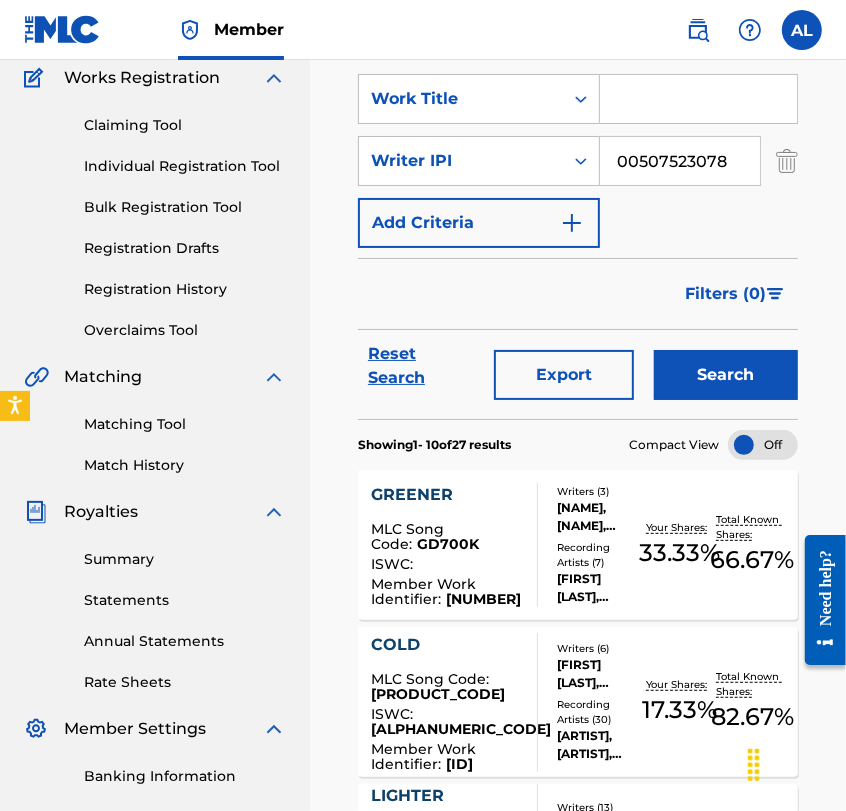 scroll, scrollTop: 168, scrollLeft: 0, axis: vertical 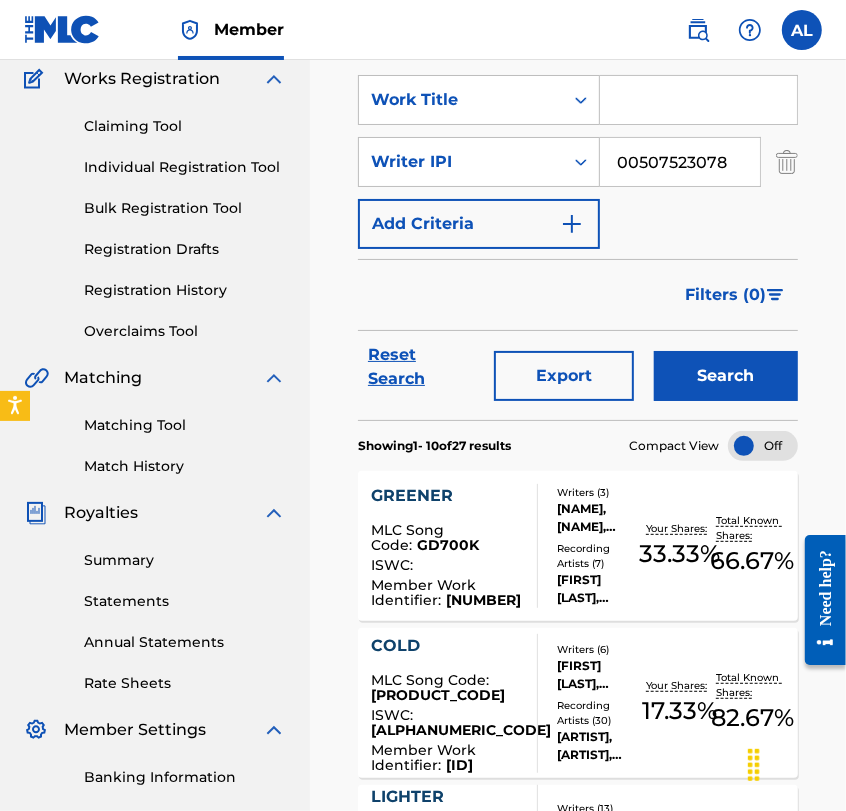 click on "00507523078" at bounding box center (680, 162) 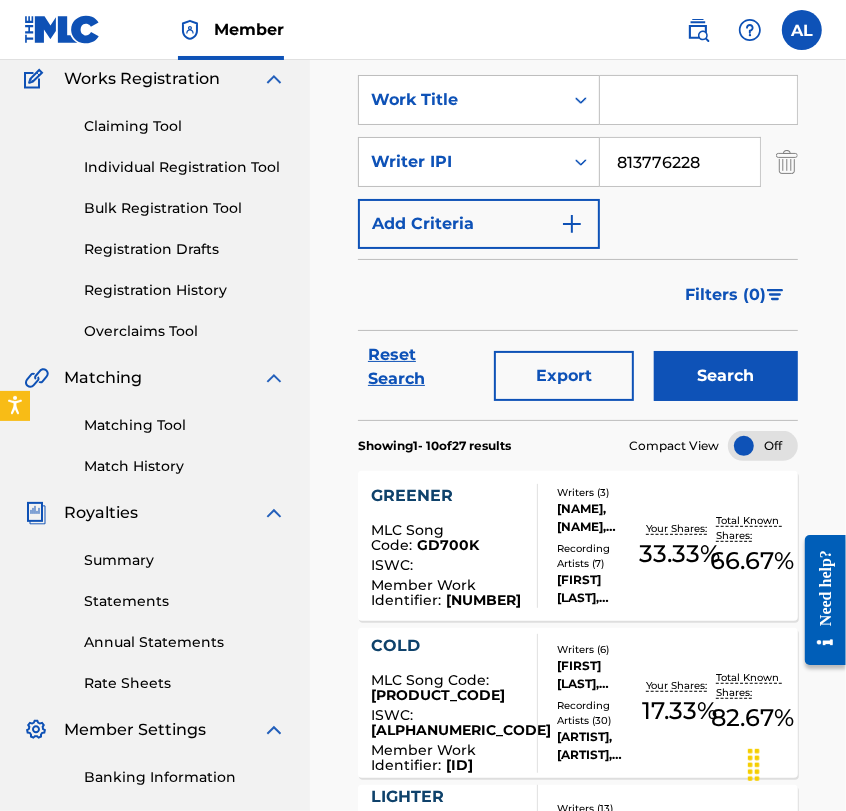 type on "813776228" 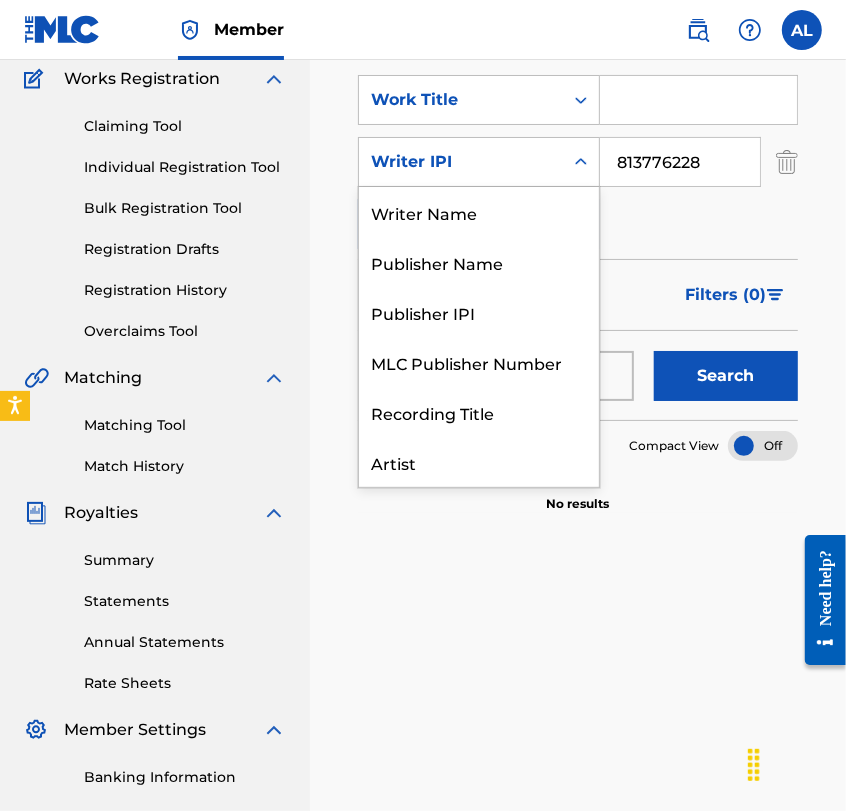 click on "Writer IPI" at bounding box center [461, 162] 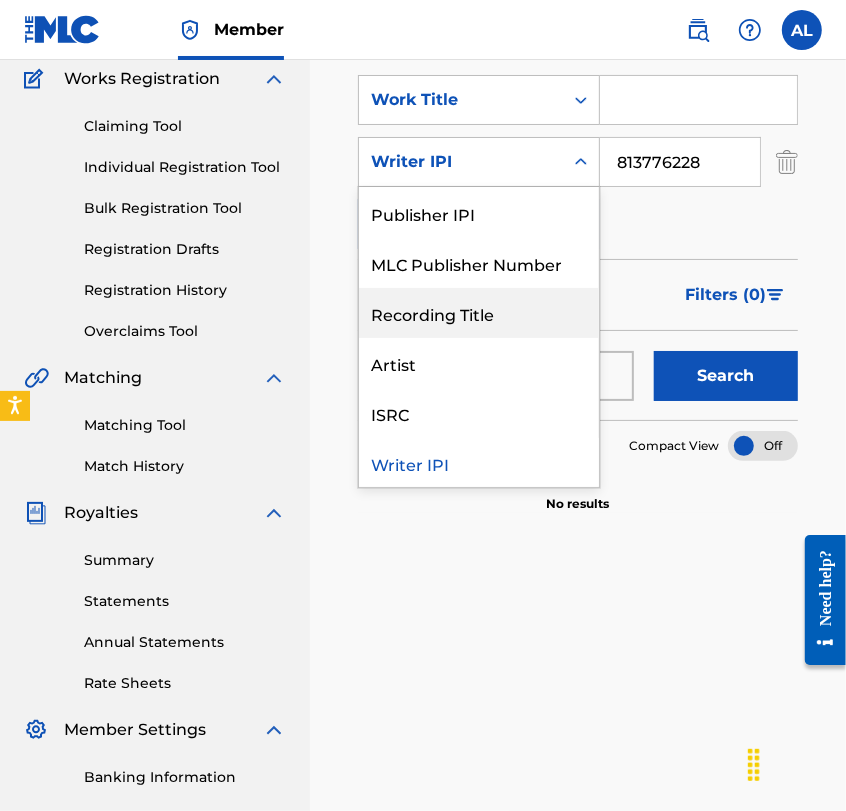 scroll, scrollTop: 0, scrollLeft: 0, axis: both 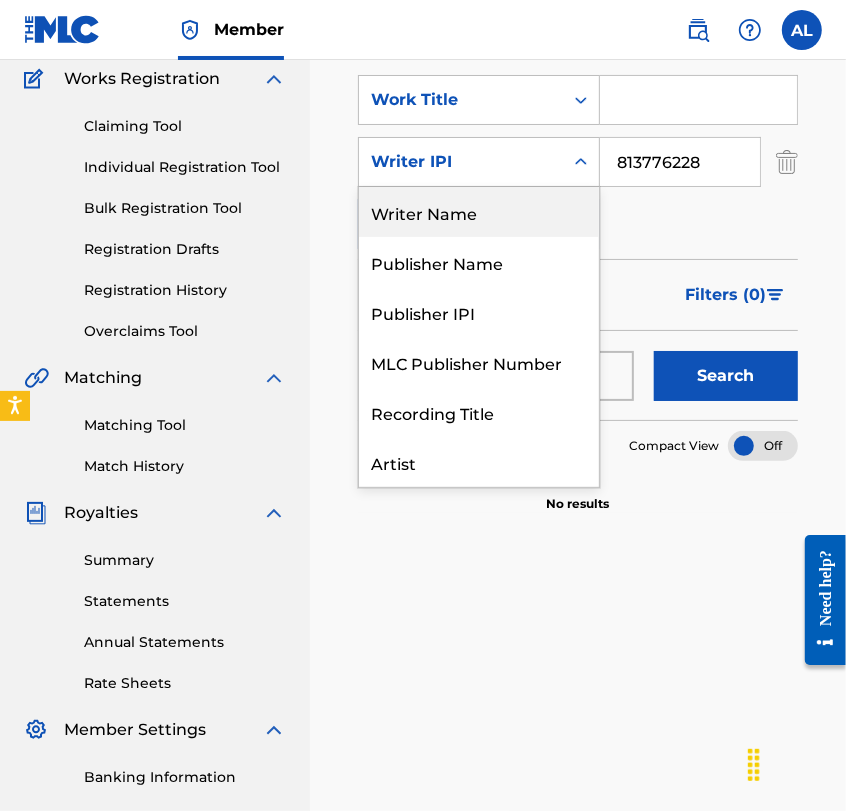 click on "Writer Name" at bounding box center [479, 212] 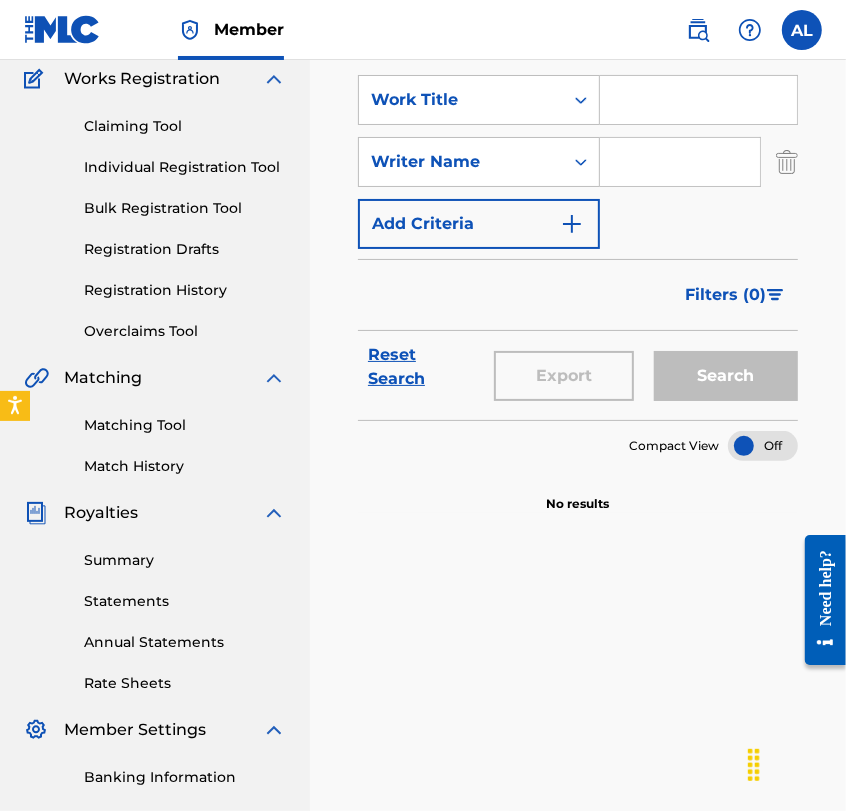 click at bounding box center [680, 162] 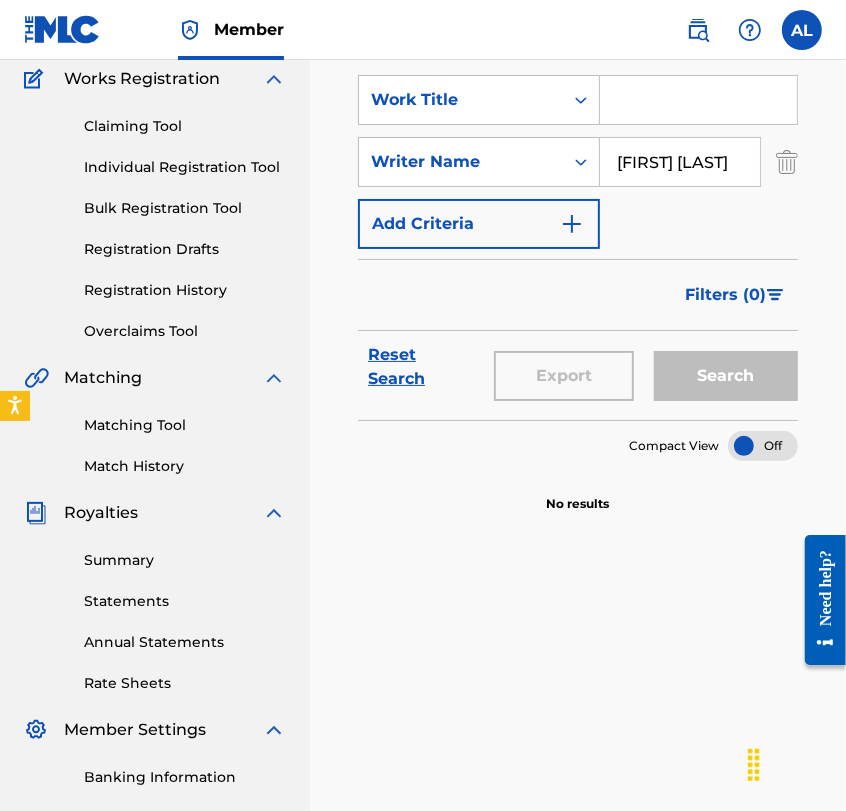 scroll, scrollTop: 0, scrollLeft: 16, axis: horizontal 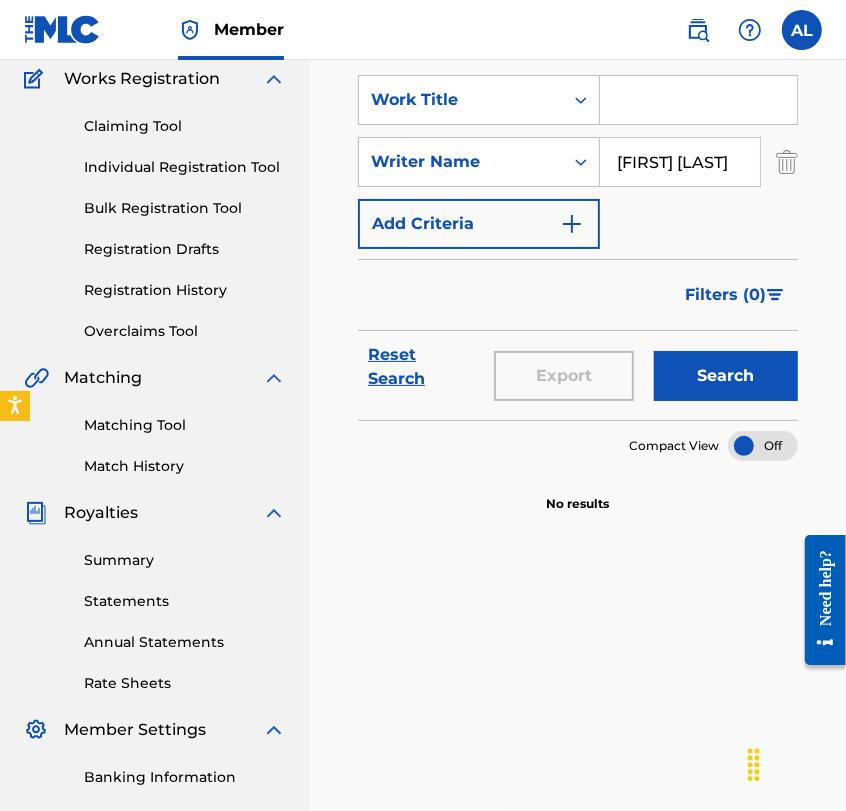 click on "Search" at bounding box center [726, 376] 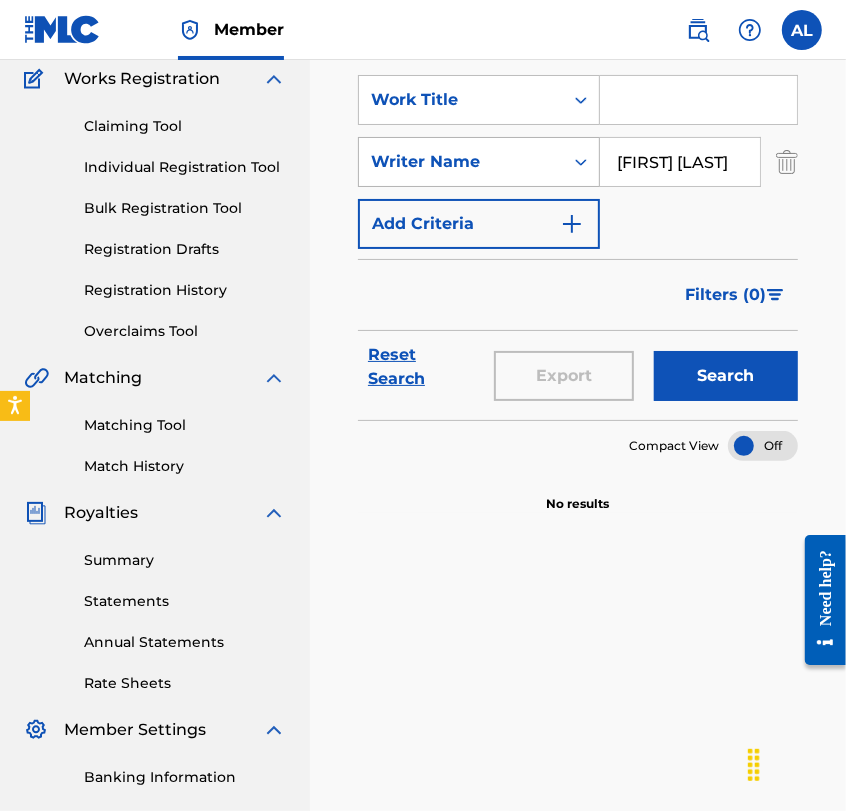 click on "Writer Name" at bounding box center (461, 162) 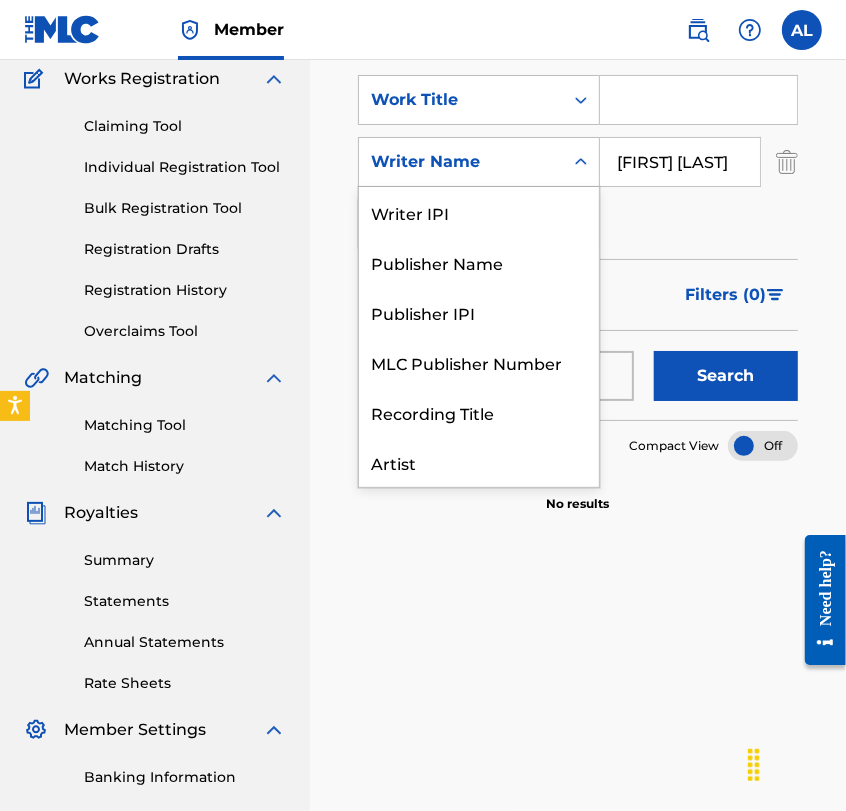scroll, scrollTop: 99, scrollLeft: 0, axis: vertical 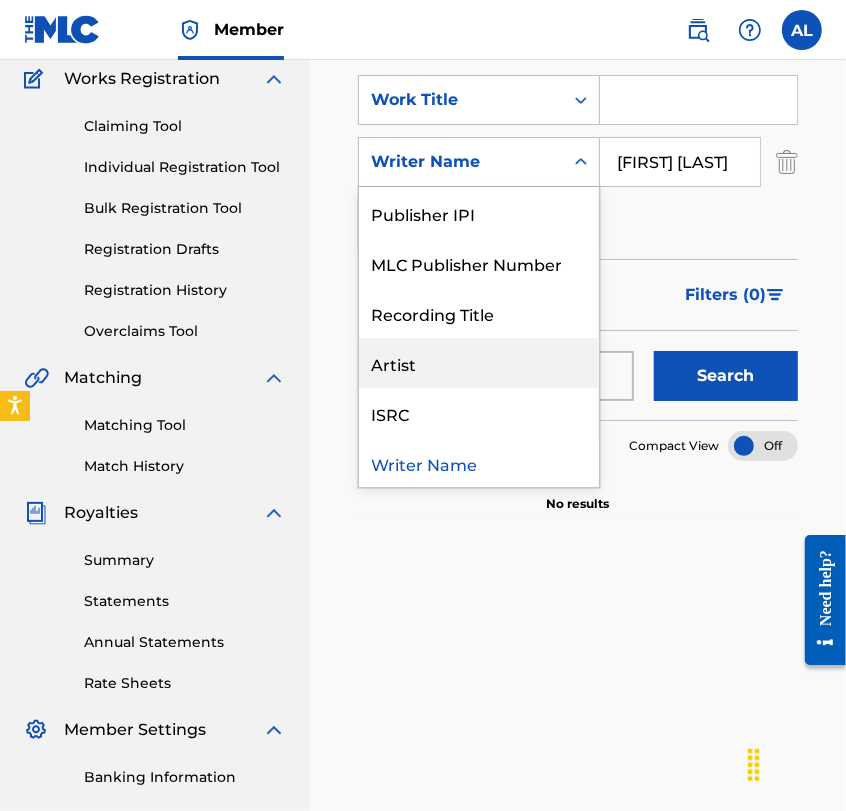 click on "Artist" at bounding box center (479, 363) 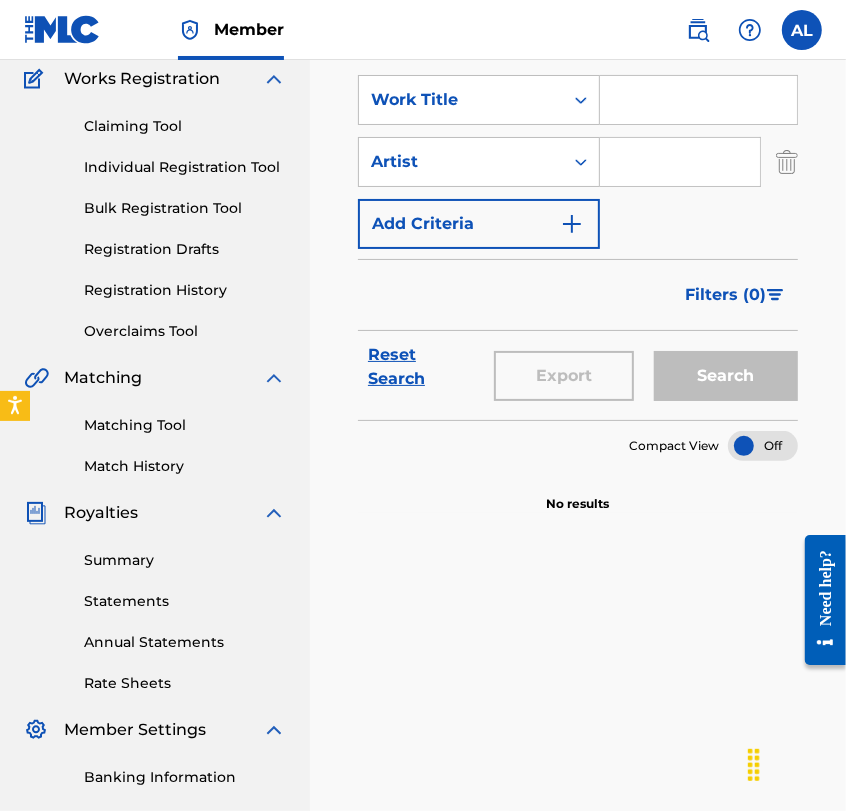 click at bounding box center (680, 162) 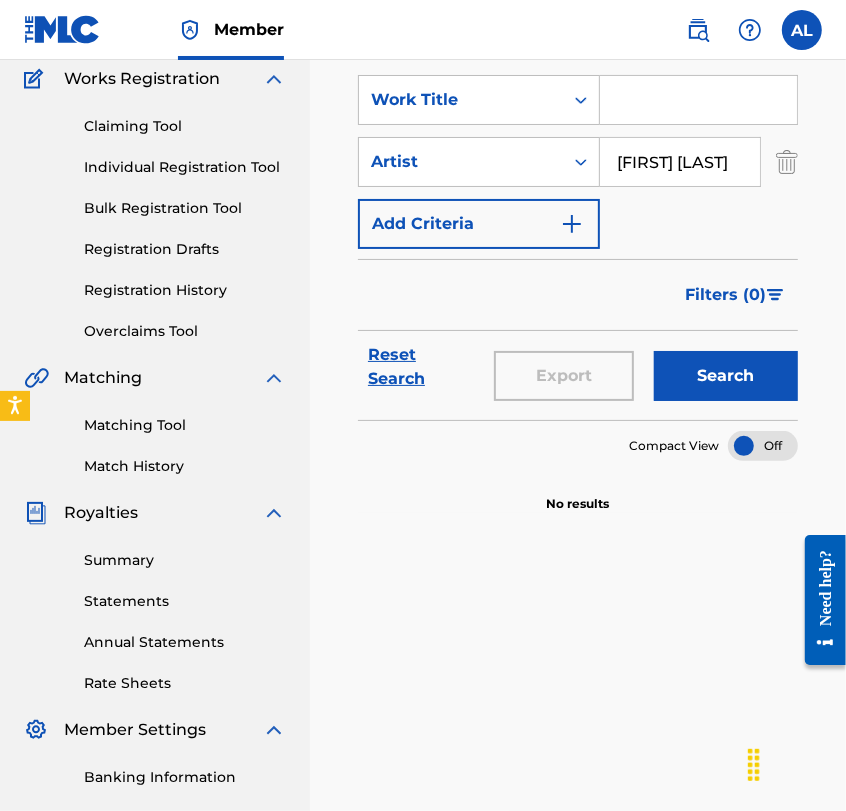 type on "[FIRST] [LAST]" 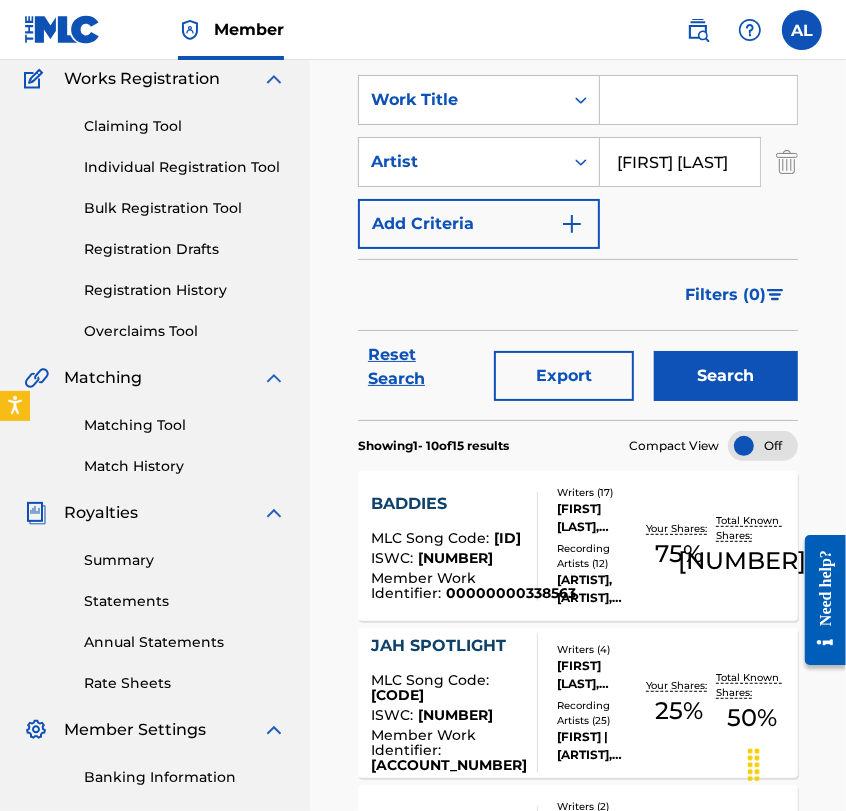 click on "[ARTIST] MLC Song Code : [CODE] ISWC : [ID] Member Work Identifier : [ID] Writers ( 17 ) [FIRST] [LAST], [FIRST] [LAST] [LAST] [LAST], [FIRST] [LAST] [LAST] [LAST], [FIRST] [LAST] [LAST], [FIRST] [LAST] [LAST], [FIRST] [LAST], [FIRST] [LAST] [LAST], [FIRST] [LAST] [LAST] [LAST], [FIRST] [LAST] [LAST] [LAST], [FIRST] [LAST] [LAST], [FIRST] [LAST] [LAST], [FIRST] [LAST], [FIRST] [LAST], [FIRST] [LAST] [LAST], [FIRST] [LAST] [LAST] [LAST], [FIRST] [LAST] [LAST] [LAST], [FIRST] [LAST] Recording Artists ( 12 ) [ARTIST], [ARTIST], [ARTIST] | [ARTIST], [ARTIST], [ARTIST], [ARTIST], [ARTIST] Your Shares: 75 % Total Known Shares: 92.25 %" at bounding box center (578, 546) 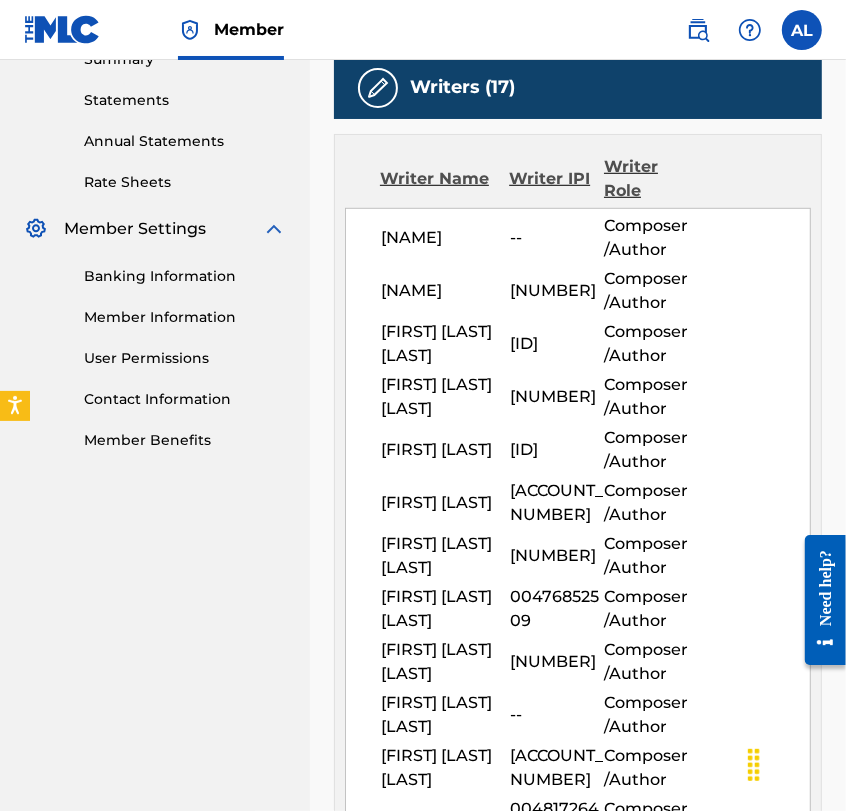 scroll, scrollTop: 670, scrollLeft: 0, axis: vertical 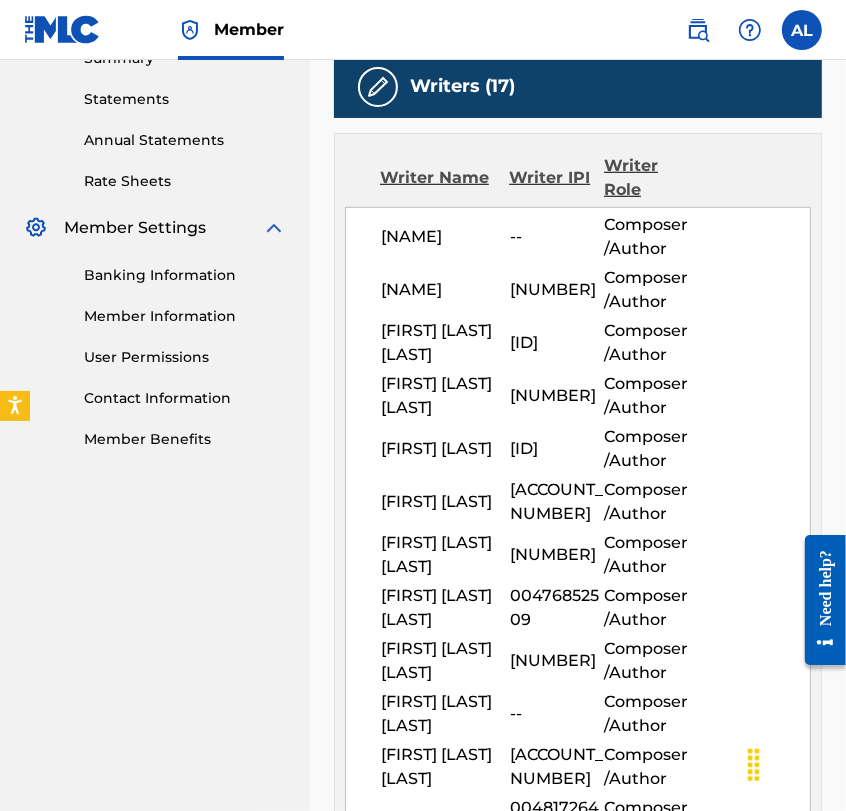 click on "Writer Name Writer IPI Writer Role [NAME] -- Composer/Author [NAME] [ID] Composer/Author [NAME] [ID] Composer/Author [NAME] [ID] Composer/Author [NAME] [ID] Composer/Author [NAME] [ID] Composer/Author [NAME] [ID] Composer/Author [NAME] [ID] Composer/Author [NAME] [ID] Composer/Author [NAME] -- Composer/Author [NAME] [ID] Composer/Author [NAME] [ID] Composer/Author [NAME] [ID] Composer/Author [NAME] [ID] Composer/Author [NAME] [ID] Composer/Author [NAME] [ID] Composer/Author [NAME] [ID] Composer/Author [NAME] [ID]" at bounding box center (578, 658) 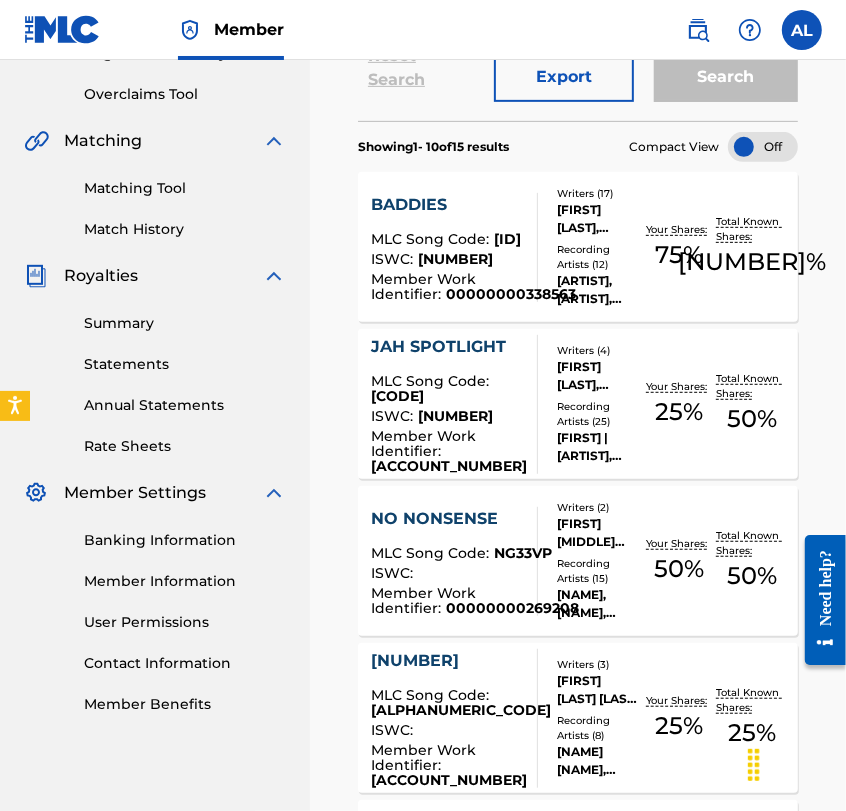 scroll, scrollTop: 406, scrollLeft: 0, axis: vertical 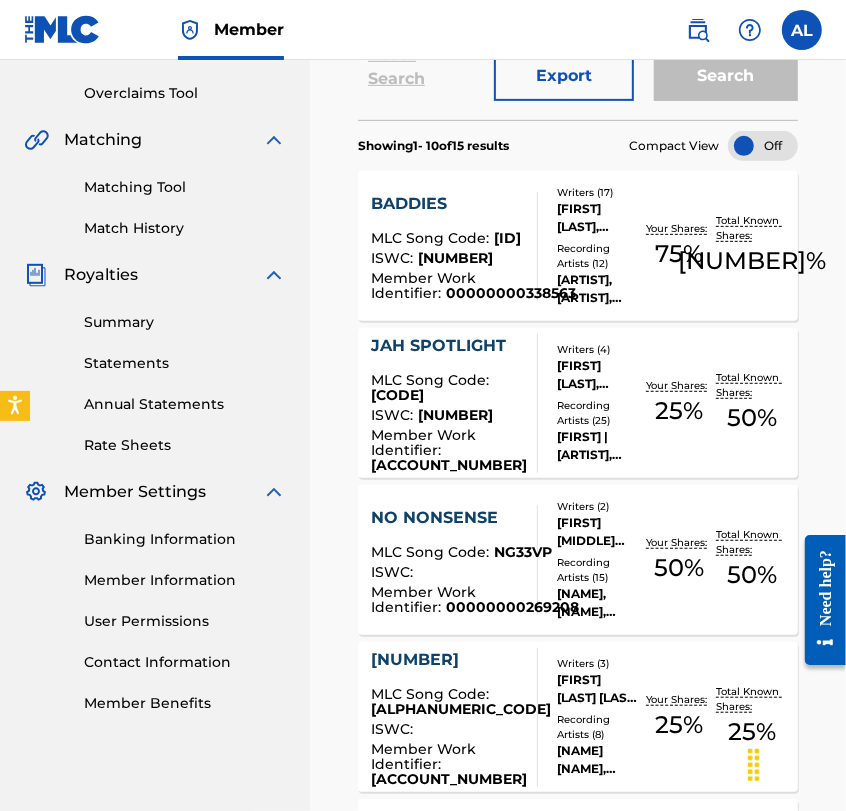 click on "JAH SPOTLIGHT" at bounding box center [449, 346] 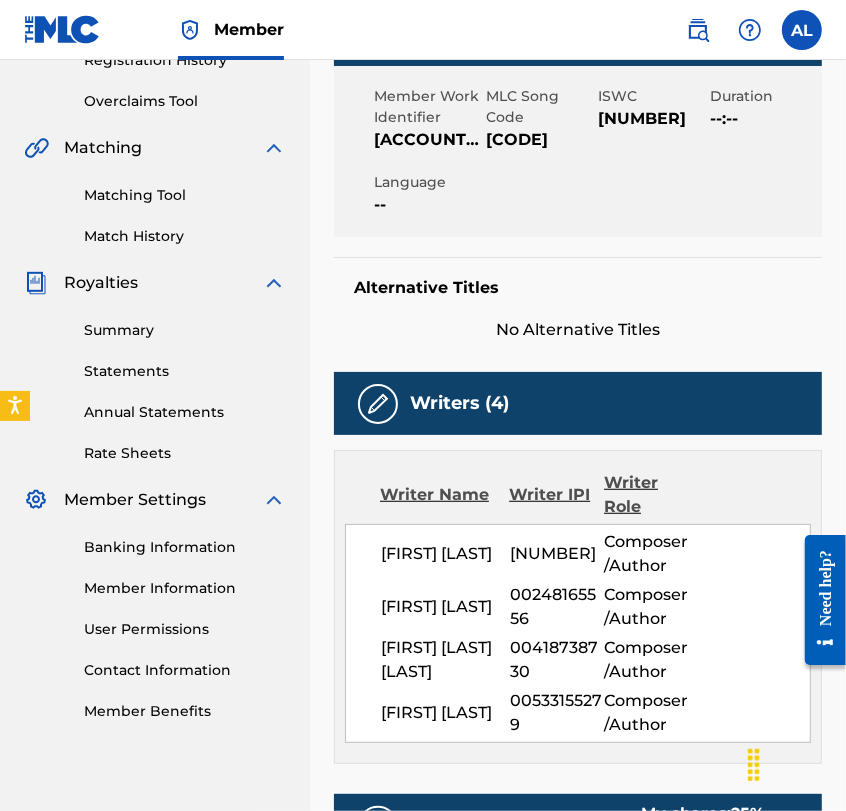 scroll, scrollTop: 399, scrollLeft: 0, axis: vertical 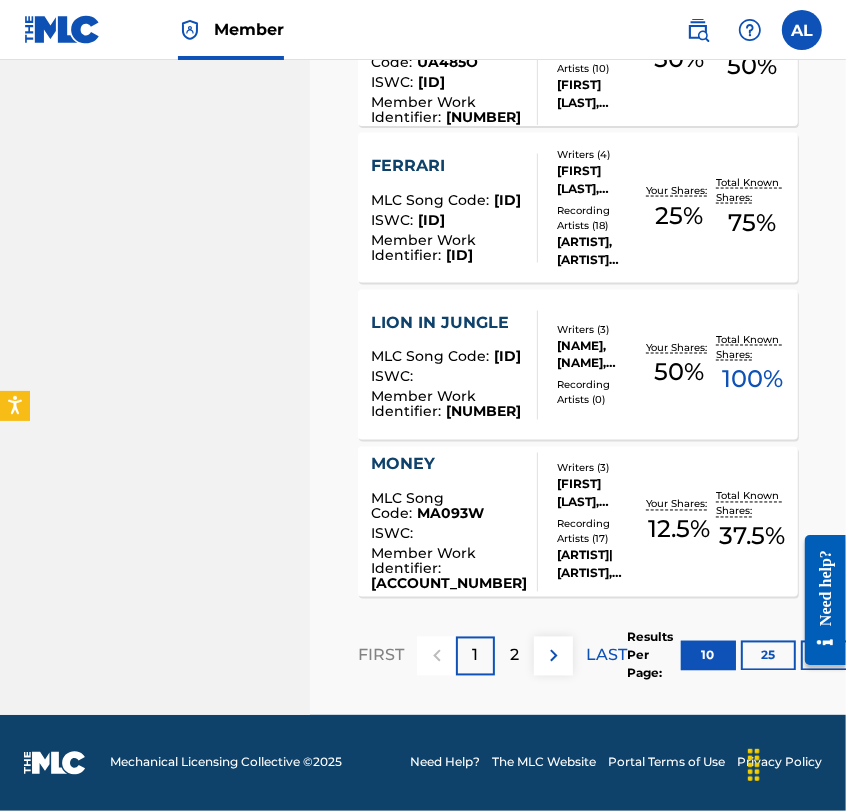 click on "MONEY" at bounding box center [449, 465] 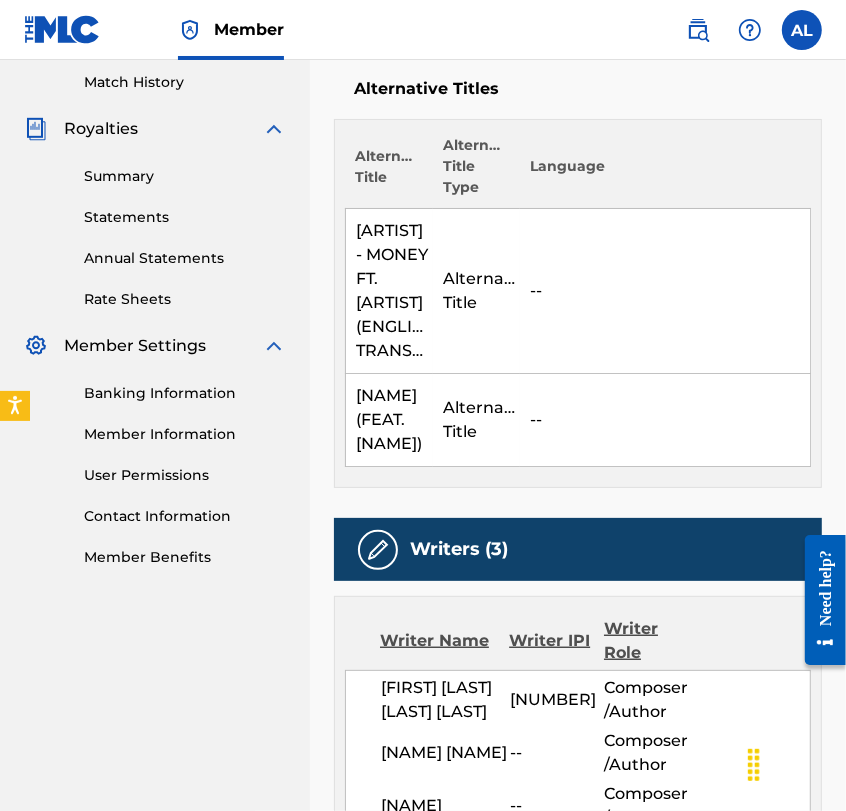 scroll, scrollTop: 551, scrollLeft: 0, axis: vertical 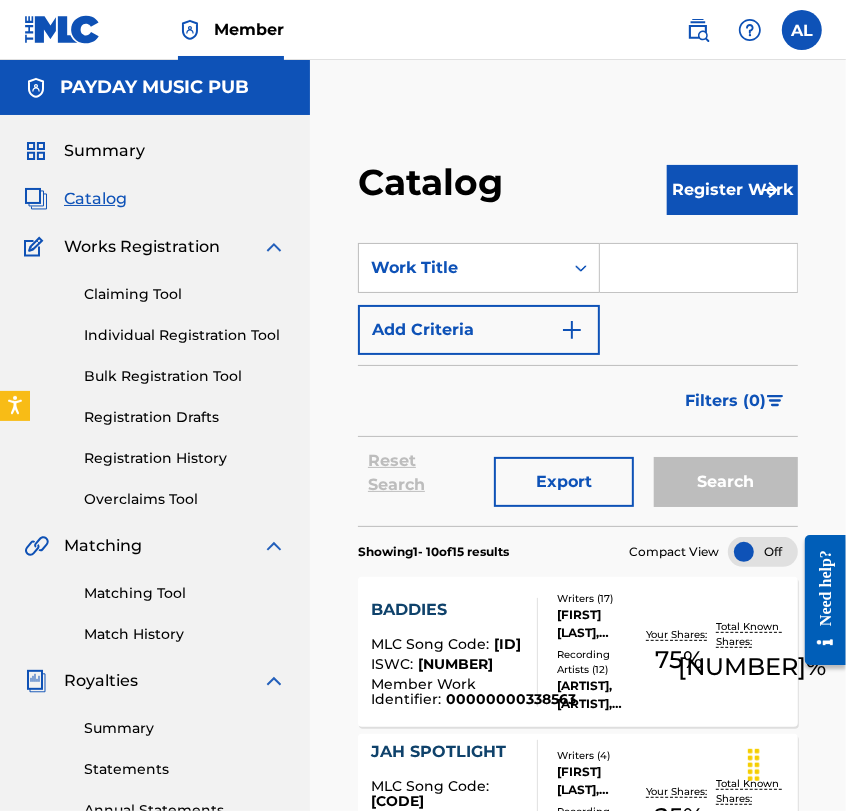 click on "Add Criteria" at bounding box center (479, 330) 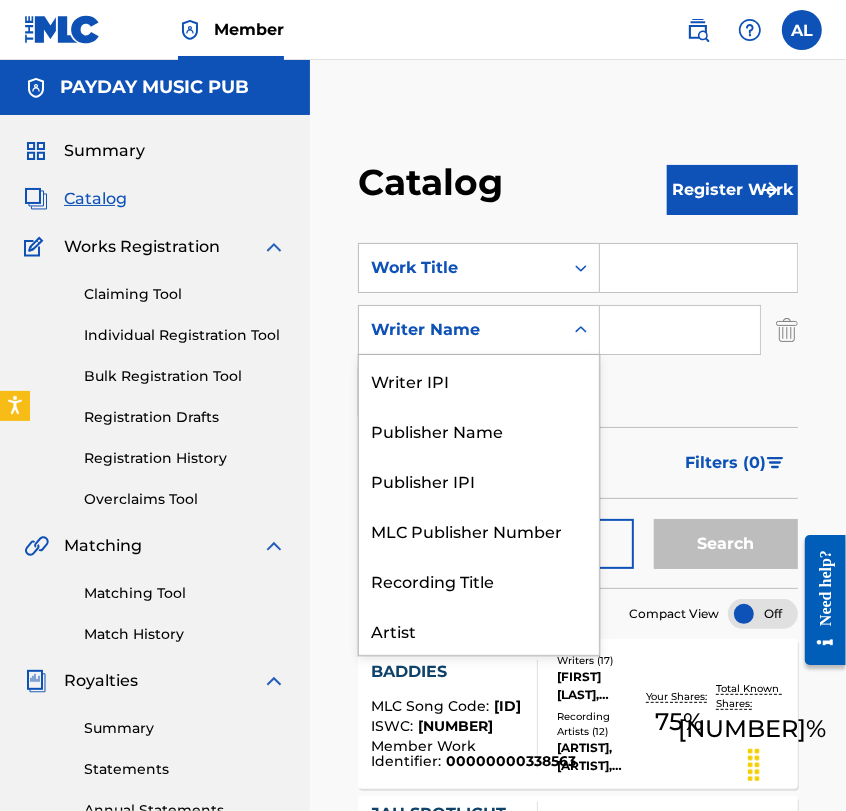click on "Writer Name" at bounding box center (461, 330) 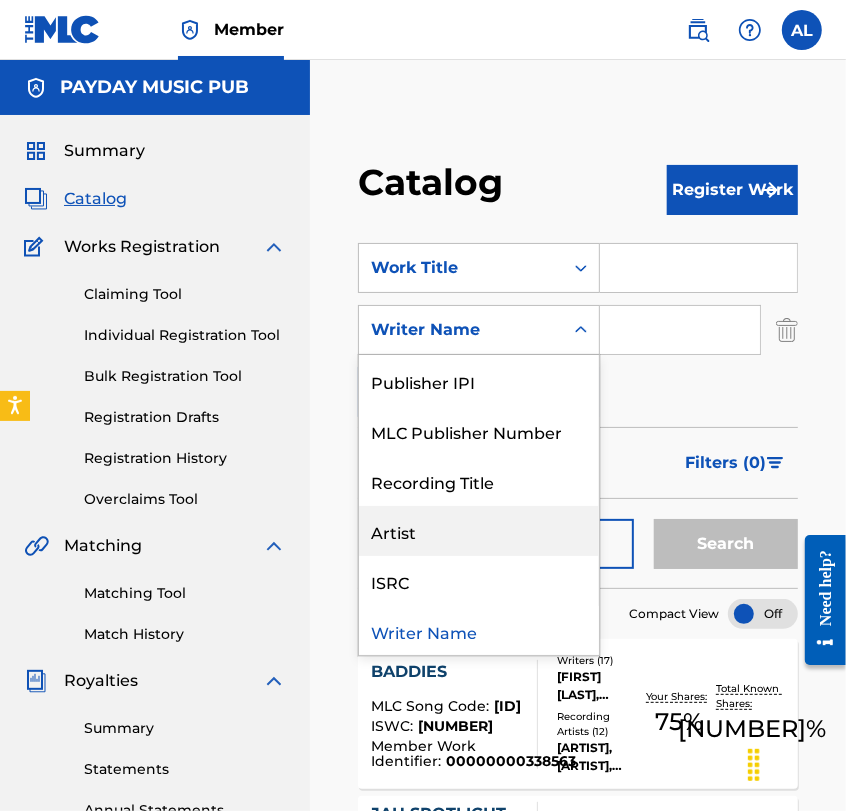 click on "Artist" at bounding box center [479, 531] 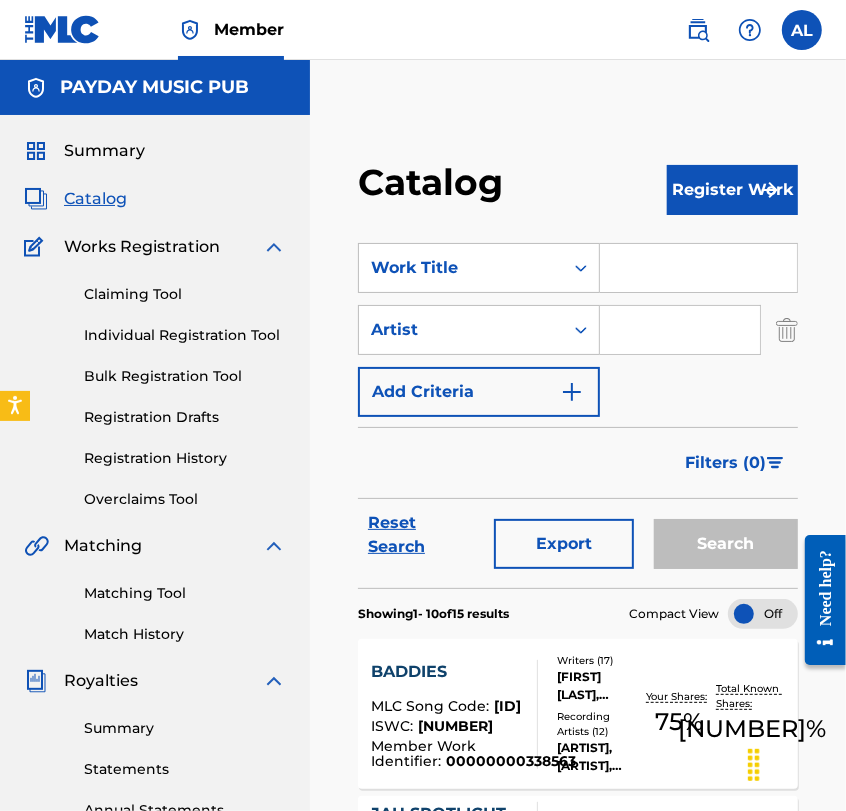 click at bounding box center [680, 330] 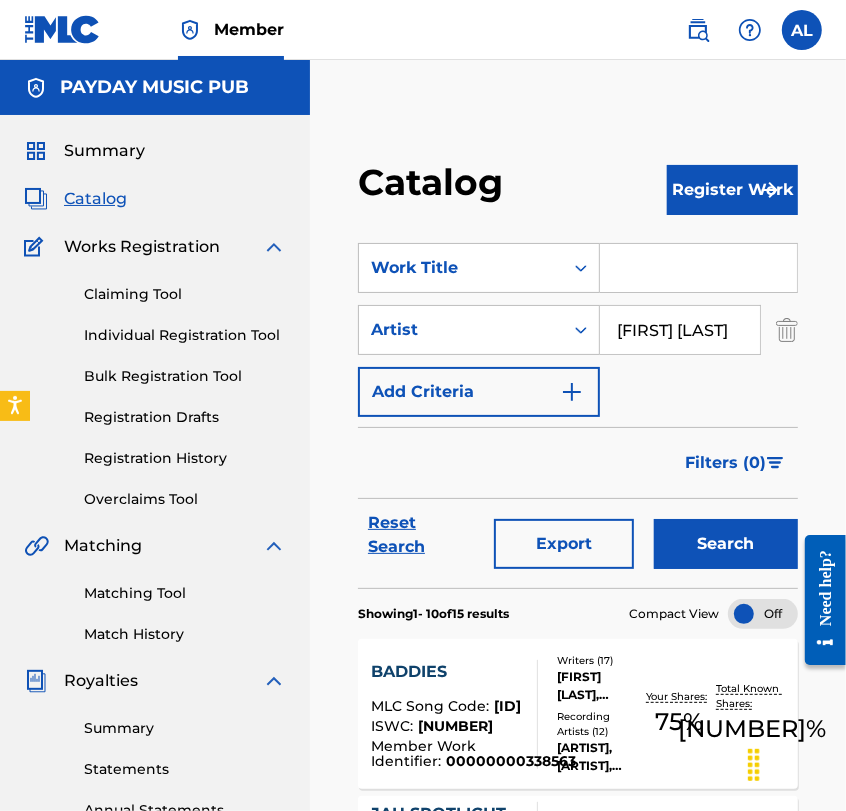 type on "[FIRST] [LAST]" 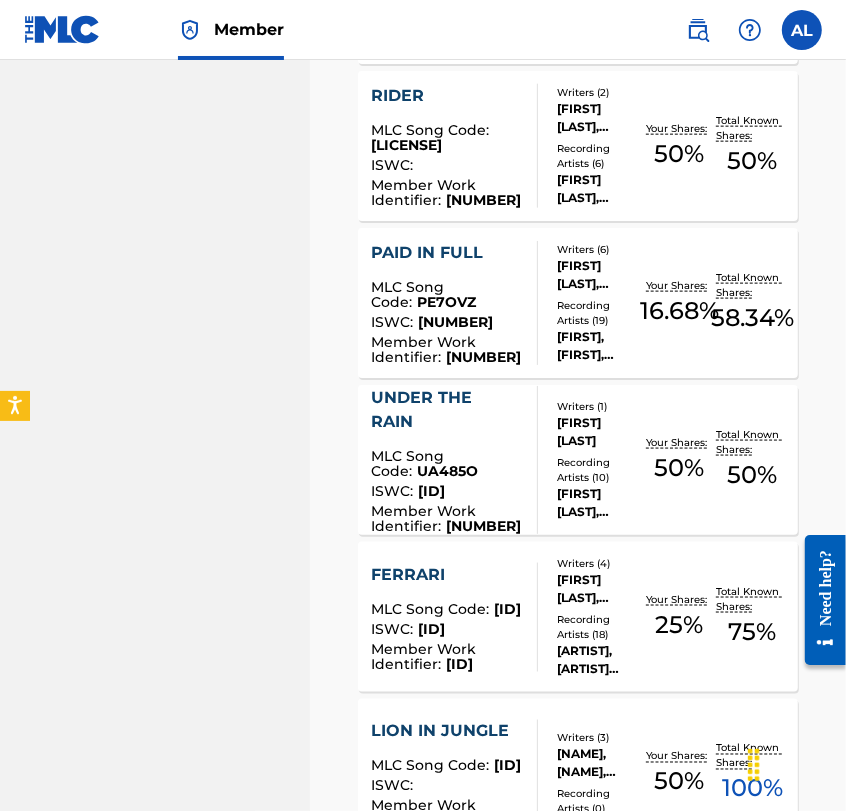 scroll, scrollTop: 1424, scrollLeft: 0, axis: vertical 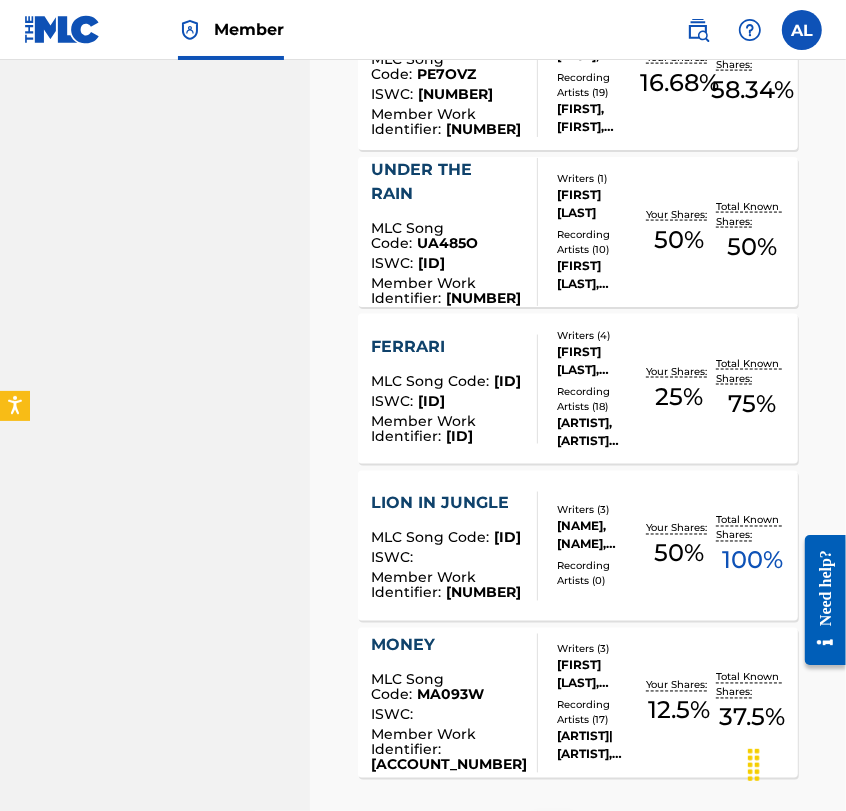 click on "FERRARI" at bounding box center [446, 347] 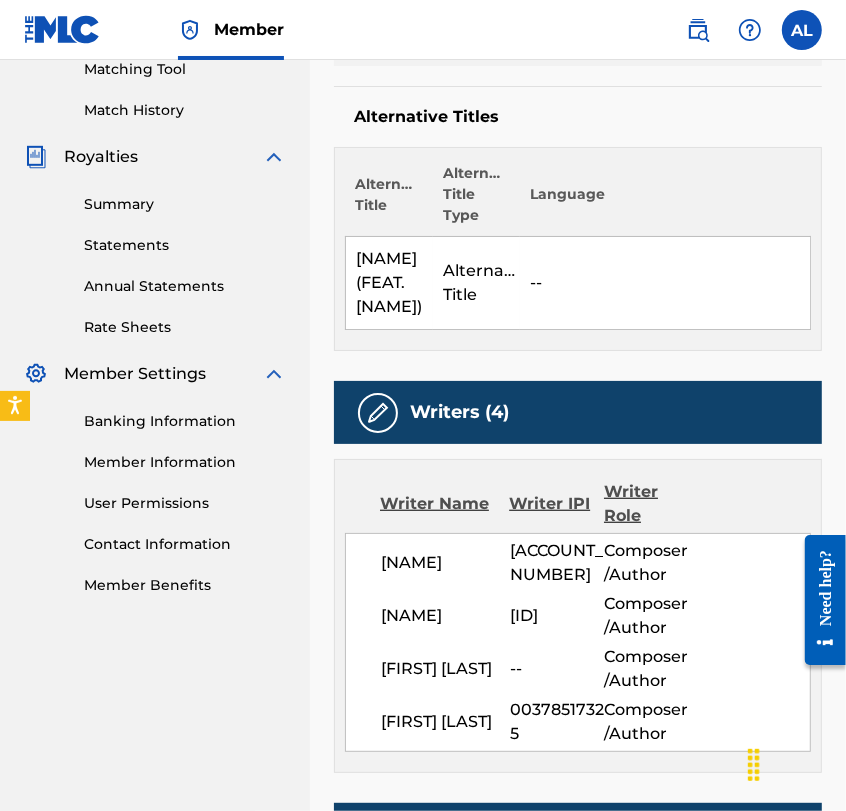 scroll, scrollTop: 0, scrollLeft: 0, axis: both 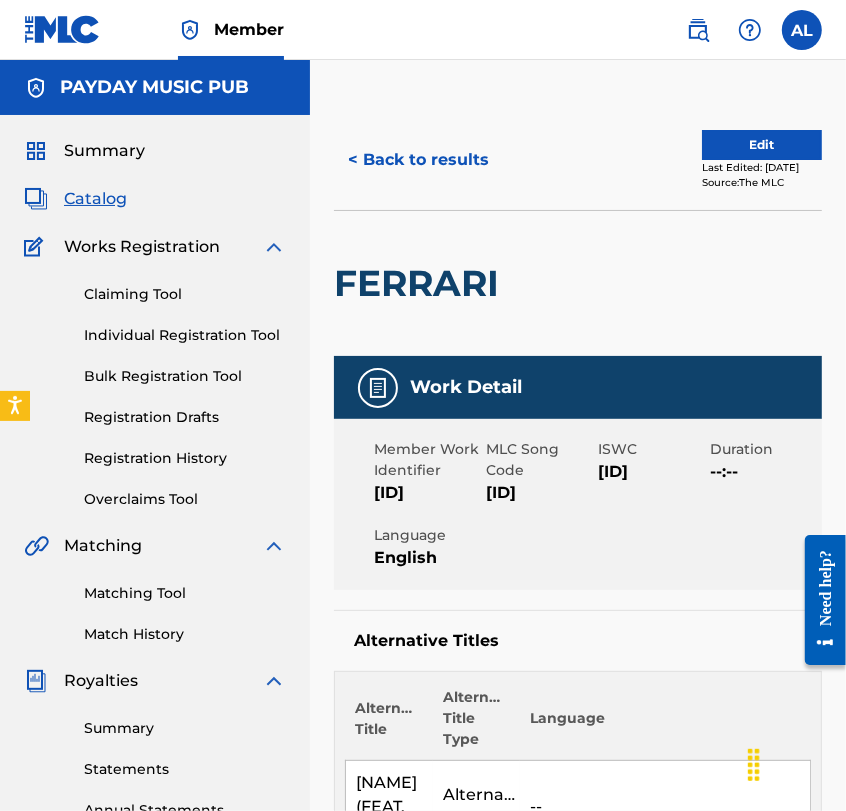 click on "< Back to results" at bounding box center [418, 160] 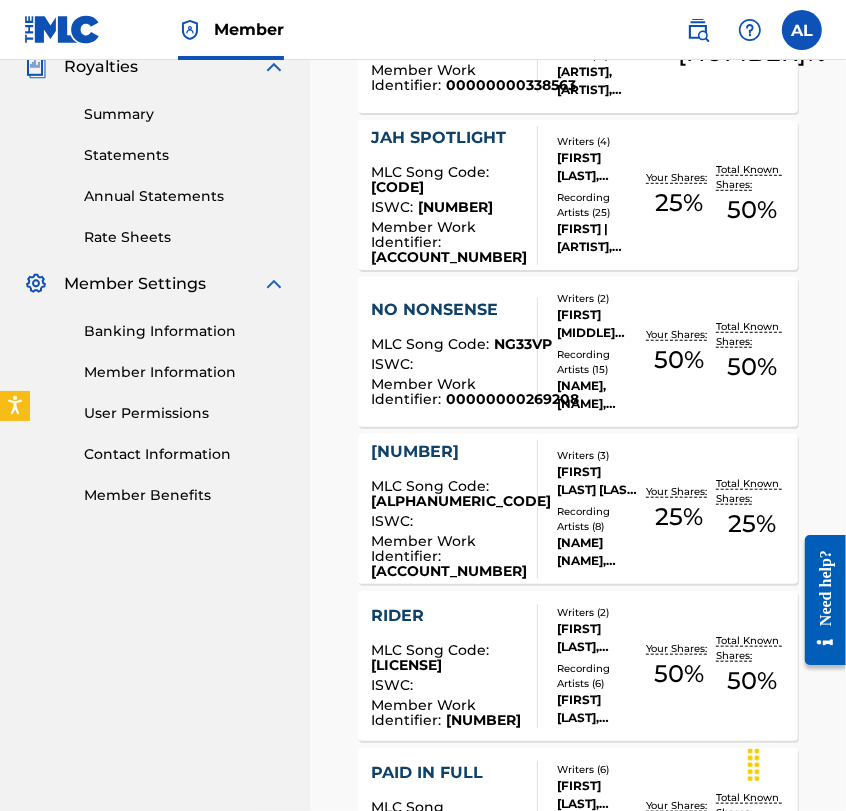 scroll, scrollTop: 0, scrollLeft: 0, axis: both 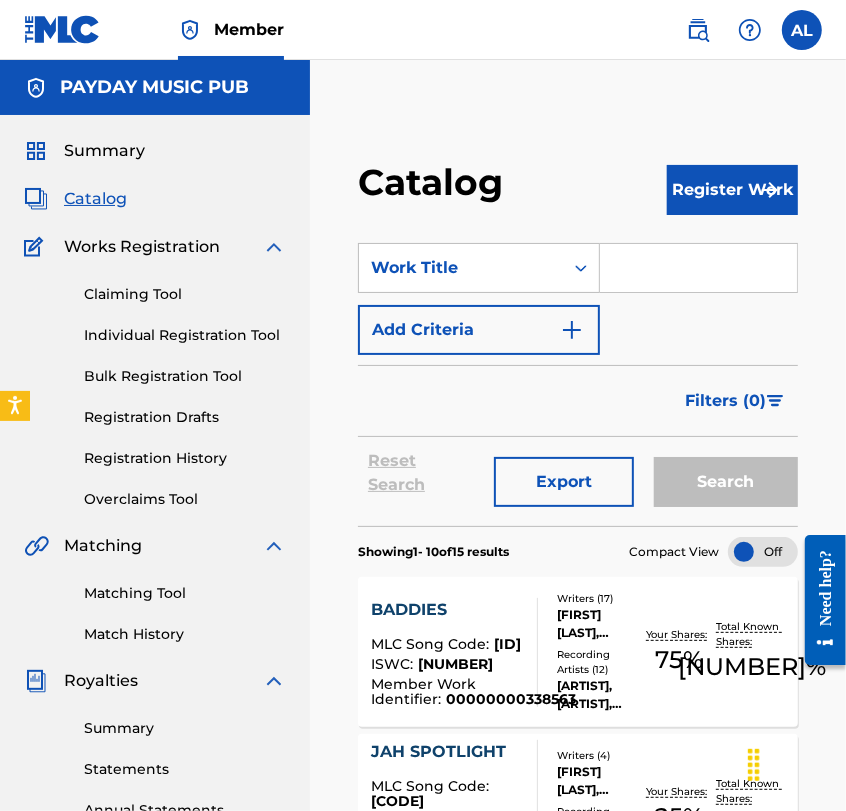 click on "Add Criteria" at bounding box center (479, 330) 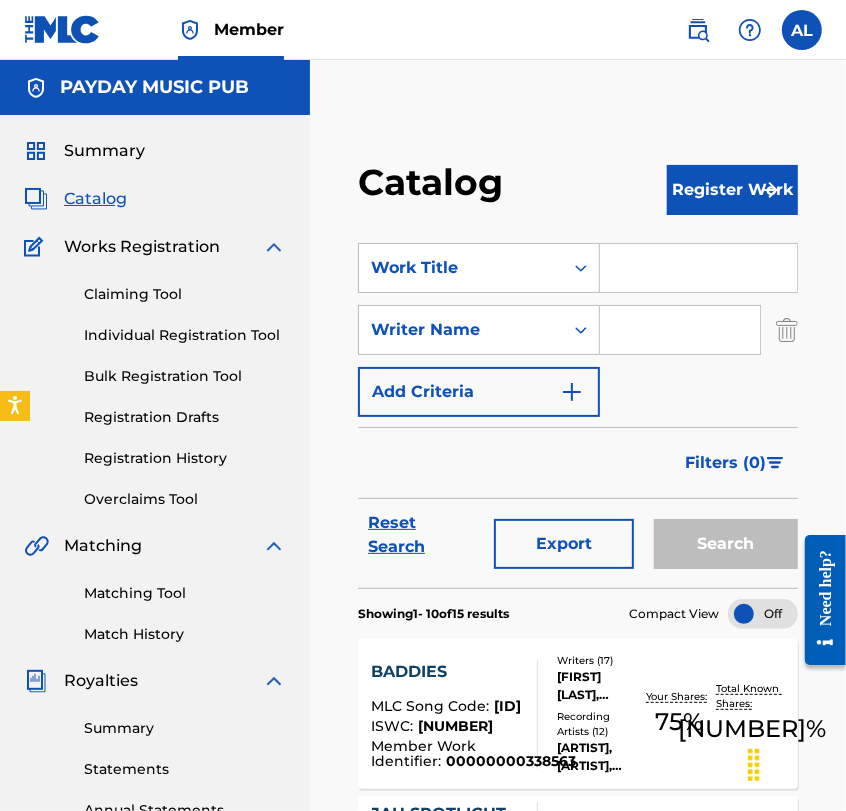 click at bounding box center (680, 330) 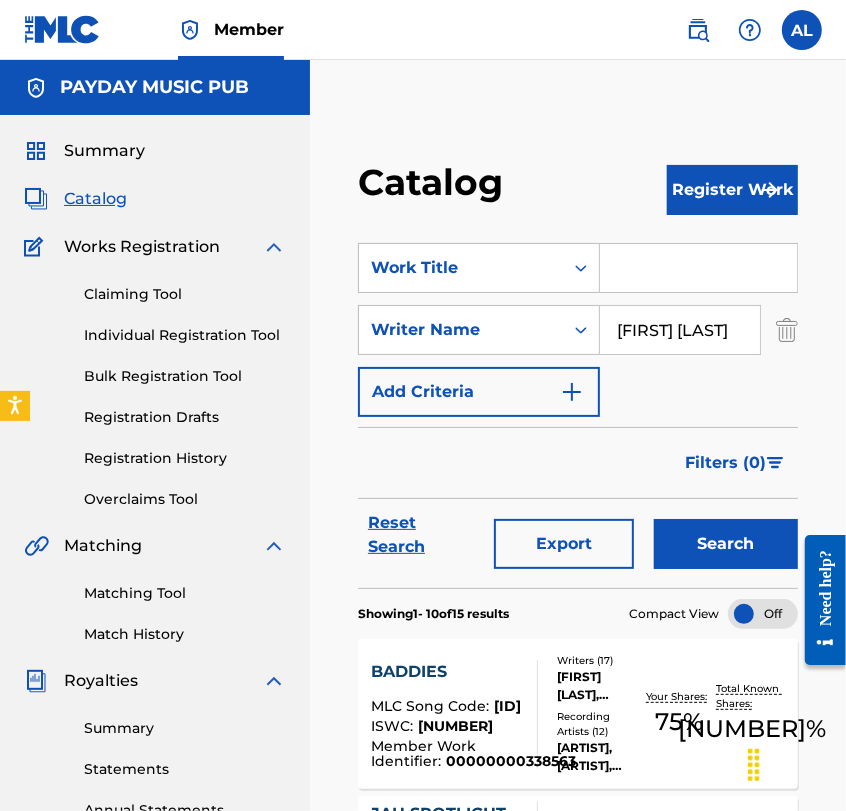 scroll, scrollTop: 0, scrollLeft: 17, axis: horizontal 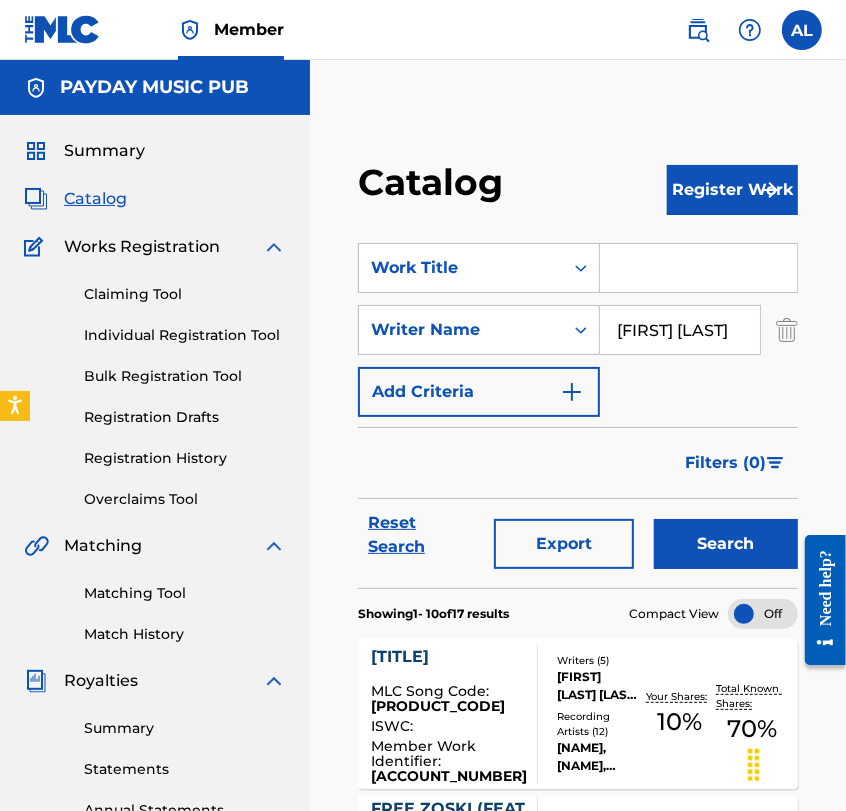 click on "[FIRST] [LAST]" at bounding box center [680, 330] 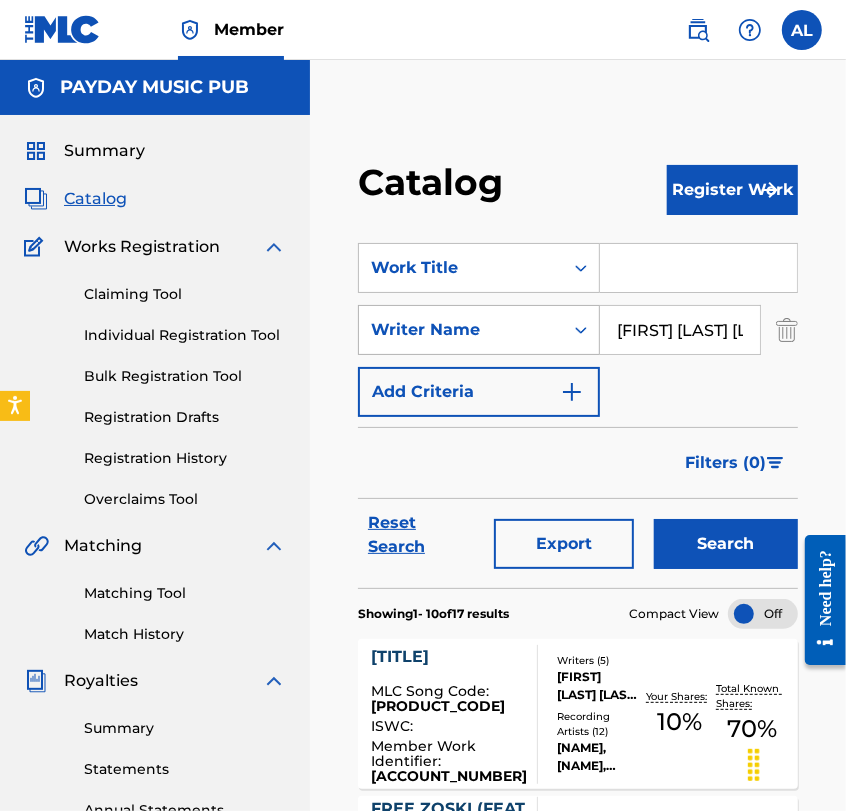 type on "[FIRST] [LAST] [LAST]" 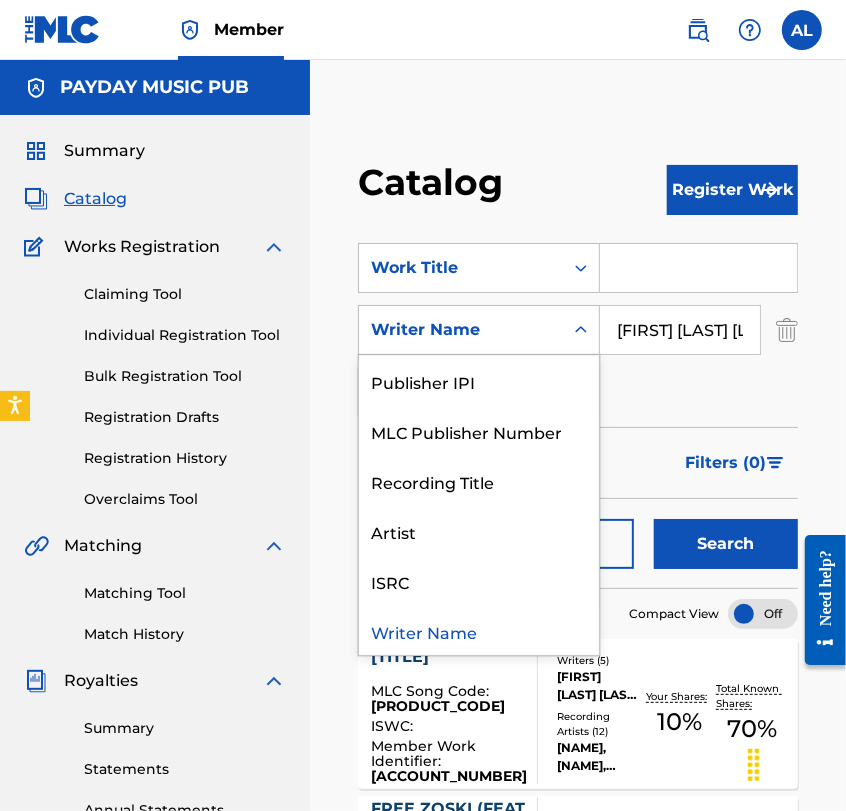scroll, scrollTop: 0, scrollLeft: 0, axis: both 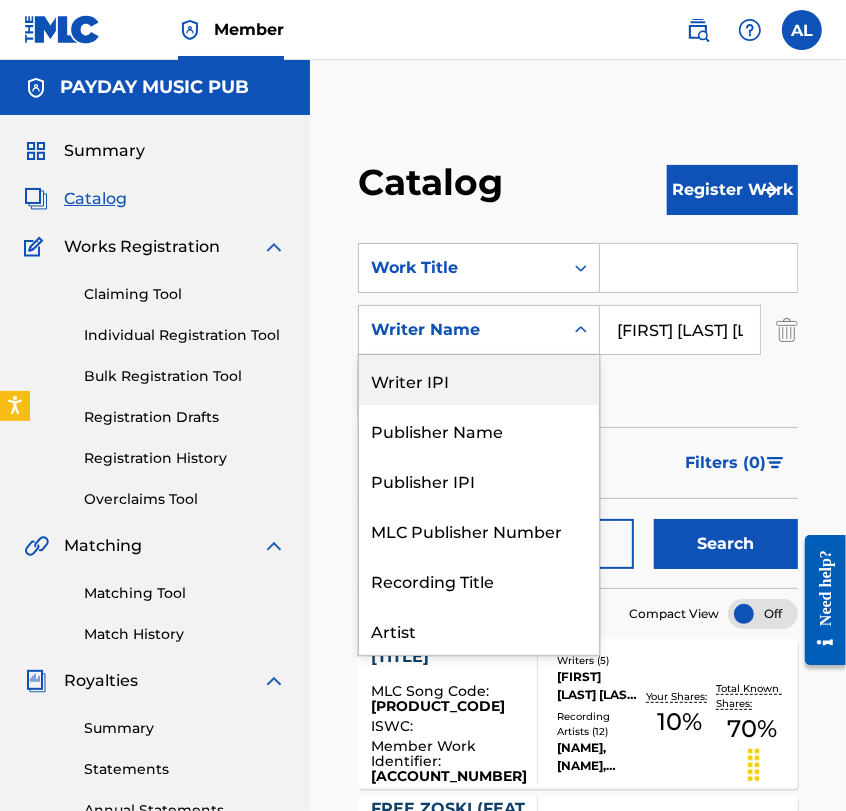 click on "Writer IPI" at bounding box center (479, 380) 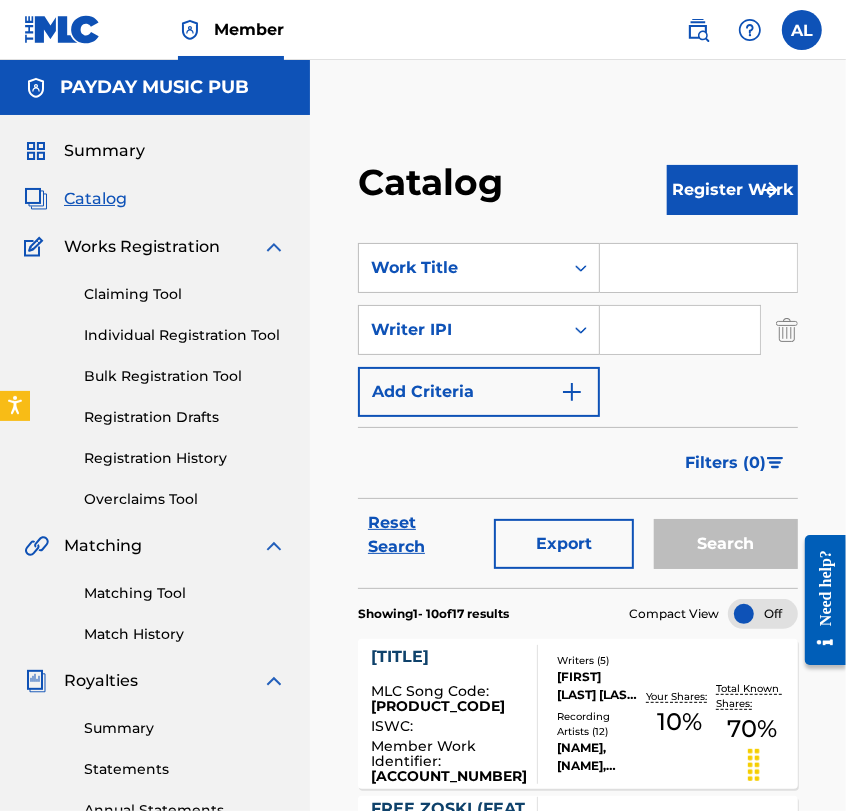 click at bounding box center [680, 330] 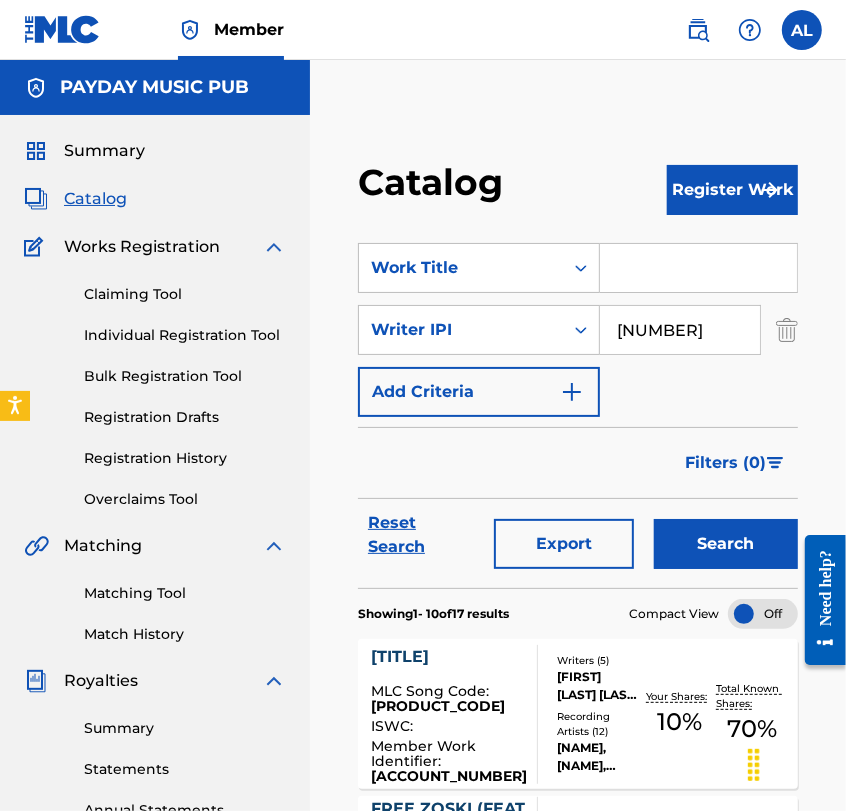 click on "[NUMBER]" at bounding box center (680, 330) 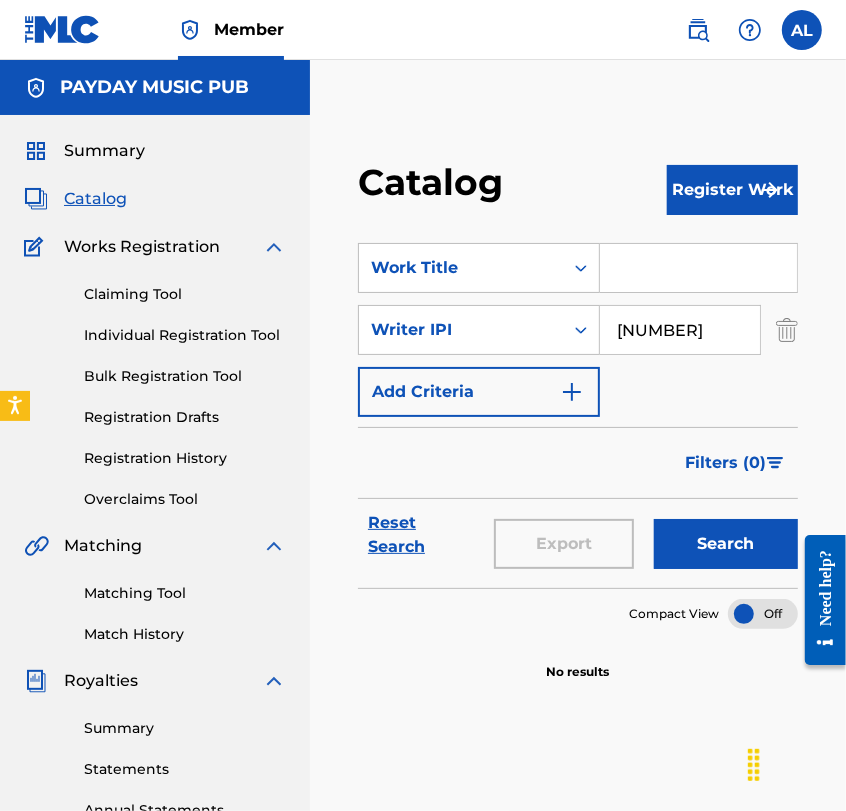 click on "[NUMBER]" at bounding box center [680, 330] 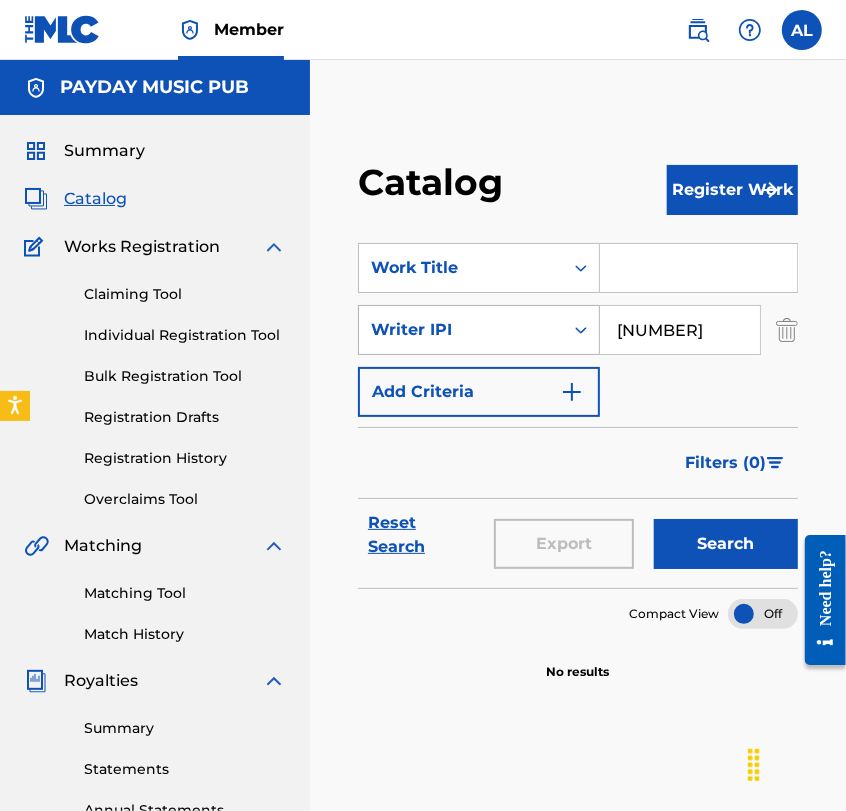 click 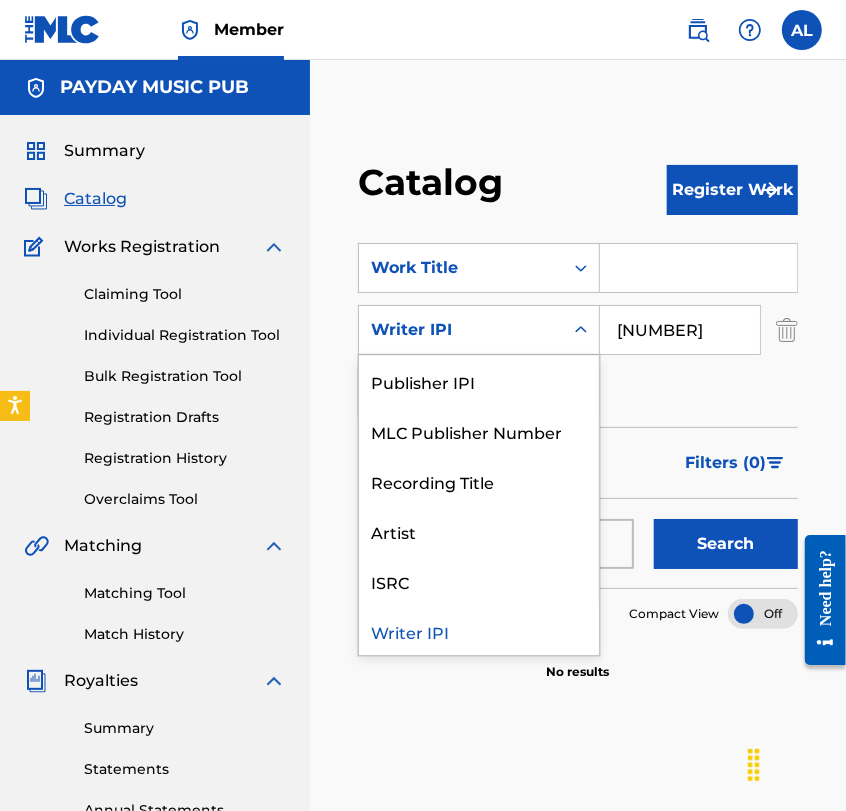 scroll, scrollTop: 0, scrollLeft: 0, axis: both 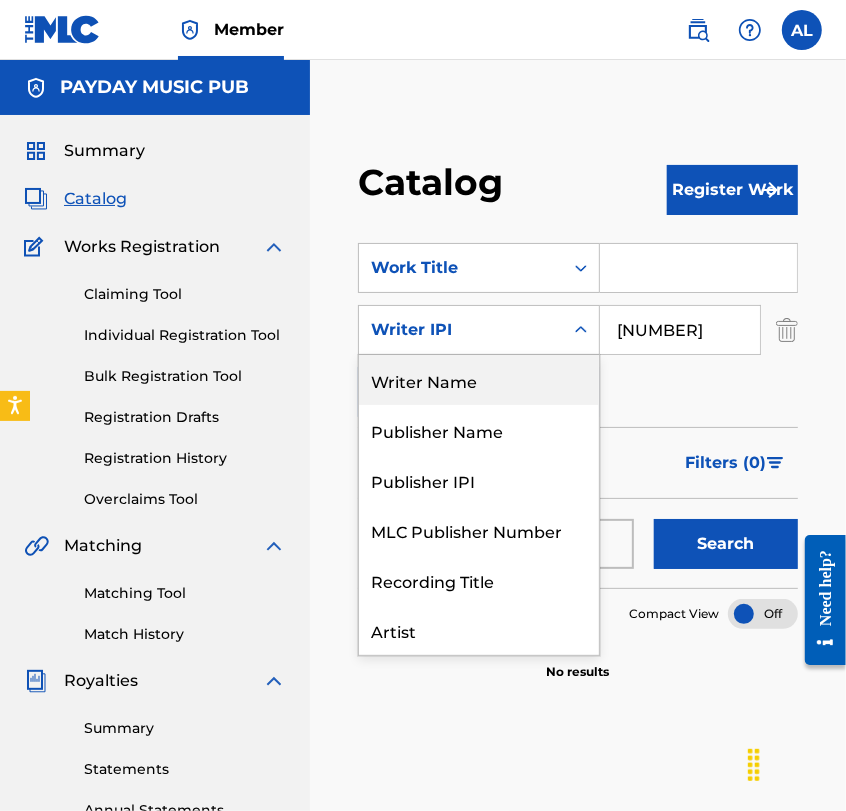 click on "Writer Name" at bounding box center [479, 380] 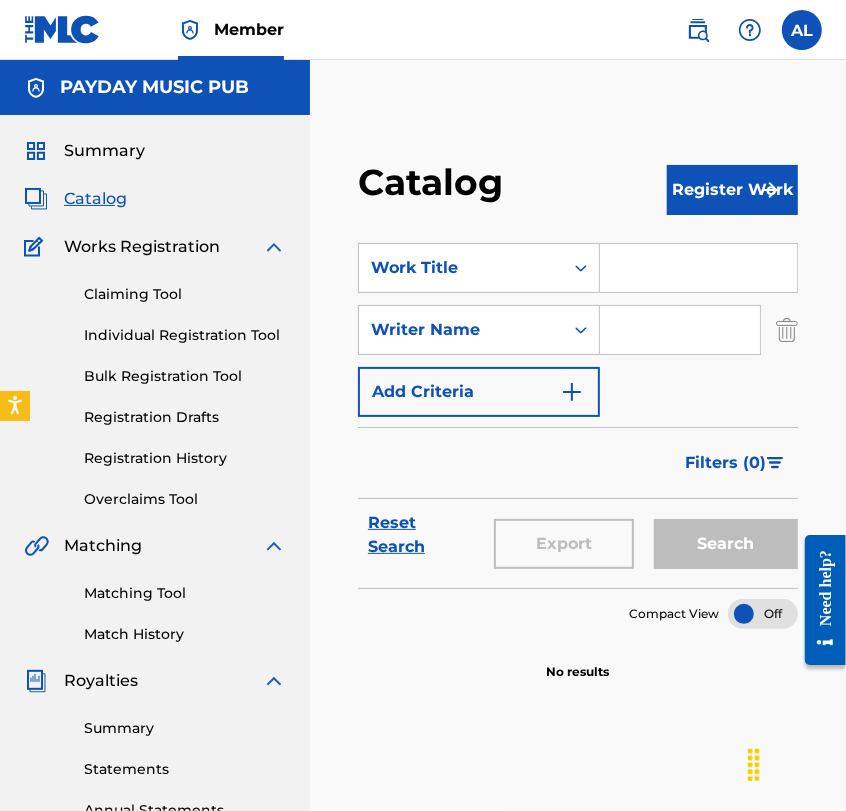 click at bounding box center [680, 330] 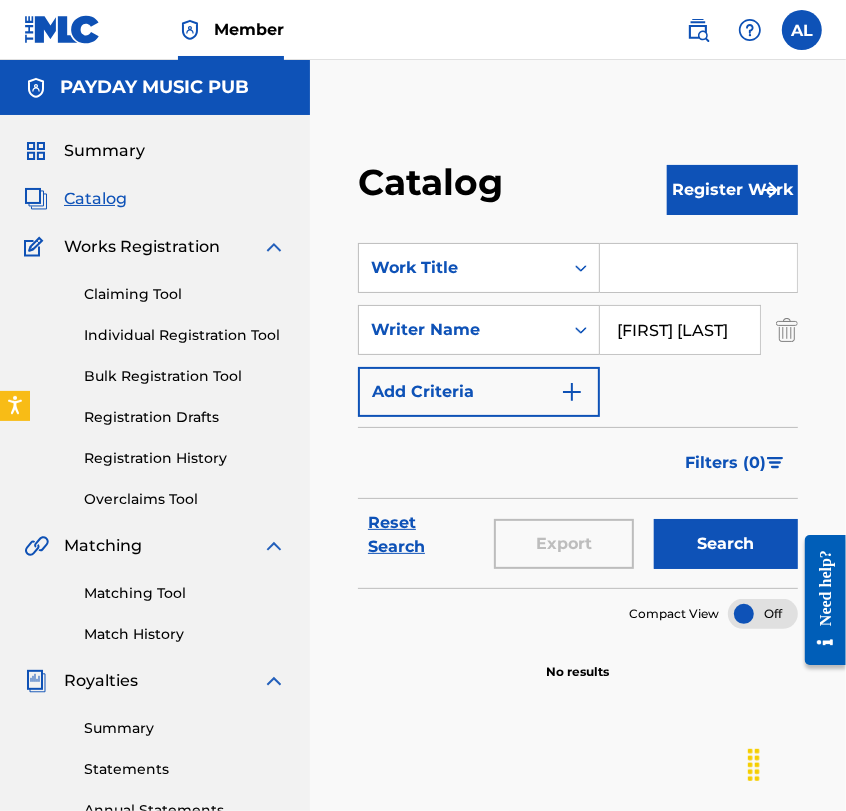 type on "[FIRST] [LAST]" 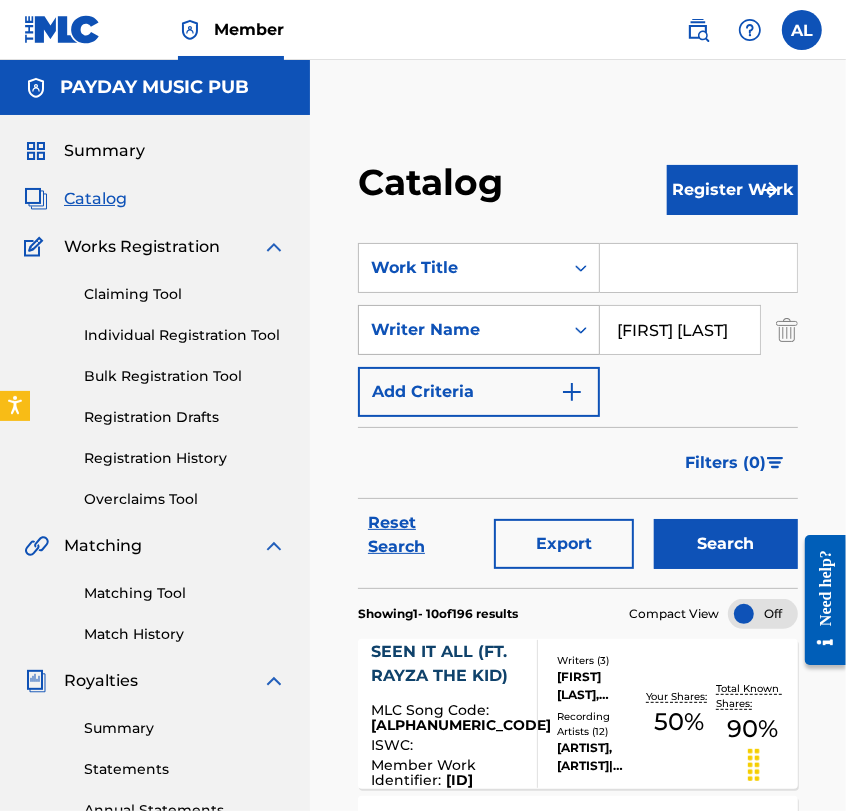 click on "Writer Name" at bounding box center [461, 330] 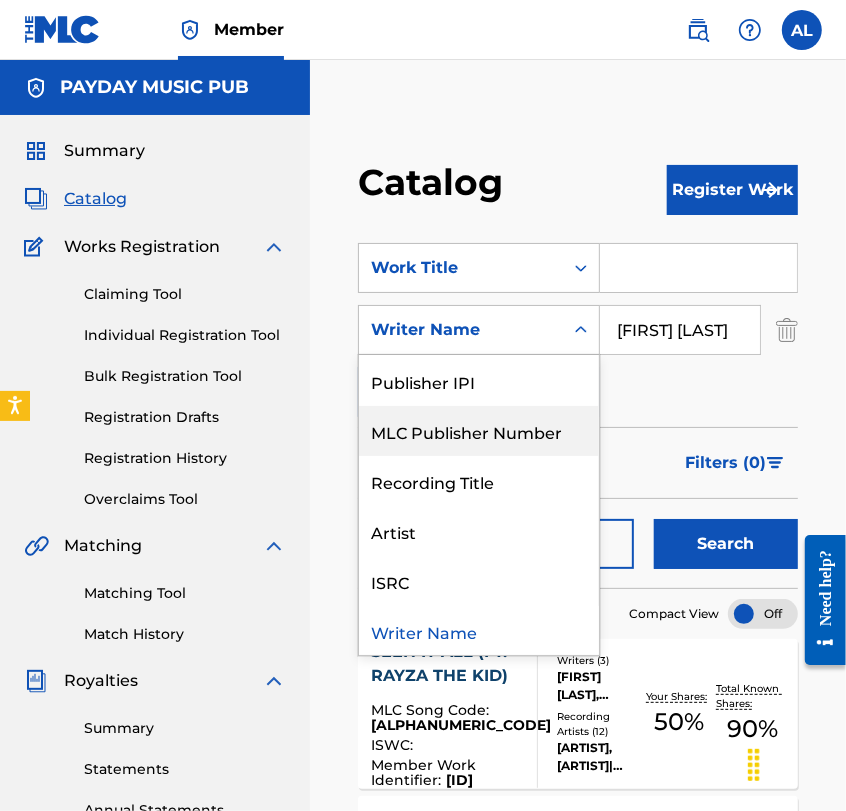 scroll, scrollTop: 0, scrollLeft: 0, axis: both 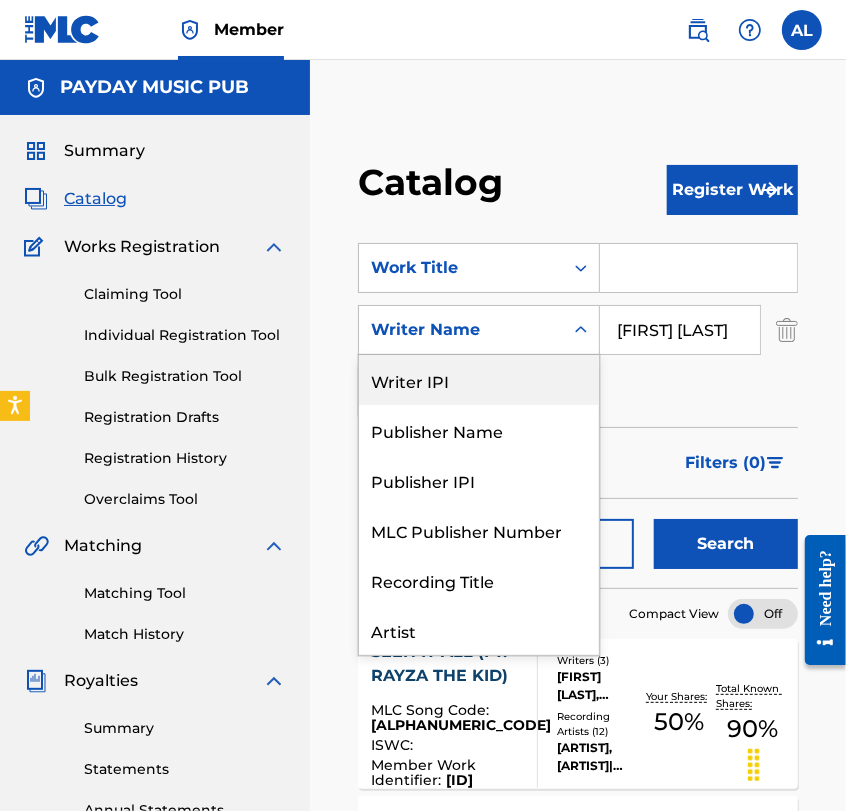 click on "Writer IPI" at bounding box center [479, 380] 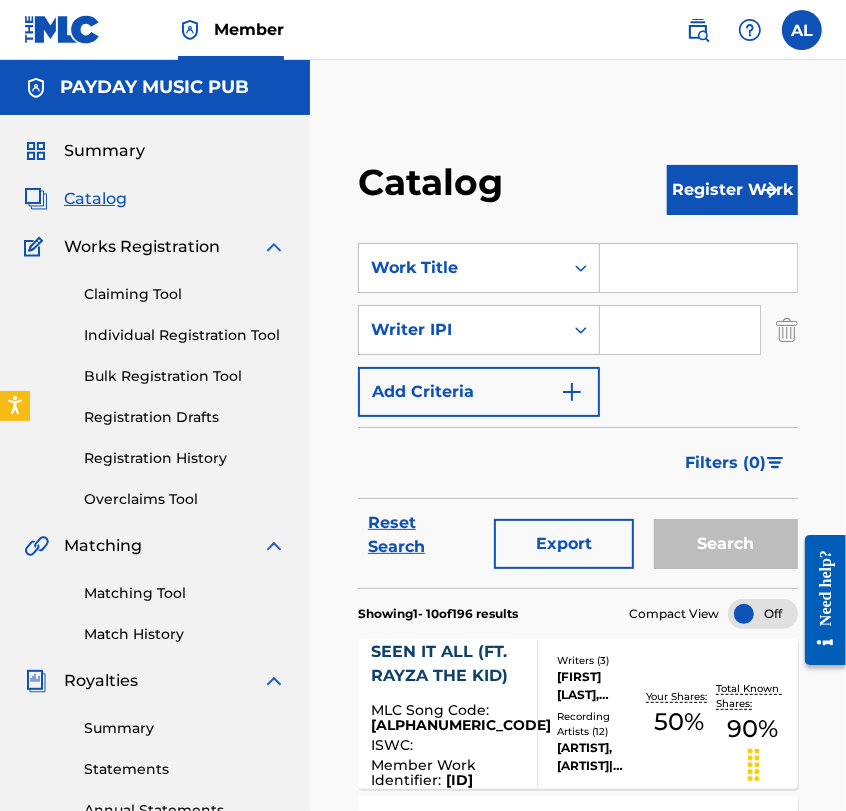 click at bounding box center (680, 330) 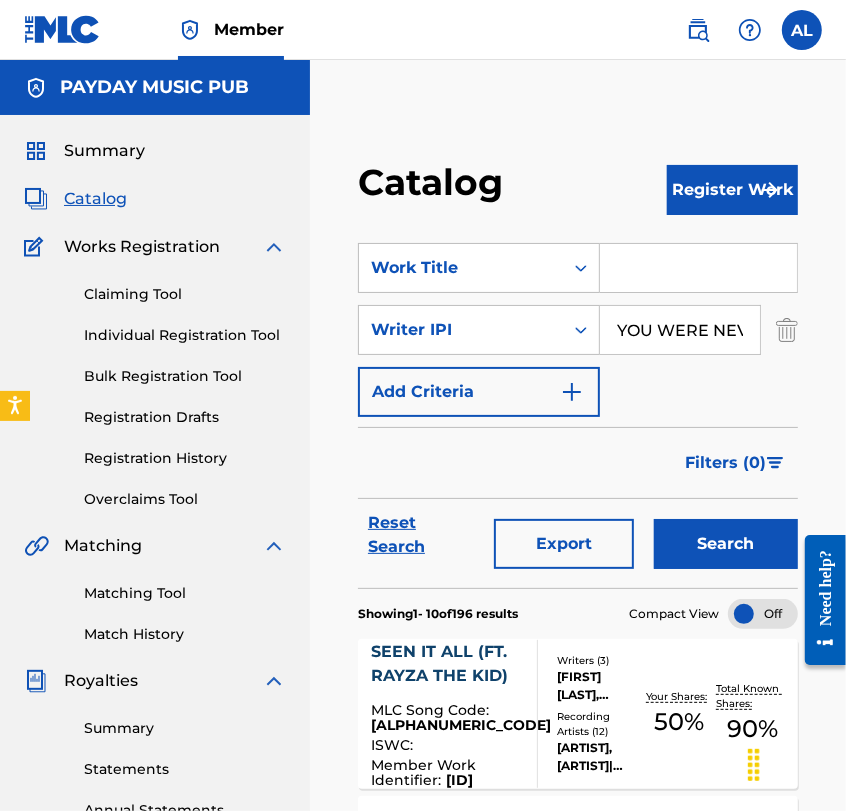 click on "YOU WERE NEVER MINE" at bounding box center [680, 330] 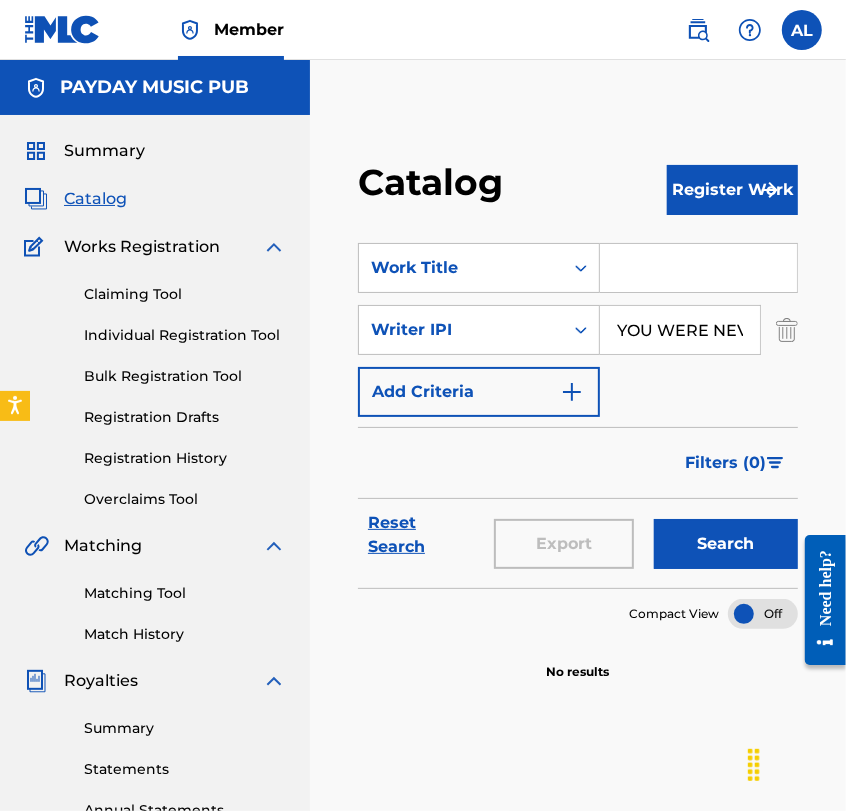 click on "YOU WERE NEVER MINE" at bounding box center (680, 330) 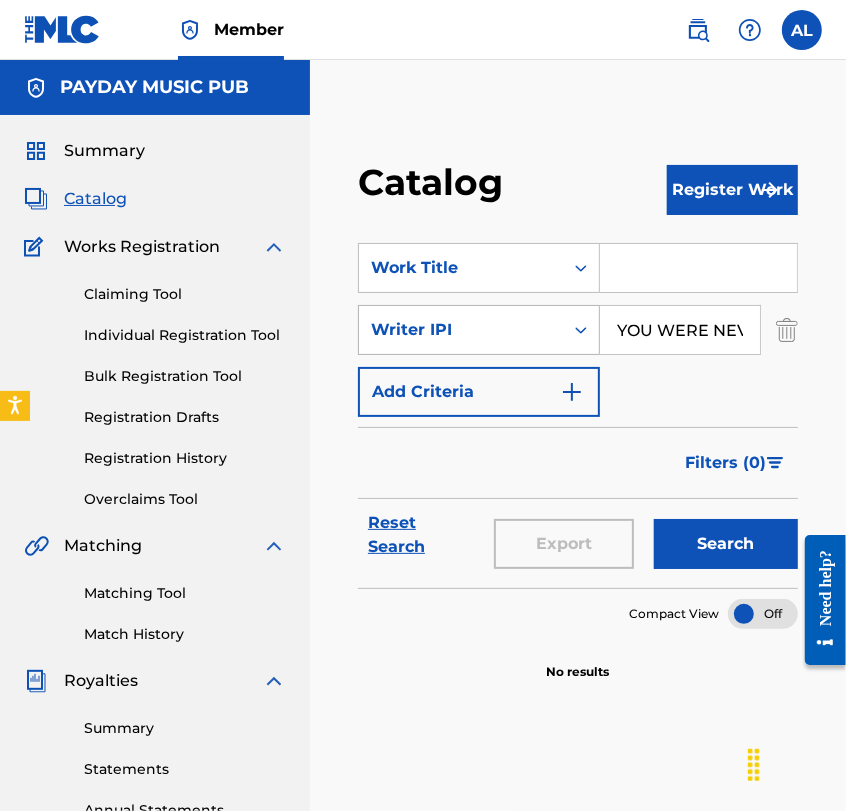 click on "Writer IPI" at bounding box center [461, 330] 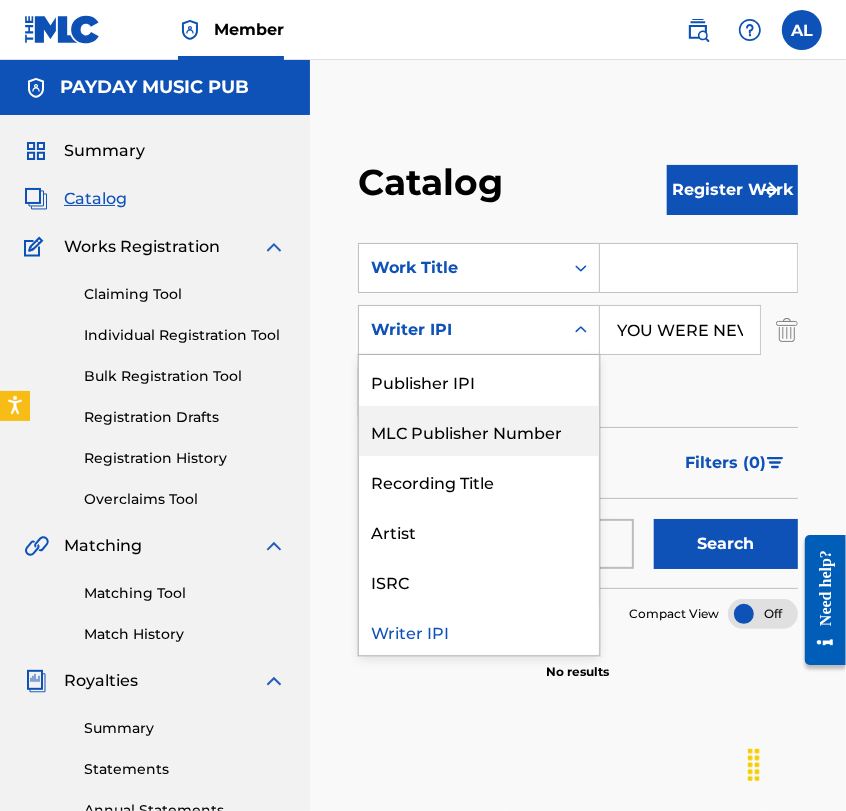 scroll, scrollTop: 0, scrollLeft: 0, axis: both 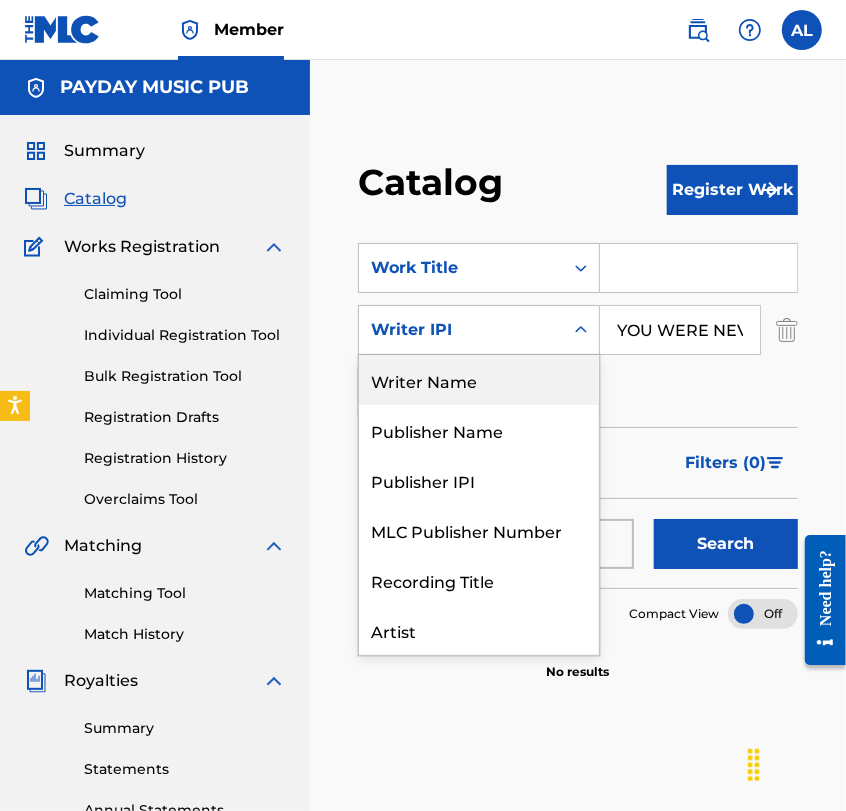 click on "Writer Name" at bounding box center (479, 380) 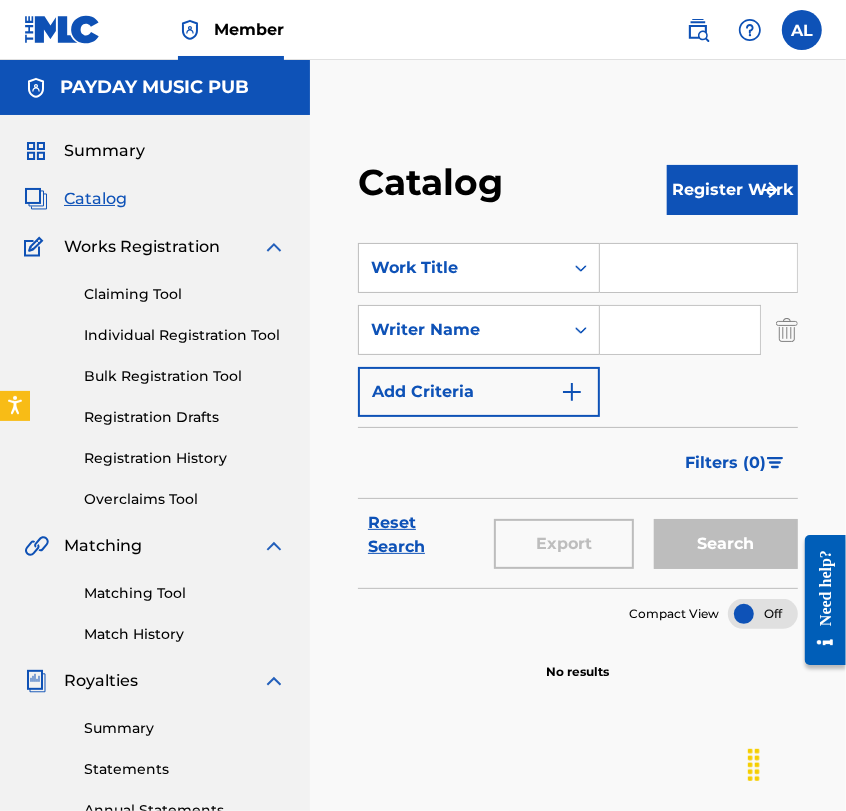 click at bounding box center (680, 330) 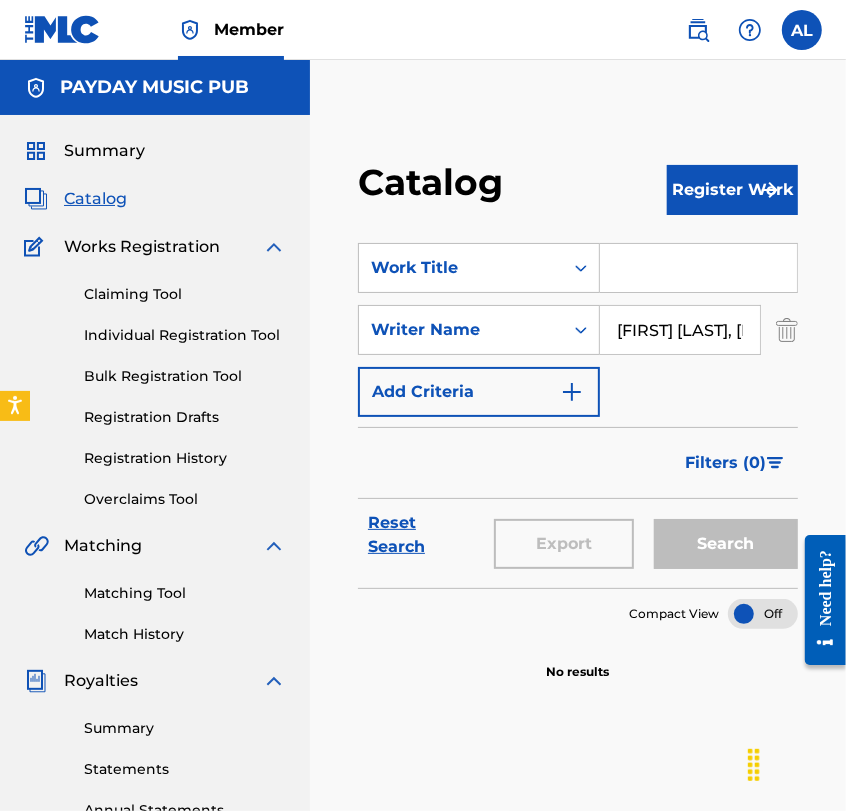 scroll, scrollTop: 0, scrollLeft: 14, axis: horizontal 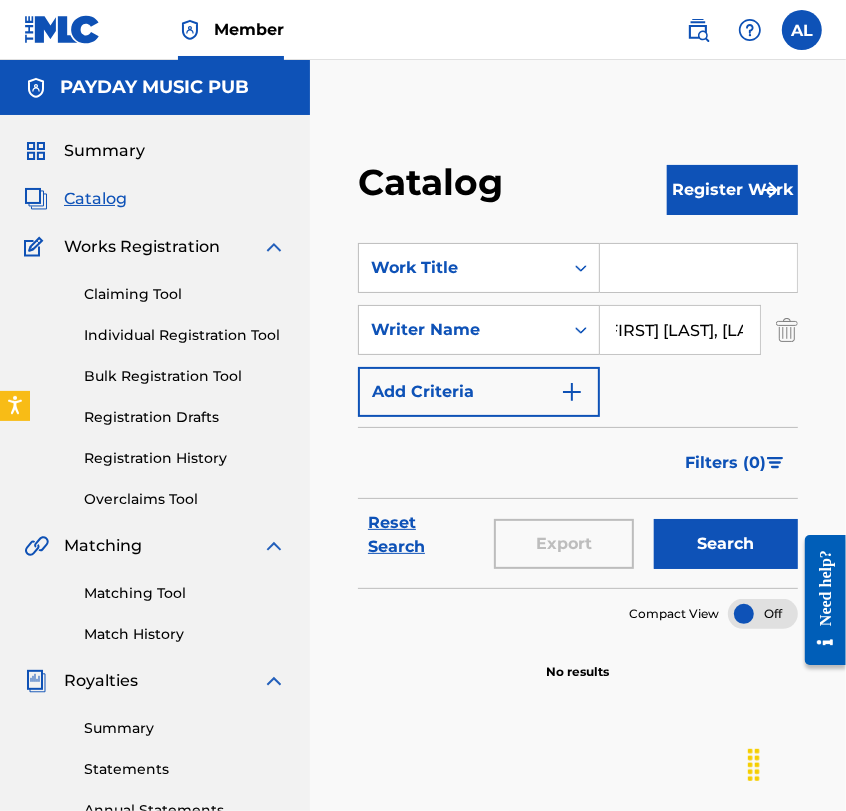 click on "[FIRST] [LAST], [LAST]" at bounding box center [680, 330] 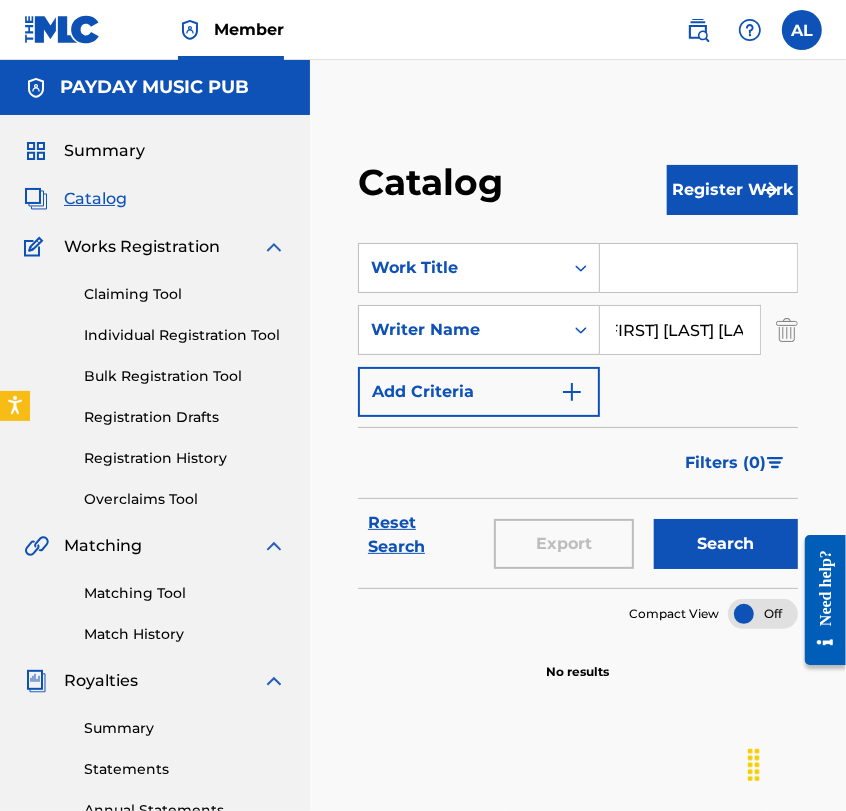scroll, scrollTop: 0, scrollLeft: 10, axis: horizontal 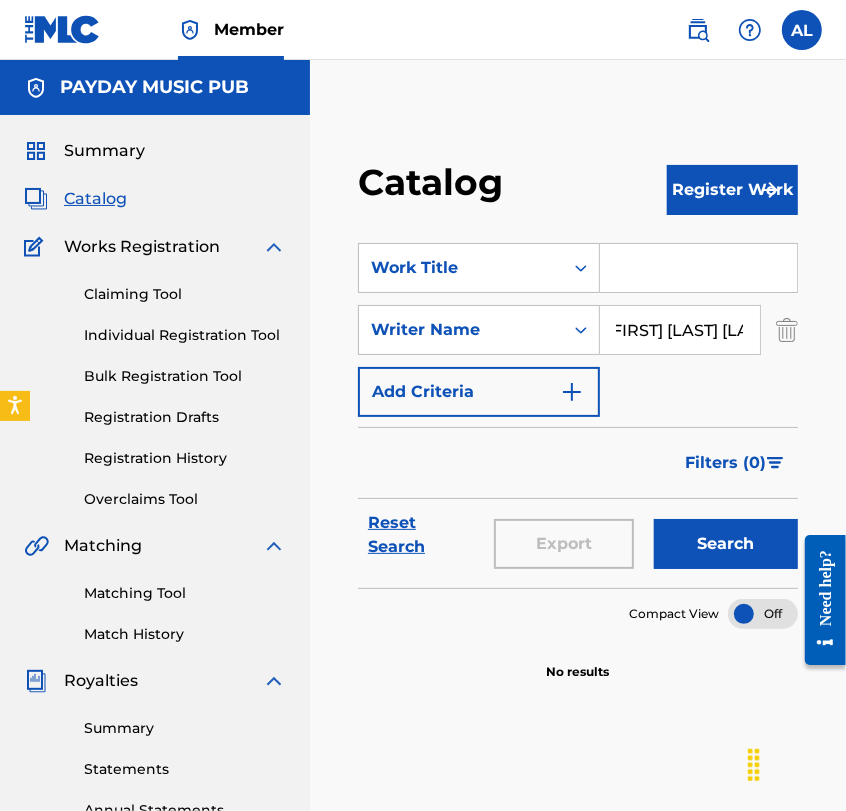 type on "[FIRST] [LAST] [LAST]" 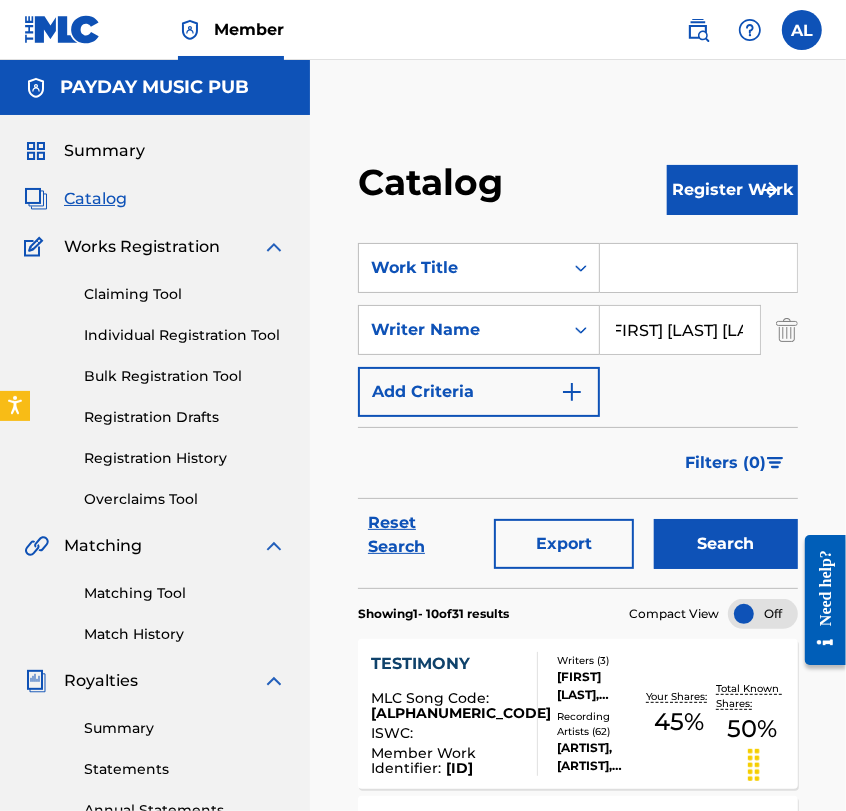 scroll, scrollTop: 212, scrollLeft: 0, axis: vertical 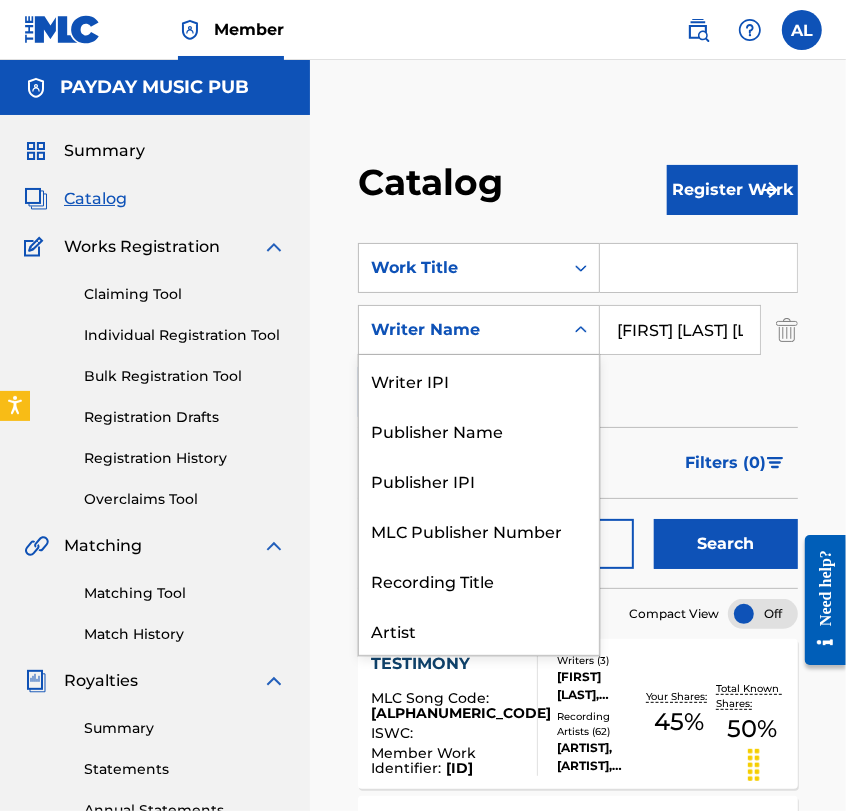 click on "Writer Name" at bounding box center (461, 330) 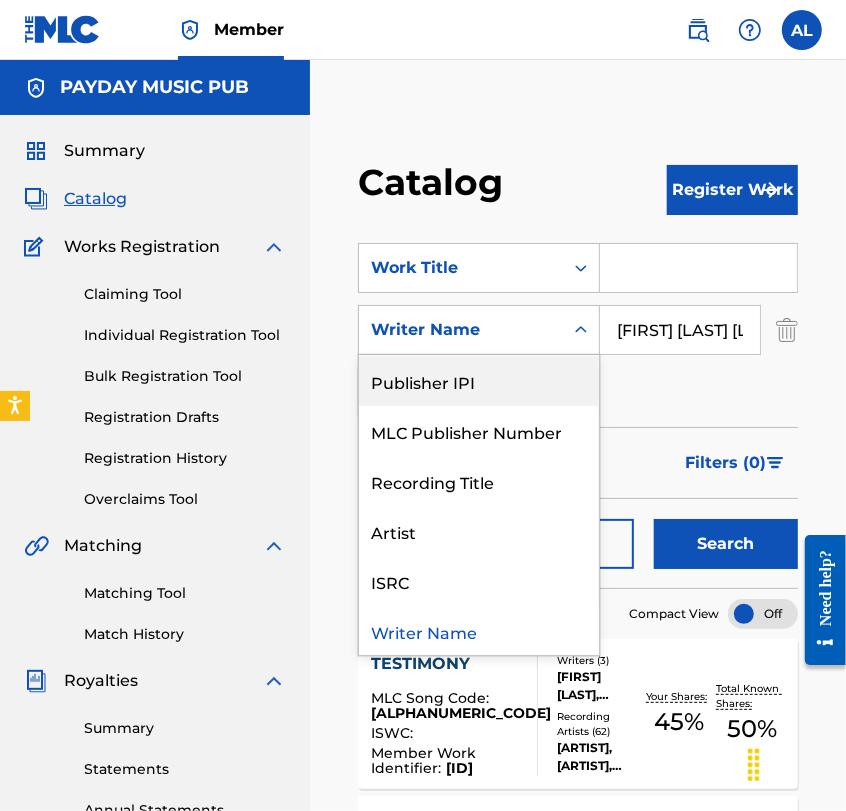 scroll, scrollTop: 0, scrollLeft: 0, axis: both 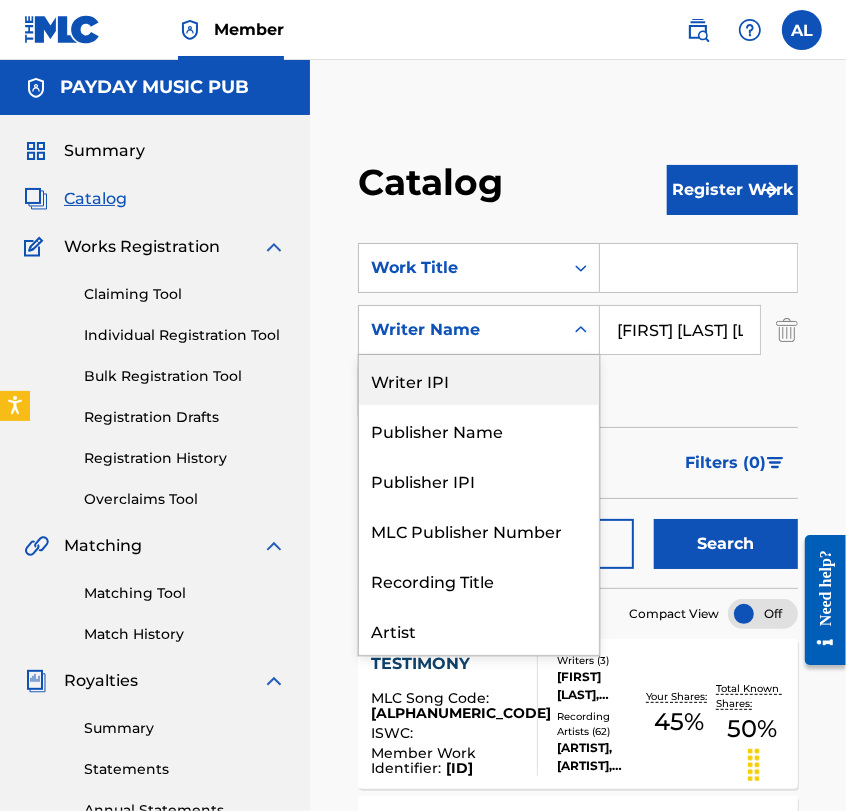 click on "Writer IPI" at bounding box center [479, 380] 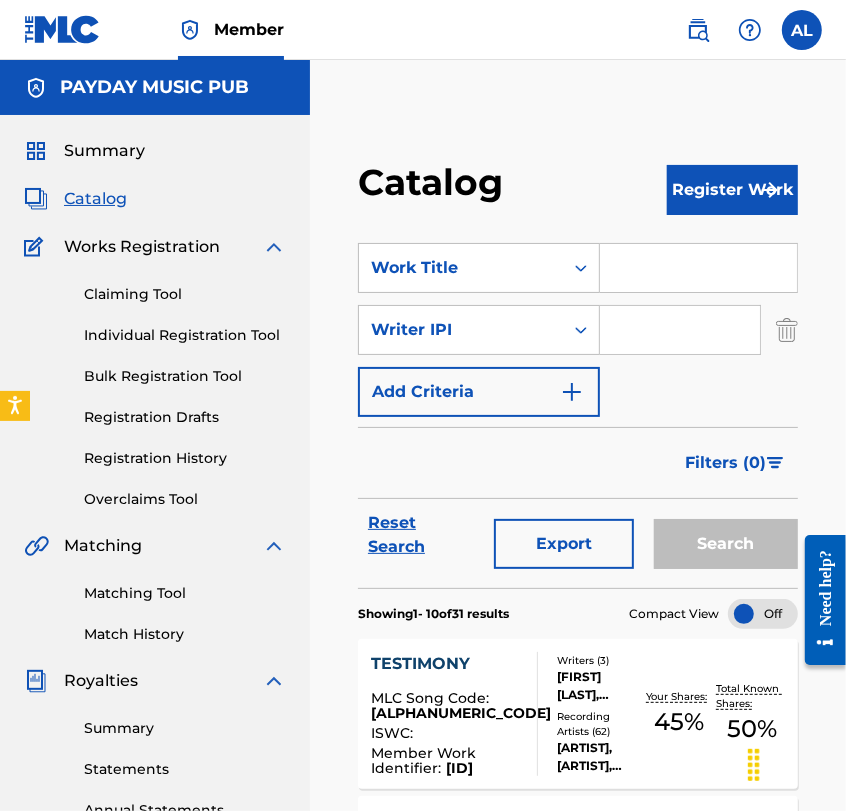 click at bounding box center (680, 330) 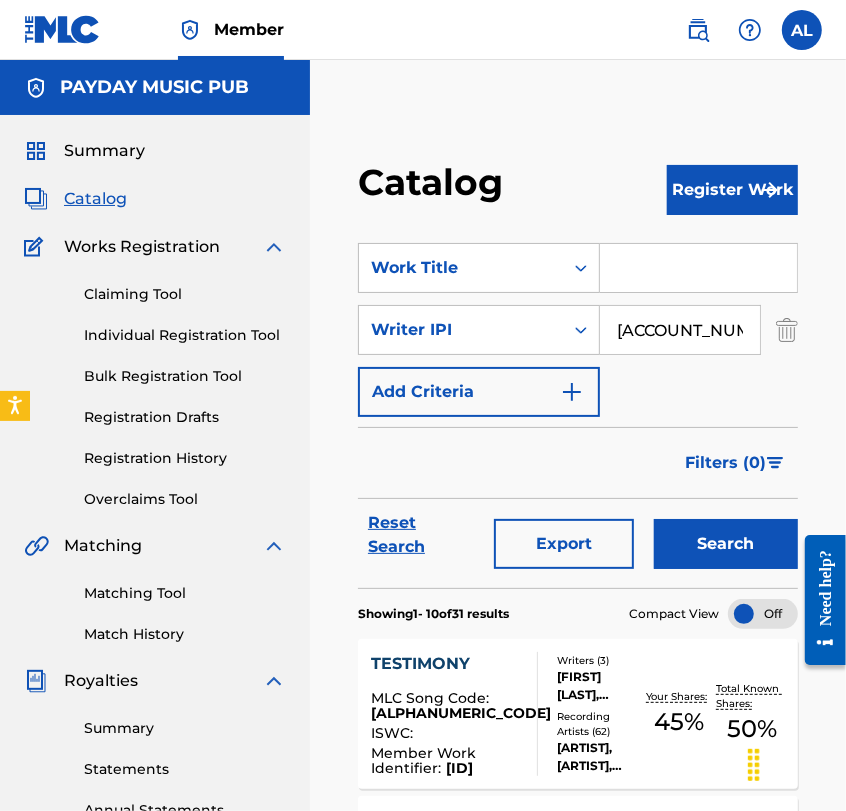 type on "[ACCOUNT_NUMBER]" 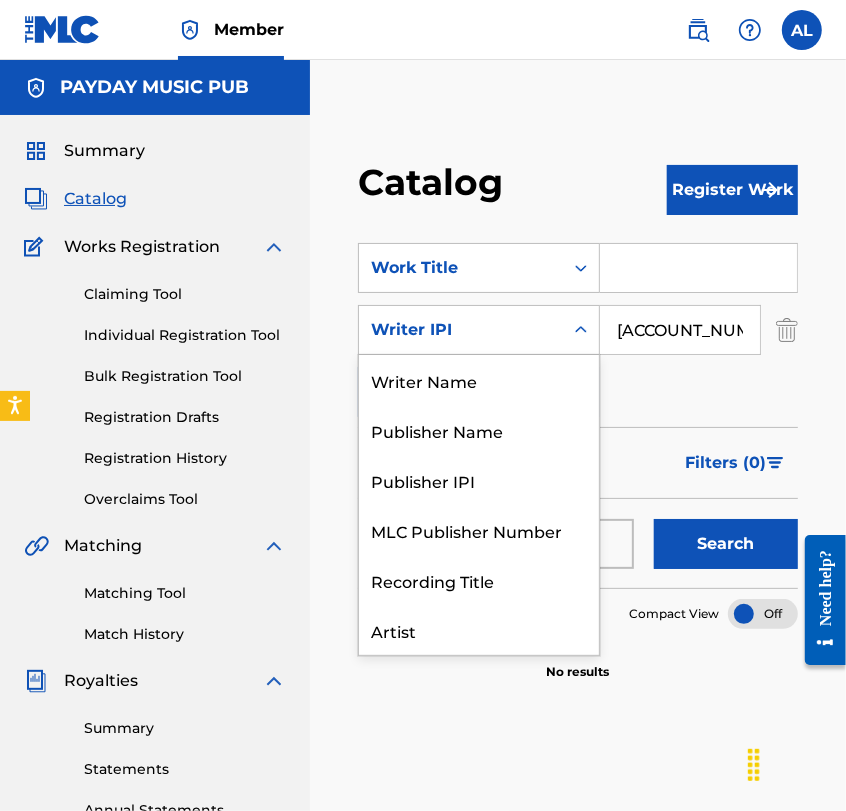 click on "Writer IPI" at bounding box center [461, 330] 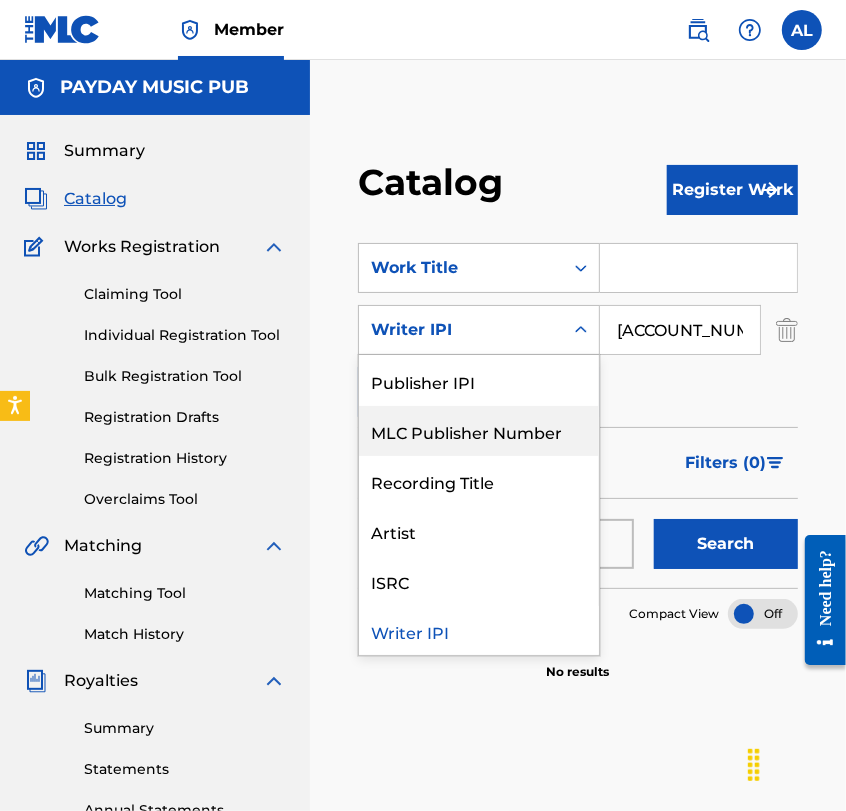 scroll, scrollTop: 0, scrollLeft: 0, axis: both 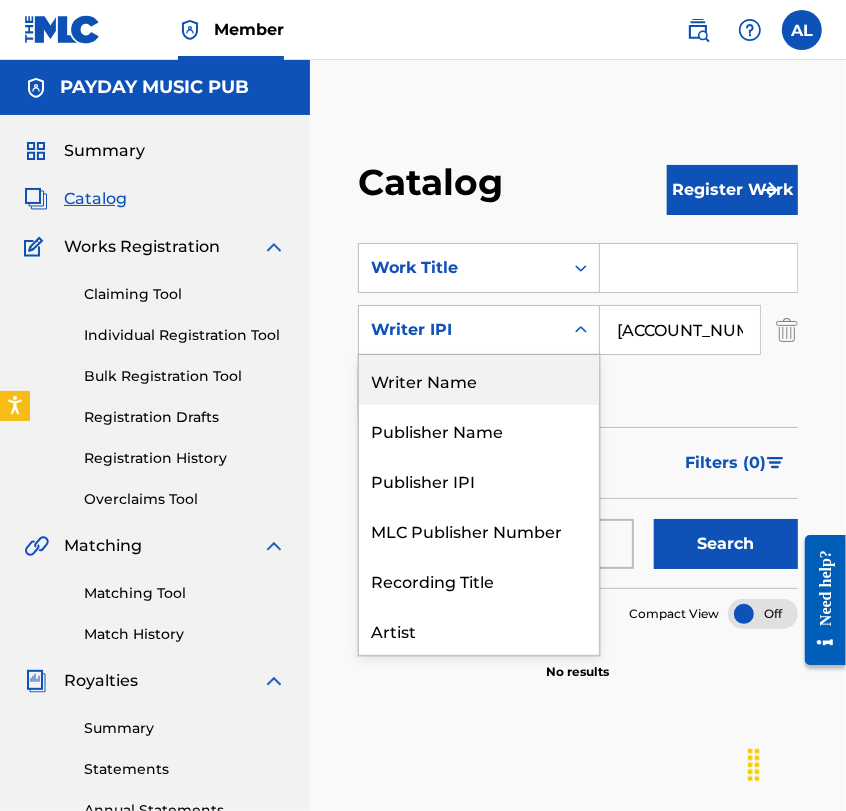click on "Writer Name" at bounding box center (479, 380) 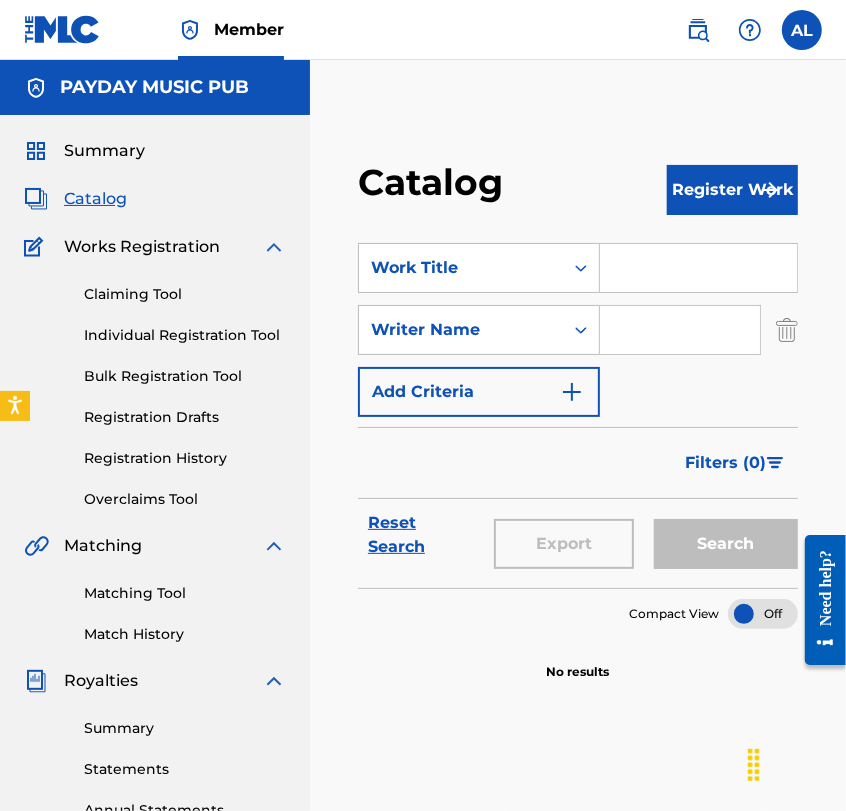 click at bounding box center [680, 330] 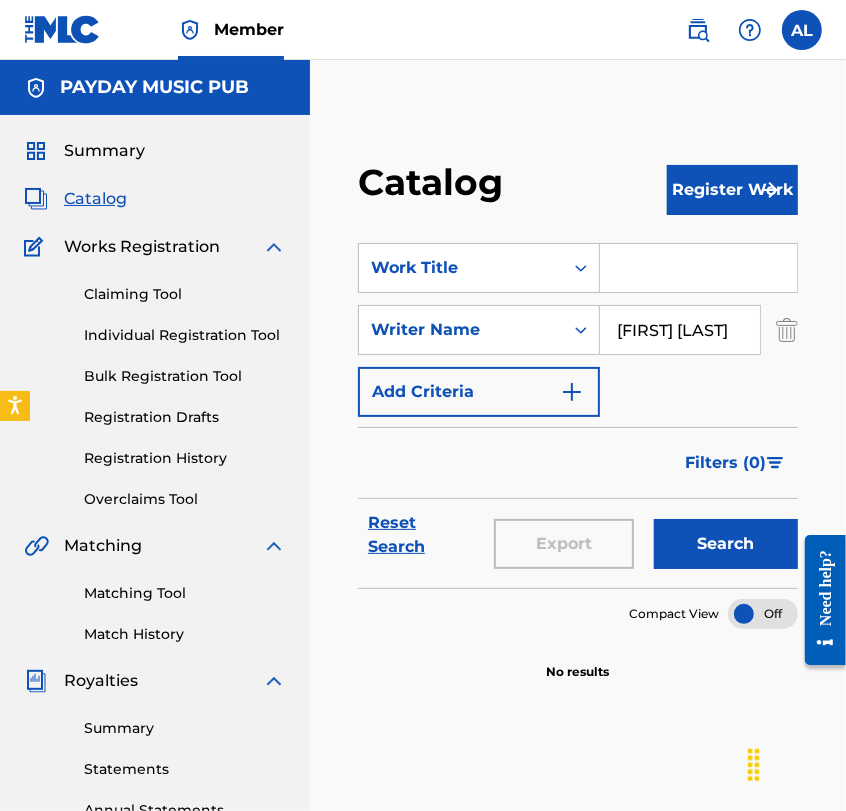 type on "[FIRST] [LAST]" 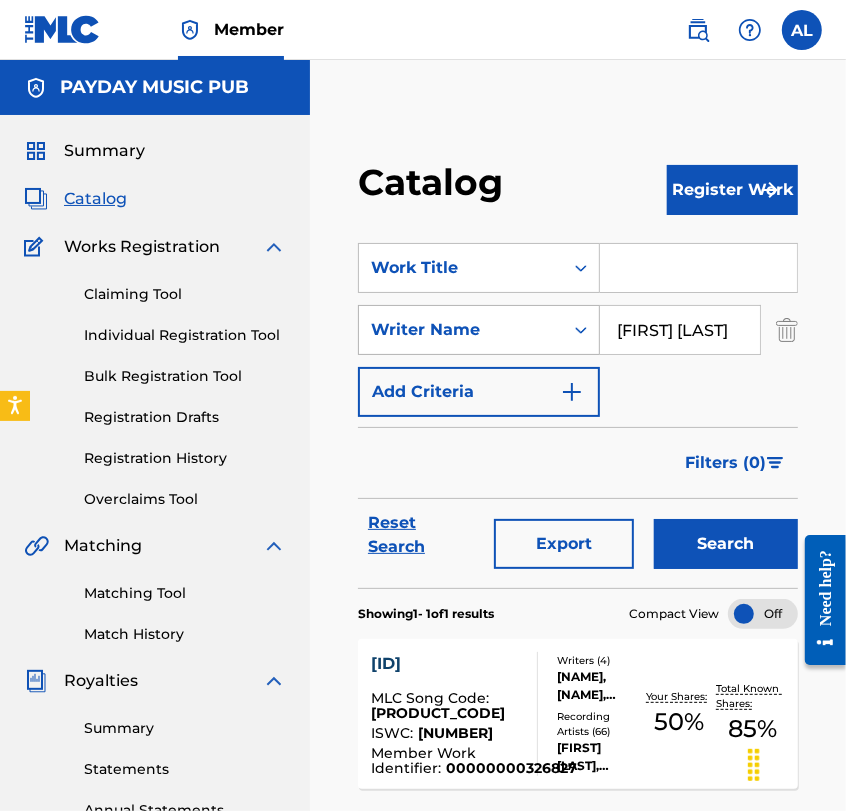 click on "Writer Name" at bounding box center (461, 330) 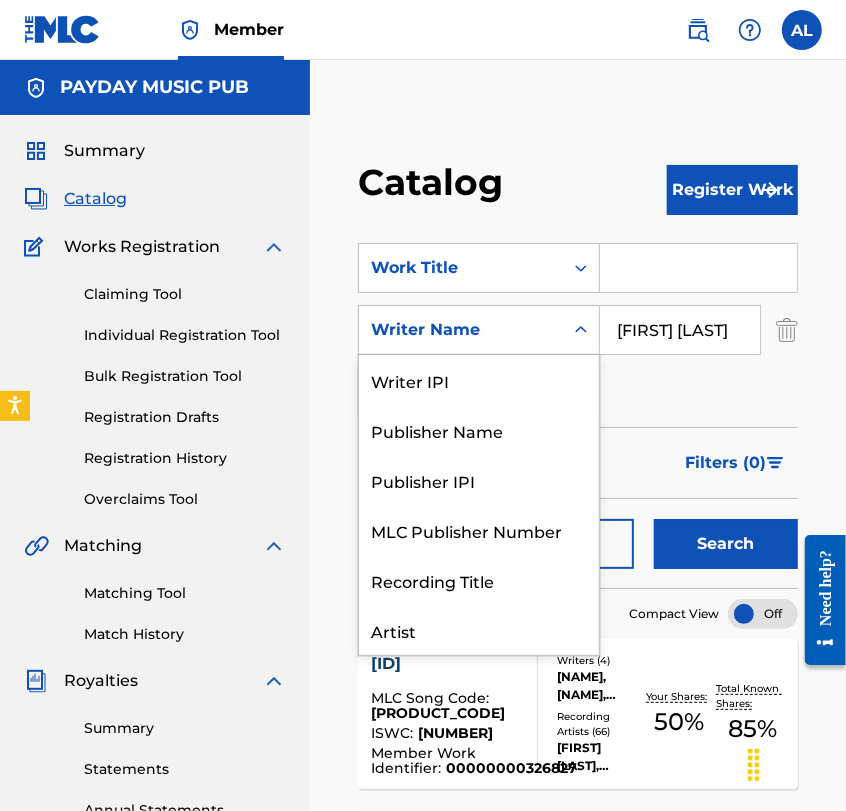 scroll, scrollTop: 99, scrollLeft: 0, axis: vertical 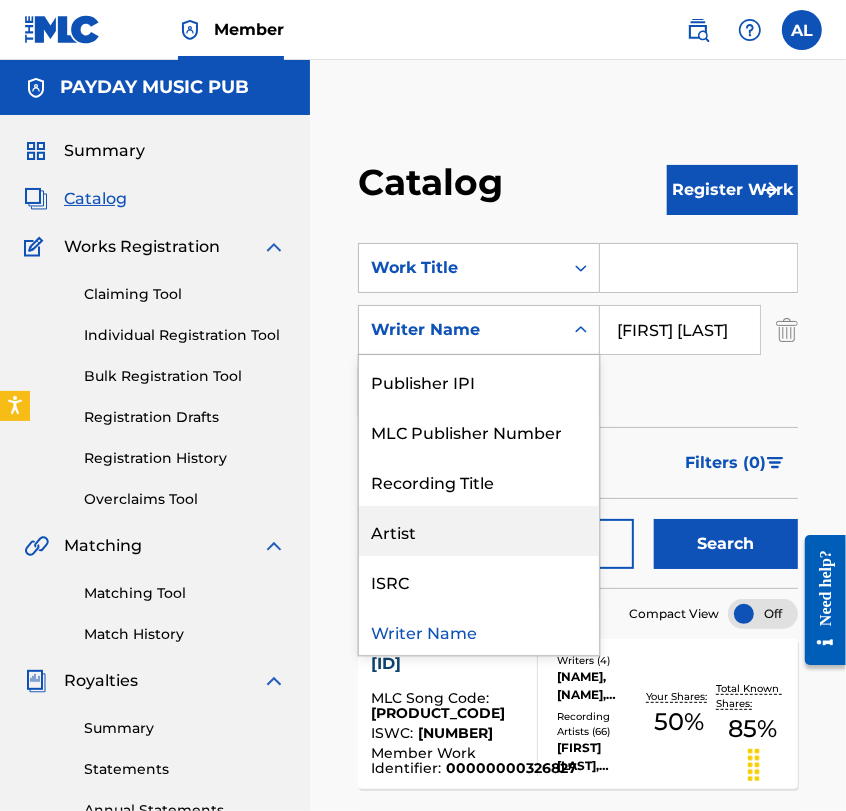 click on "Artist" at bounding box center [479, 531] 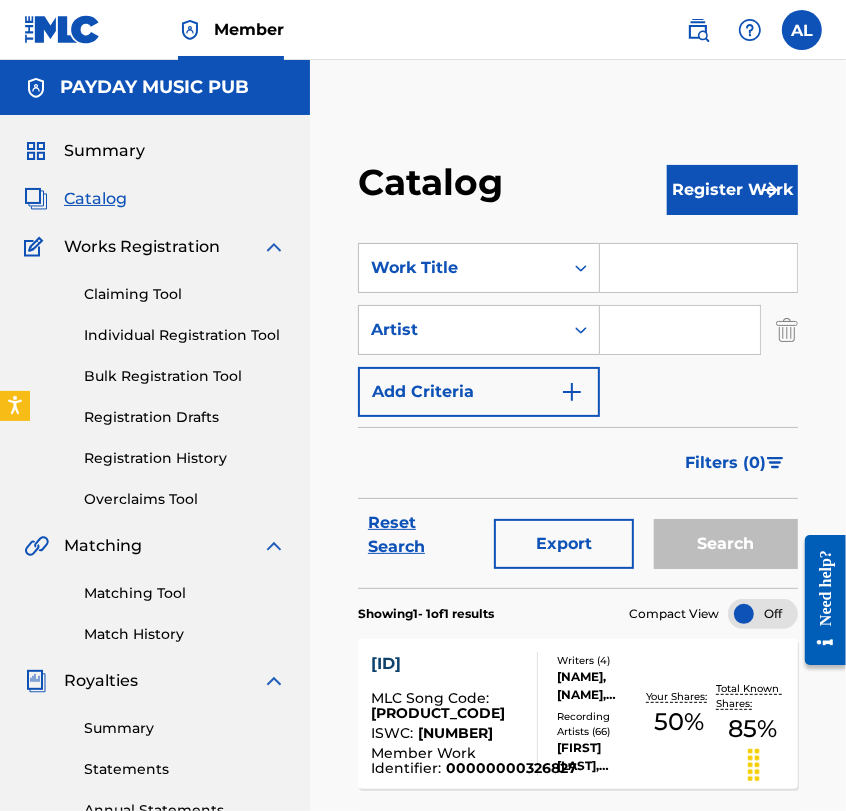 click at bounding box center (680, 330) 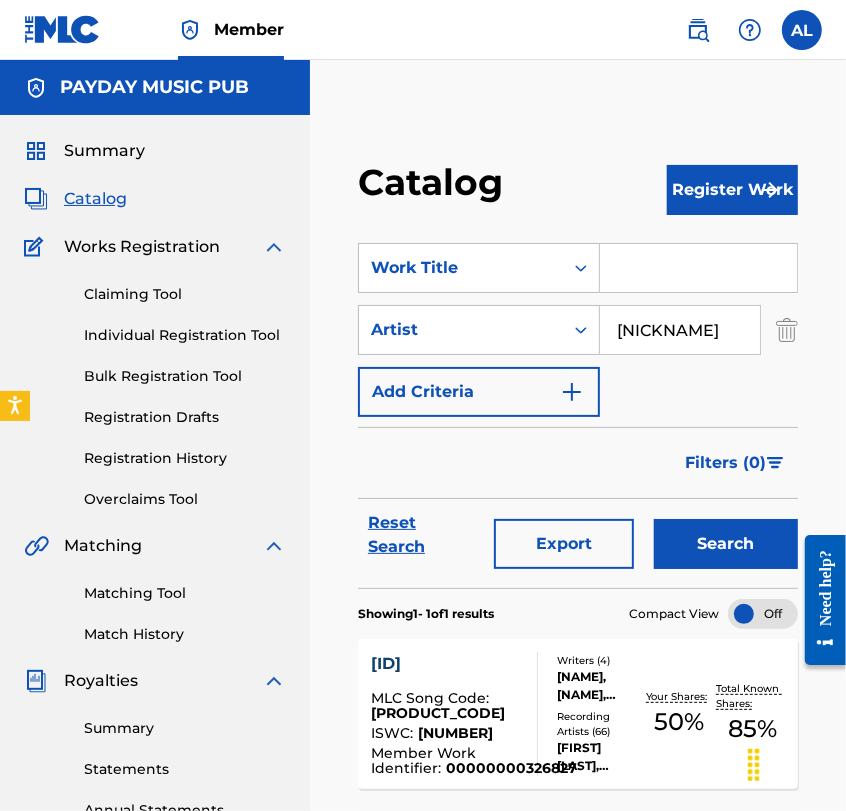 type on "[NICKNAME]" 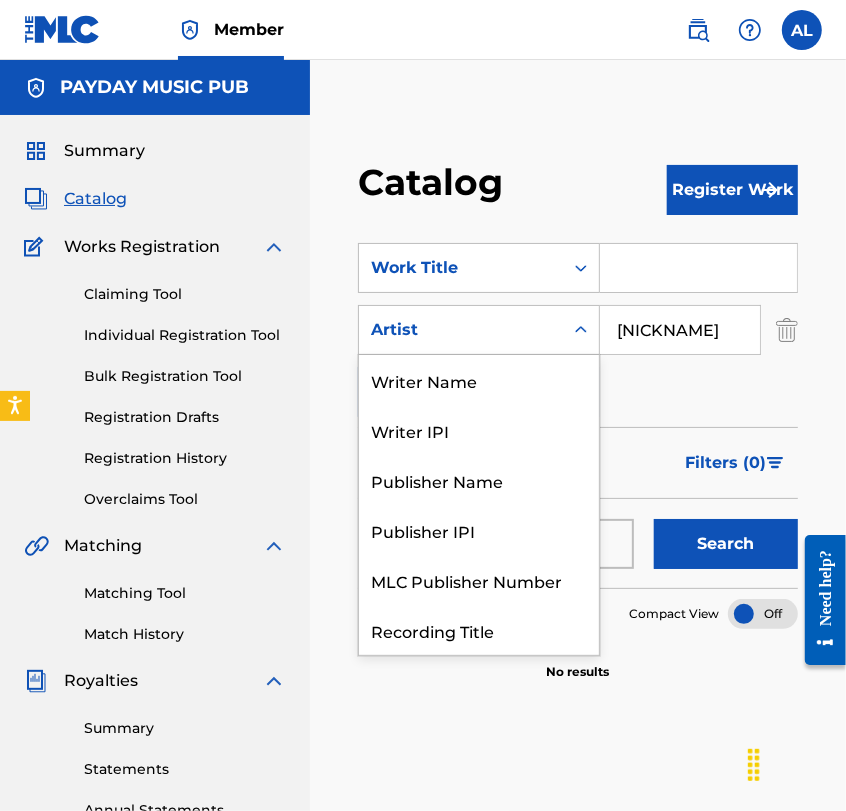 scroll, scrollTop: 99, scrollLeft: 0, axis: vertical 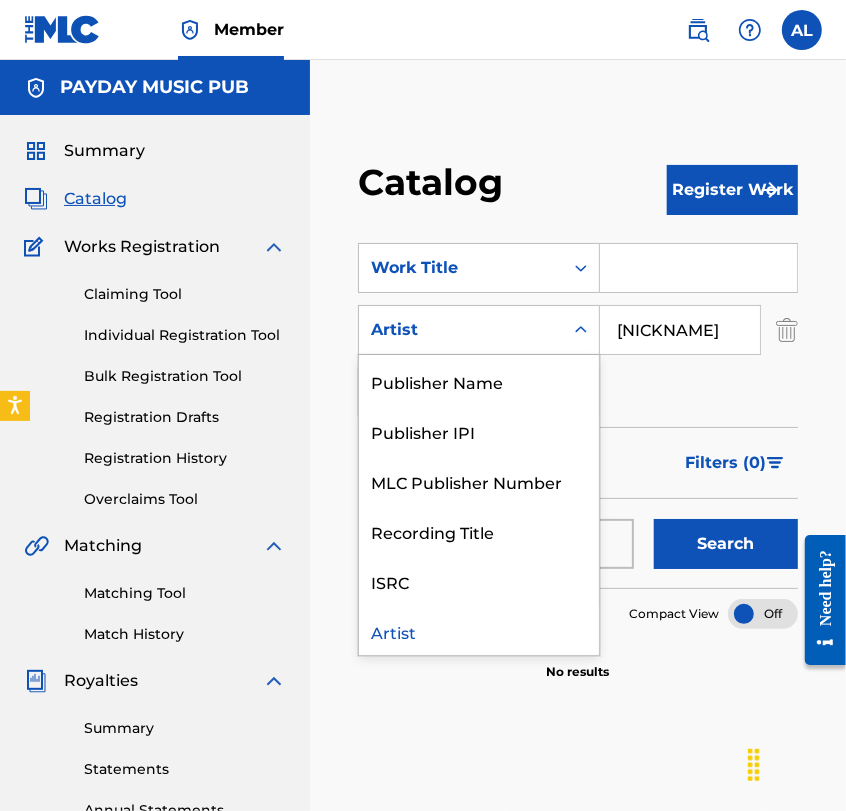 click on "Artist" at bounding box center [461, 330] 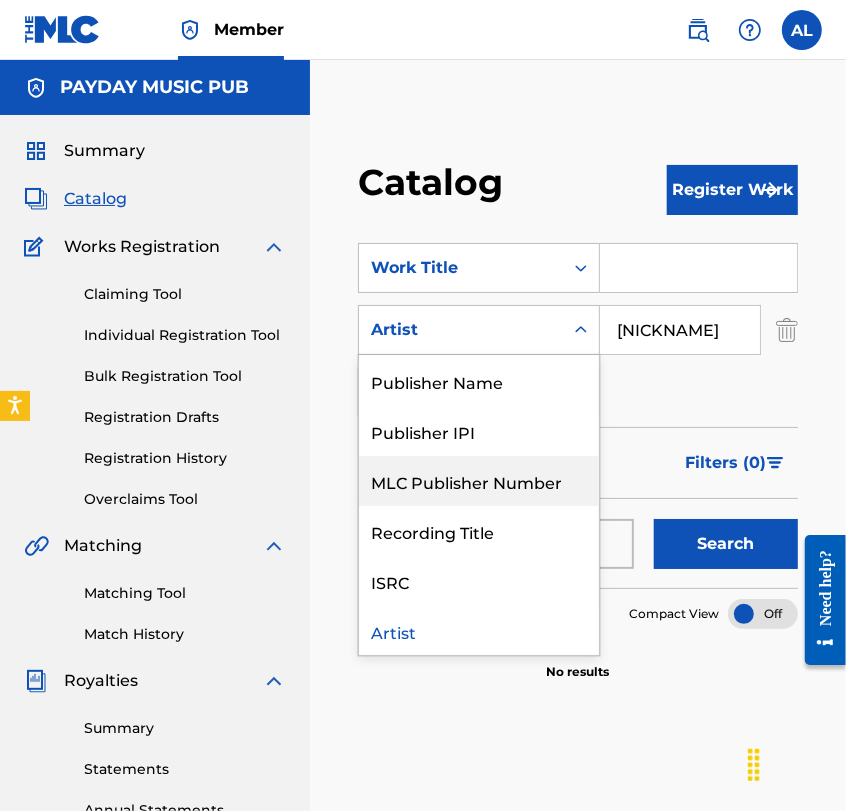 scroll, scrollTop: 0, scrollLeft: 0, axis: both 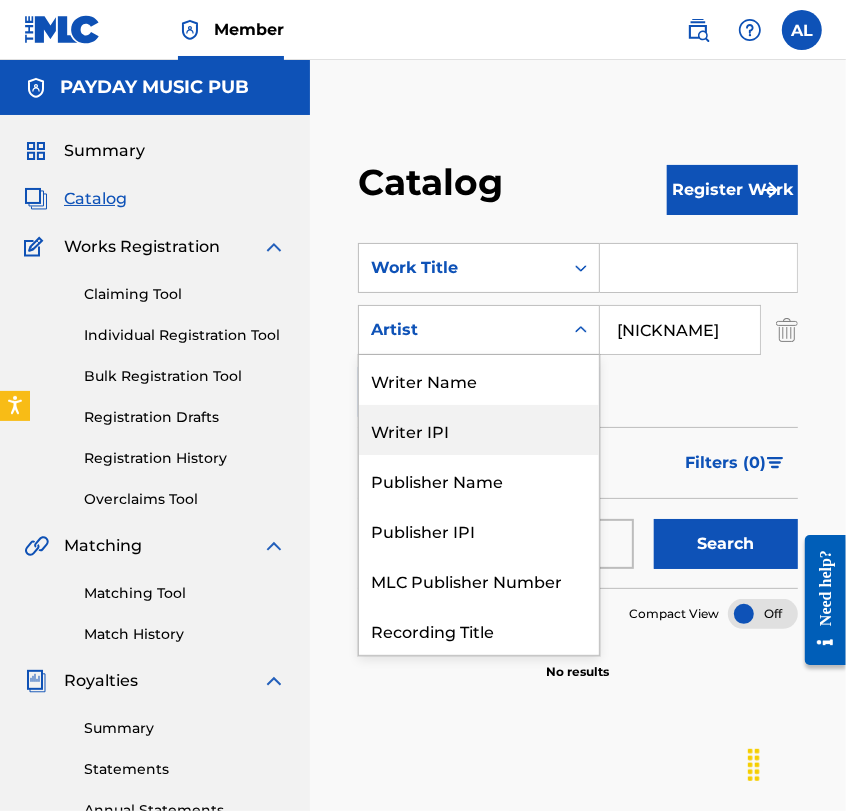 click on "Writer IPI" at bounding box center [479, 430] 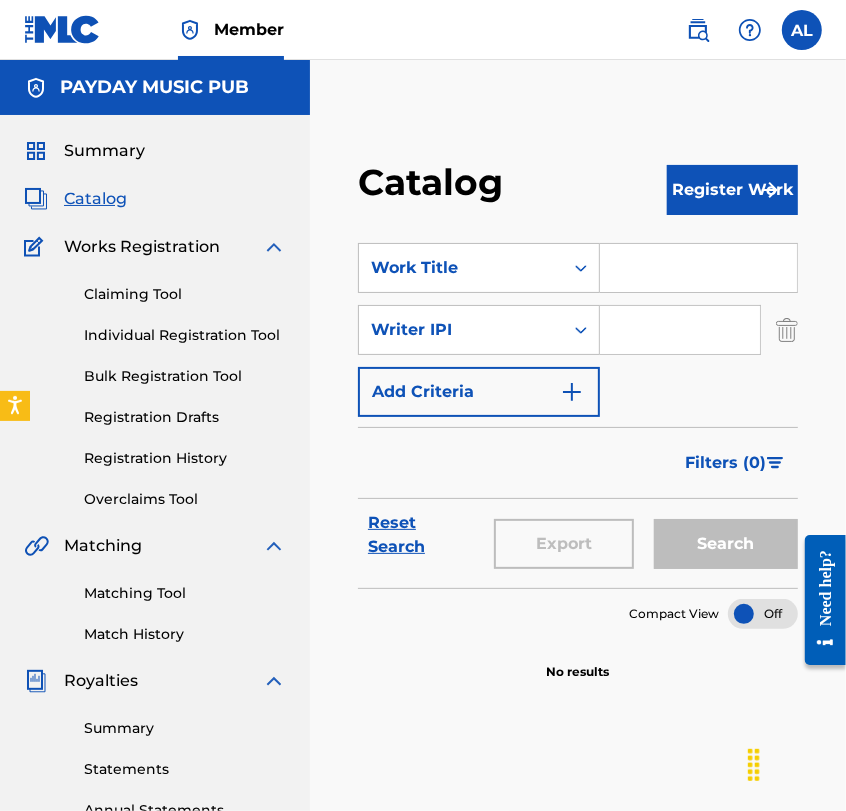 click at bounding box center (680, 330) 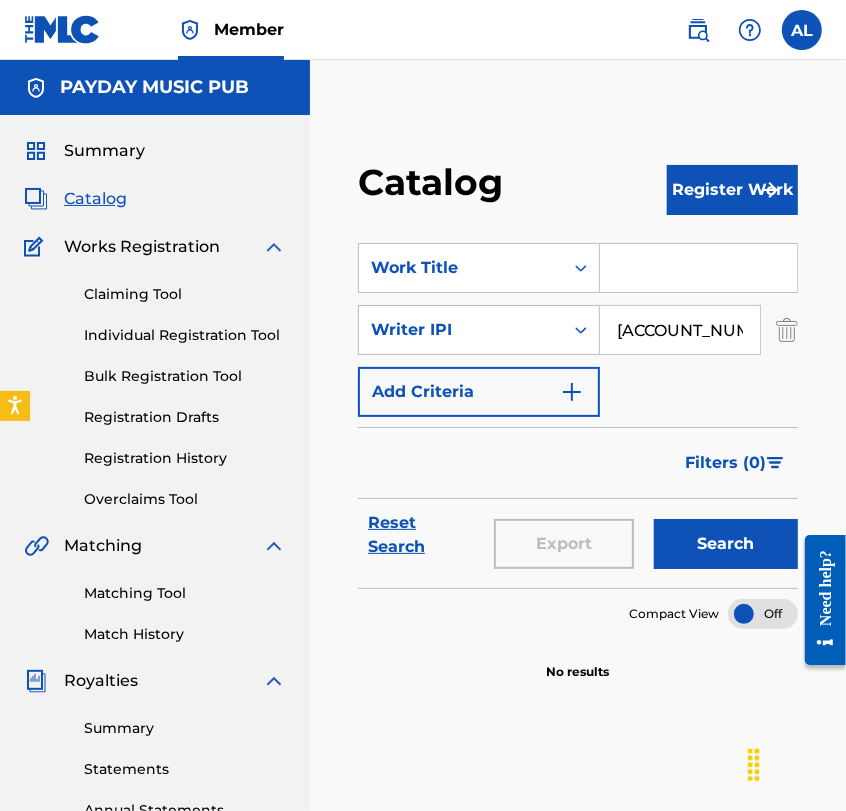 click on "Search" at bounding box center [726, 544] 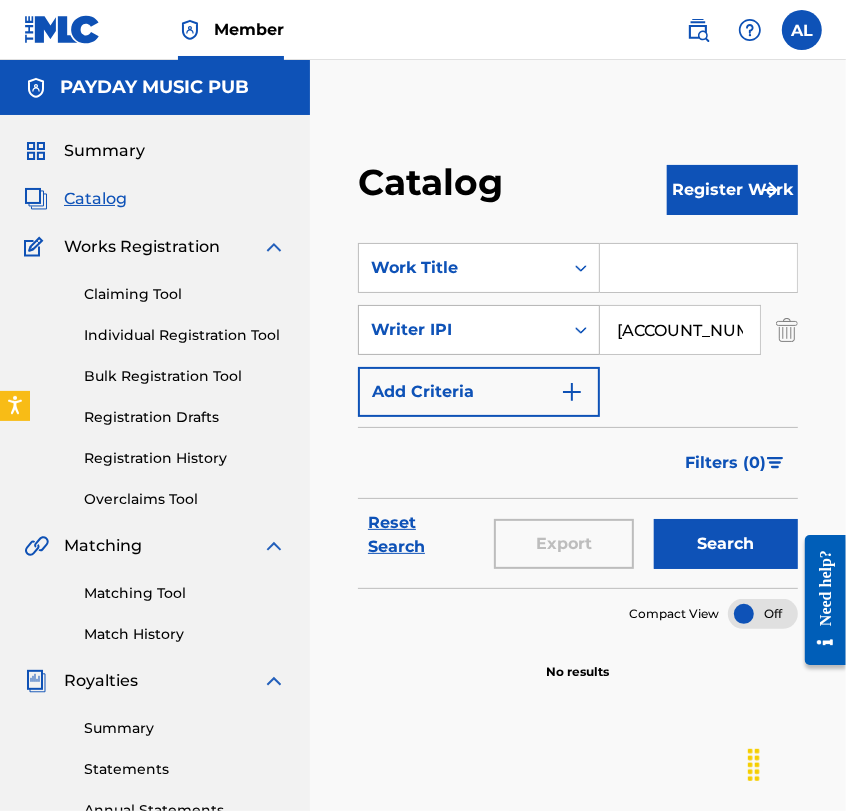 click on "Writer IPI" at bounding box center (461, 330) 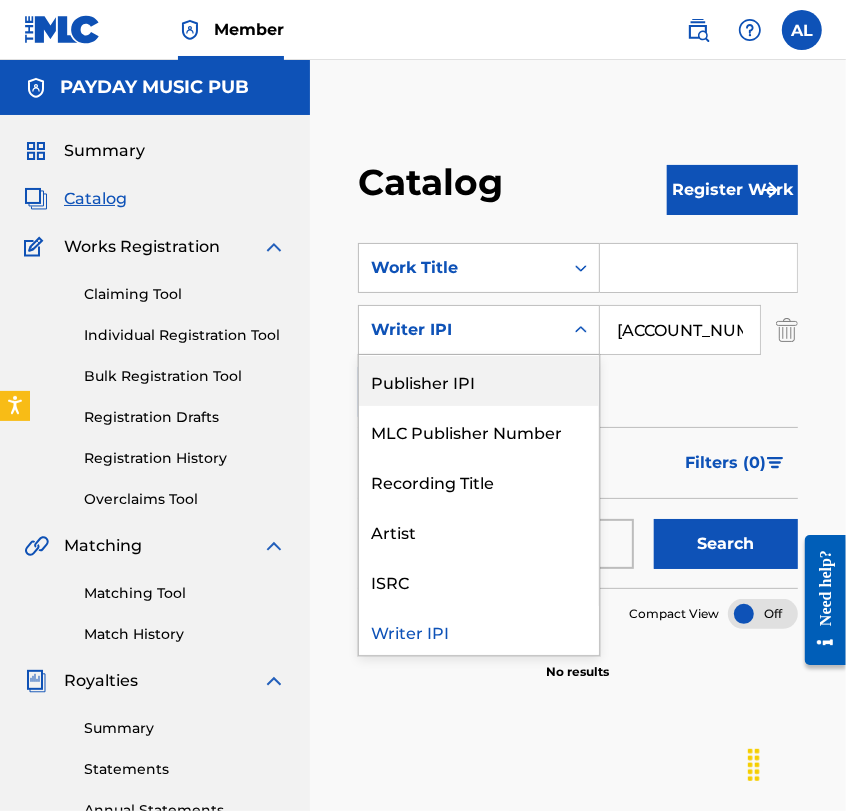 scroll, scrollTop: 0, scrollLeft: 0, axis: both 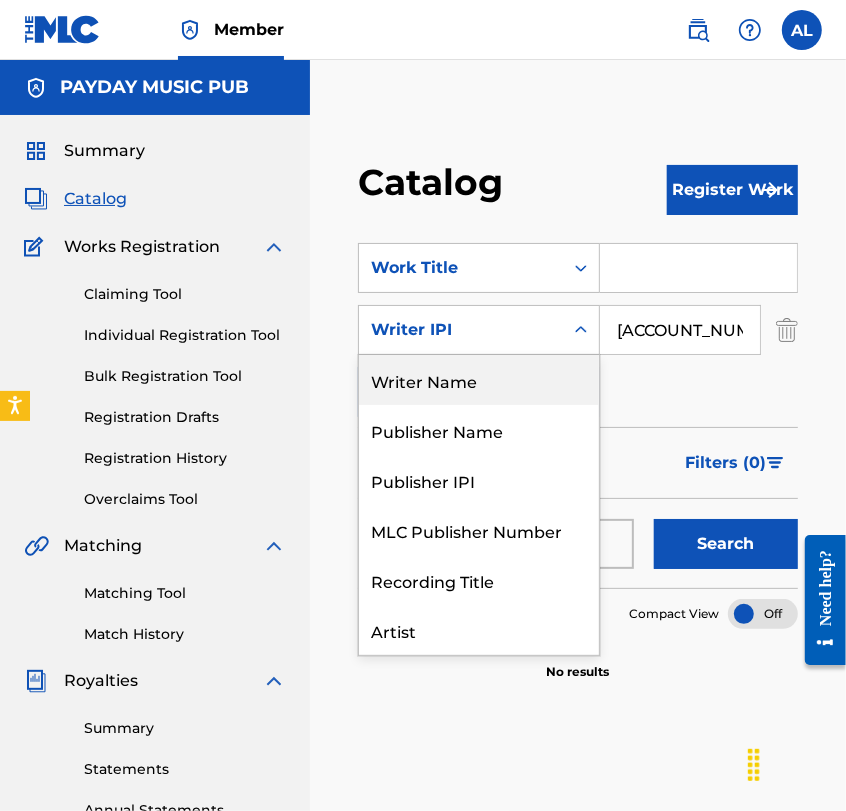 click on "Writer Name" at bounding box center [479, 380] 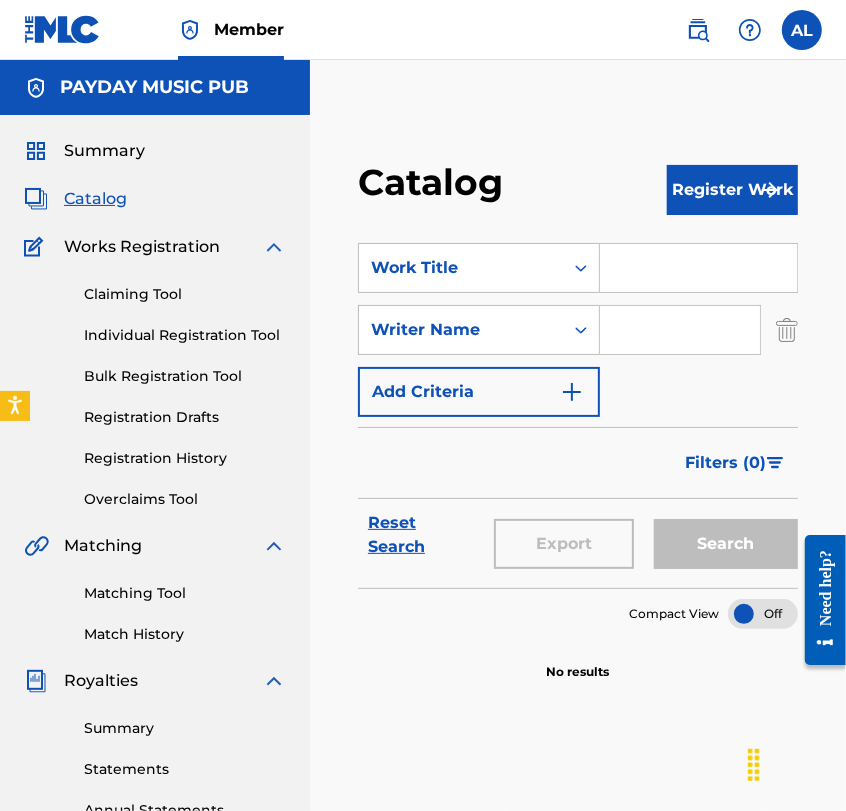 click at bounding box center (680, 330) 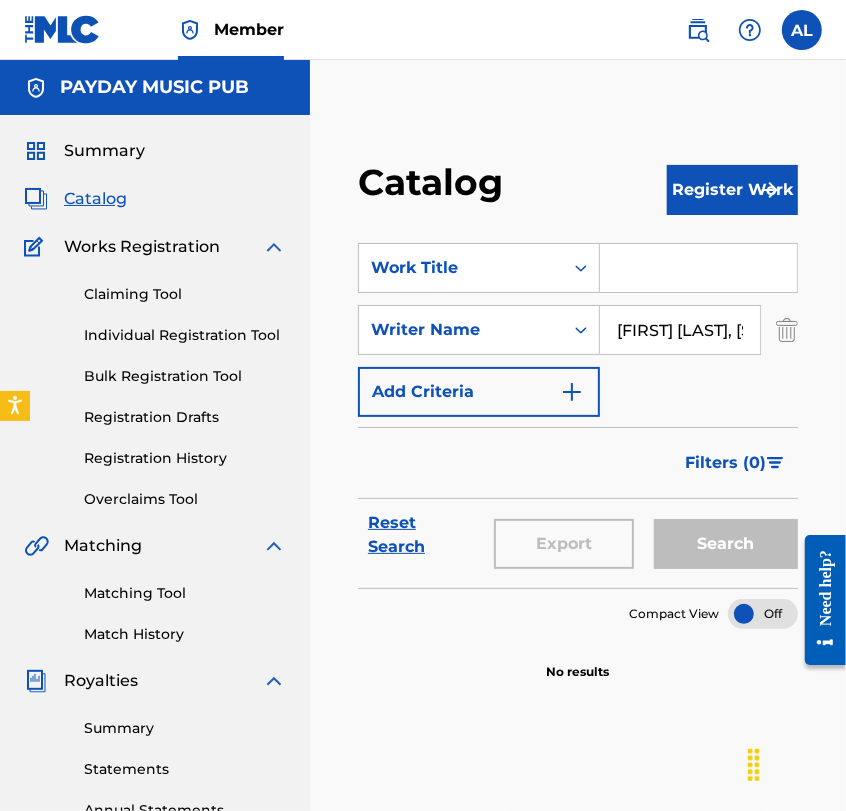 scroll, scrollTop: 0, scrollLeft: 41, axis: horizontal 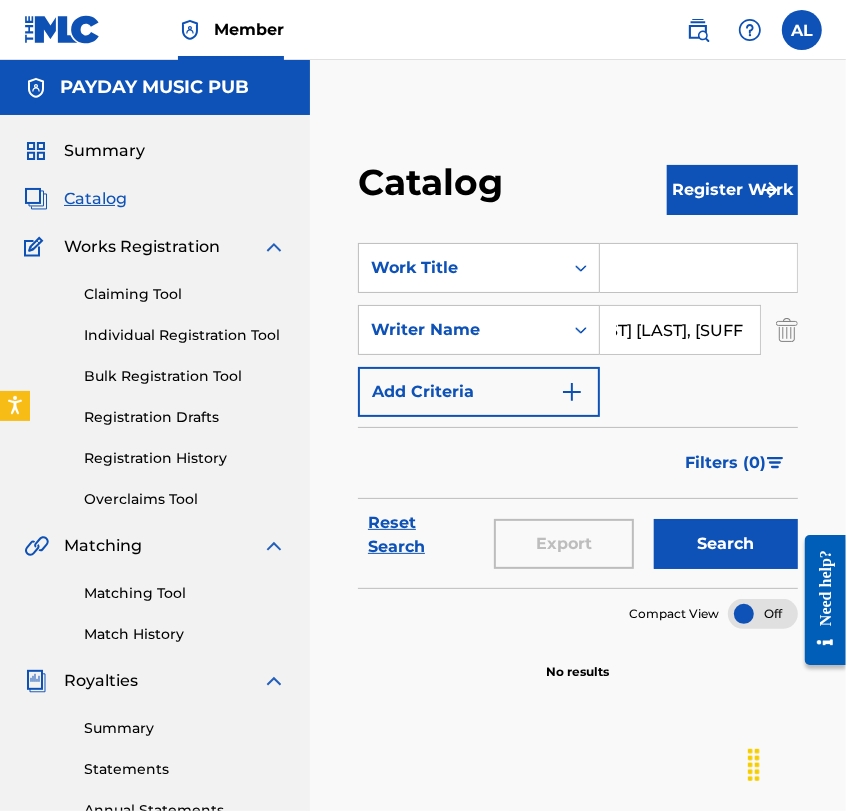 click on "[FIRST] [LAST], [SUFFIX]" at bounding box center [680, 330] 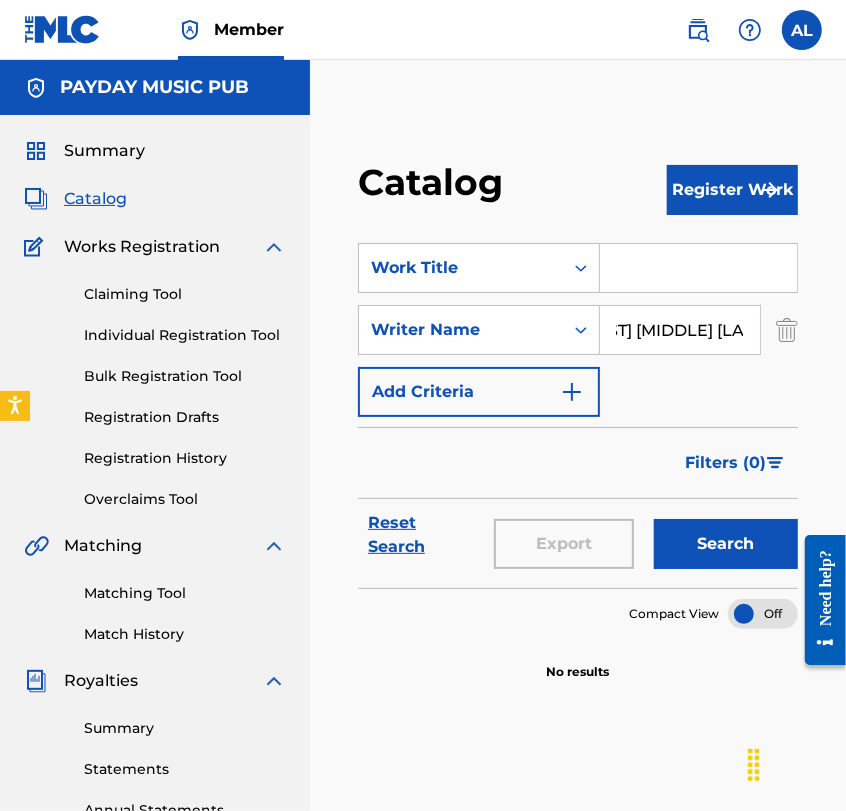 scroll, scrollTop: 0, scrollLeft: 38, axis: horizontal 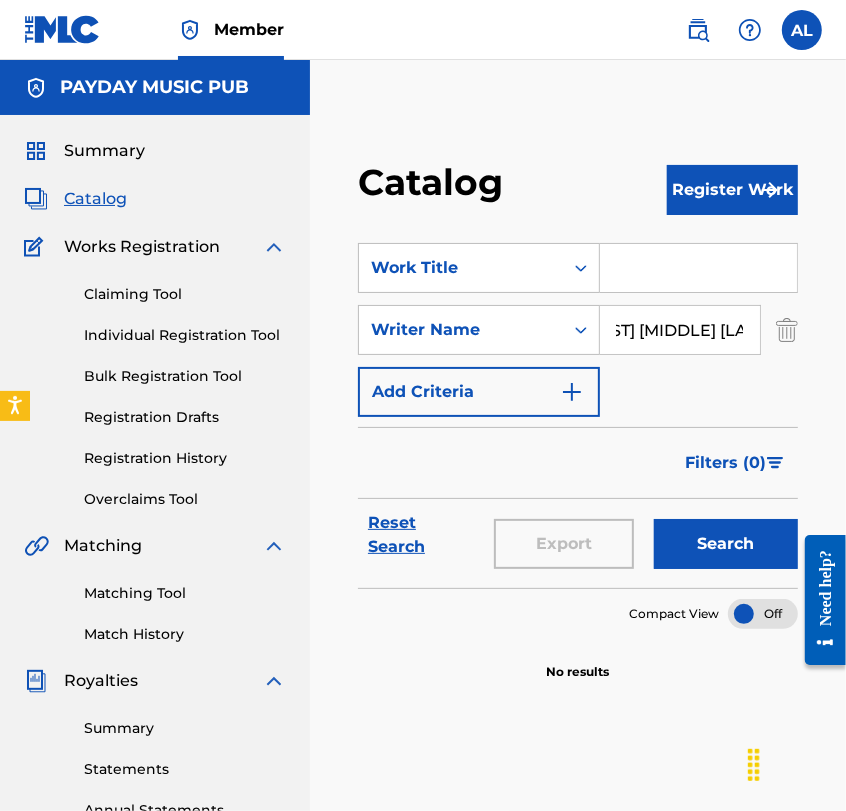 click on "Search" at bounding box center (726, 544) 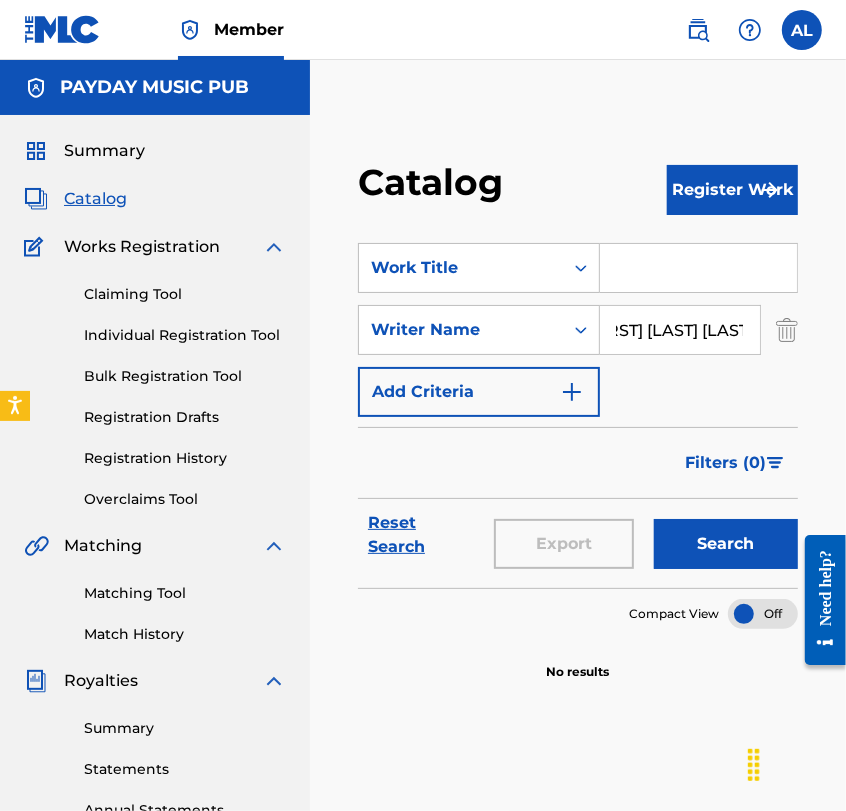 scroll, scrollTop: 0, scrollLeft: 20, axis: horizontal 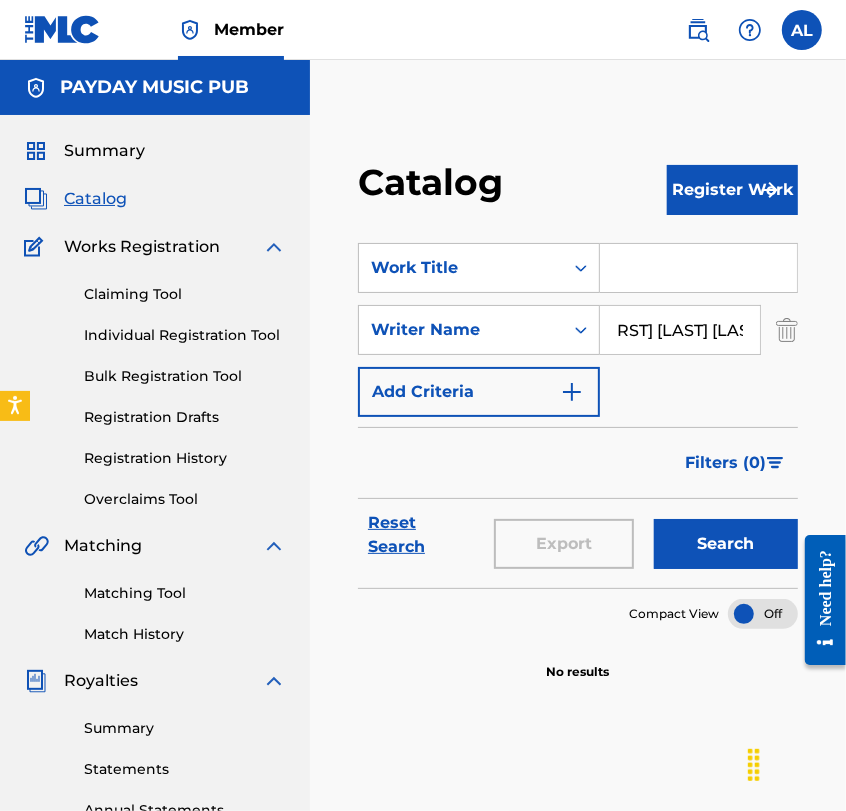 click on "Search" at bounding box center [726, 544] 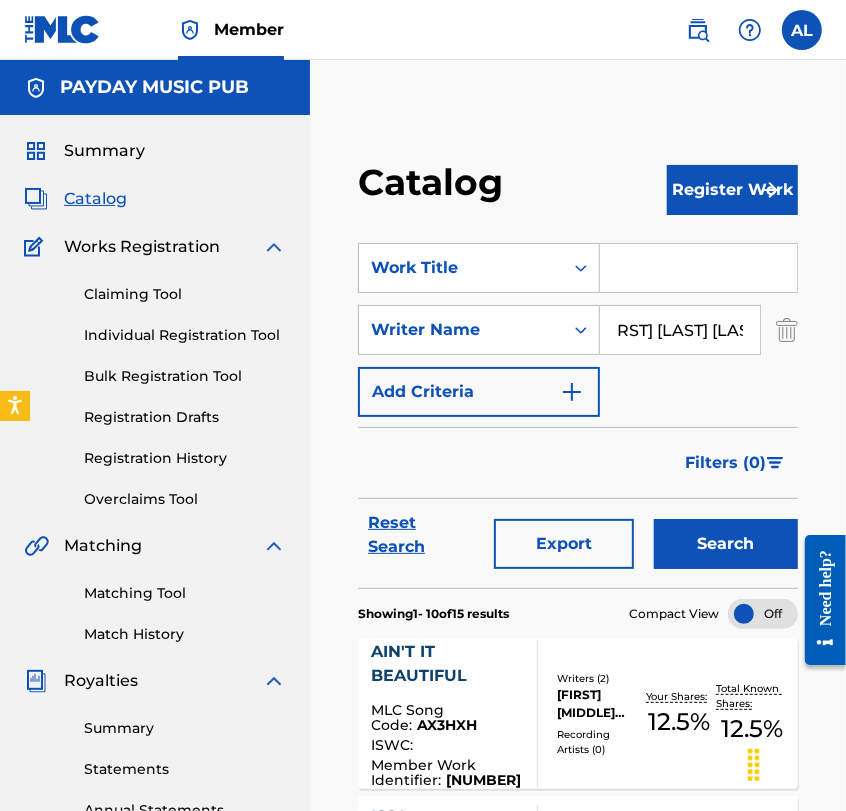 scroll, scrollTop: 0, scrollLeft: 0, axis: both 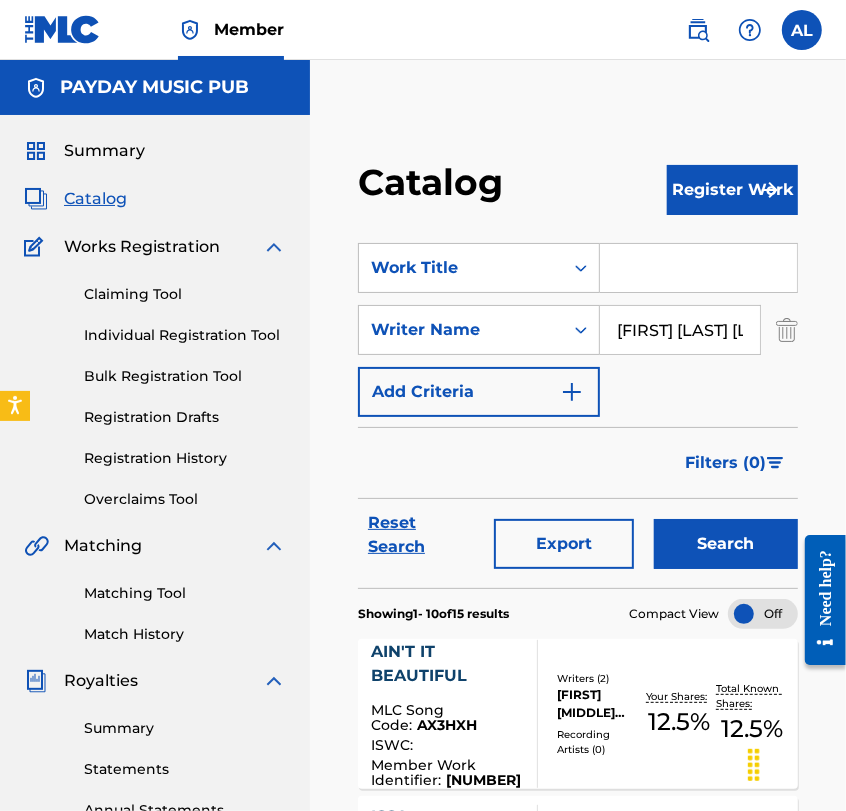 click on "[FIRST] [LAST] [LAST]" at bounding box center (680, 330) 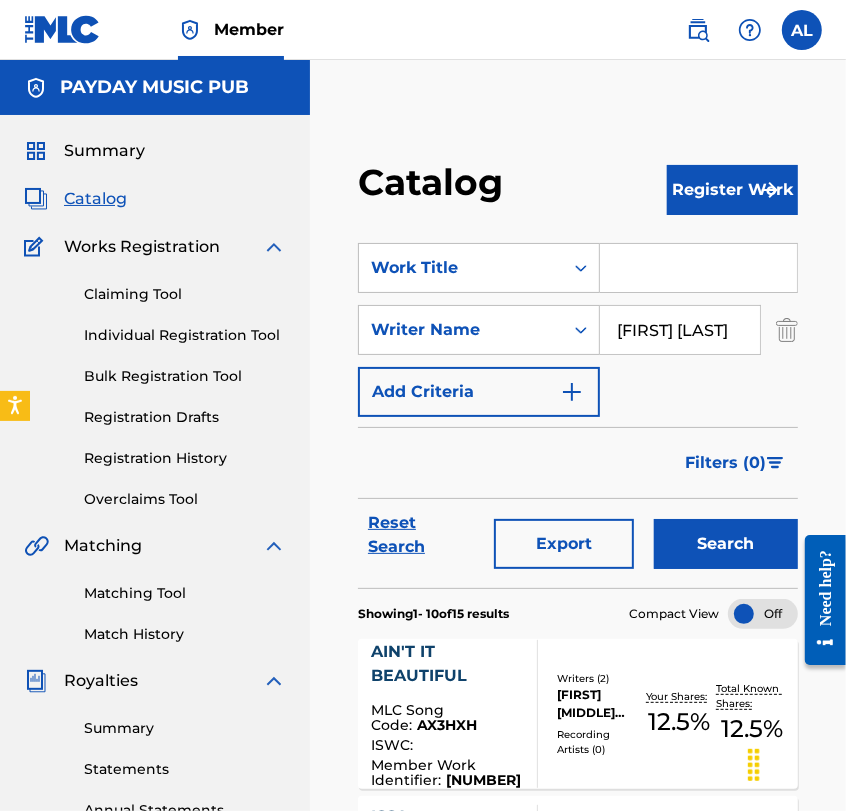 scroll, scrollTop: 0, scrollLeft: 0, axis: both 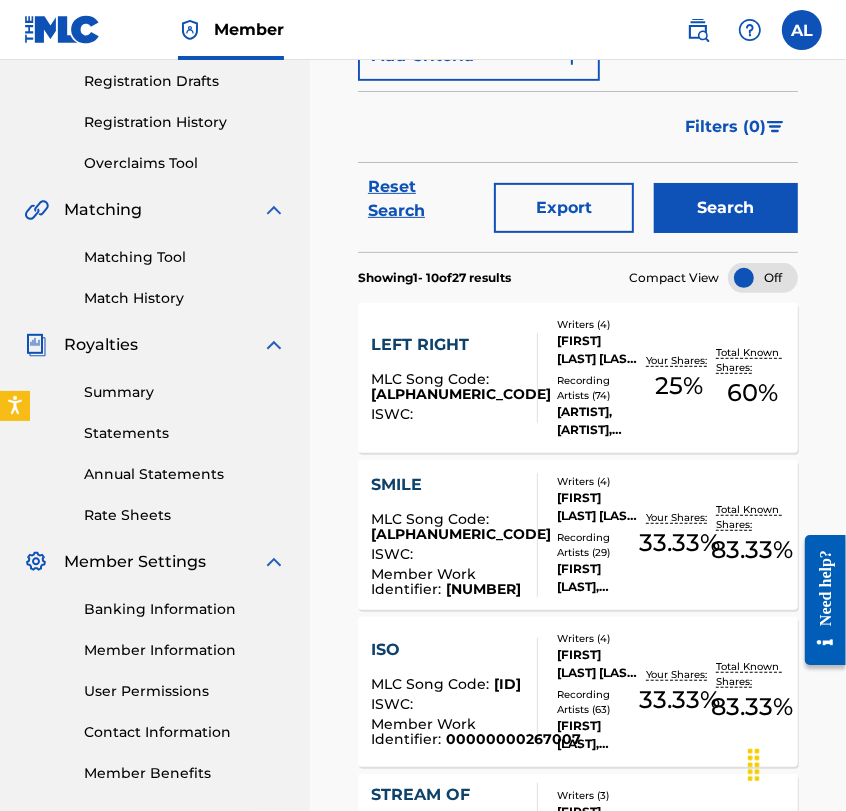 click on "[FIRST] [LAST] [LAST], [FIRST] [LAST], [FIRST] [LAST] [LAST], [FIRST] [LAST]" at bounding box center (600, 350) 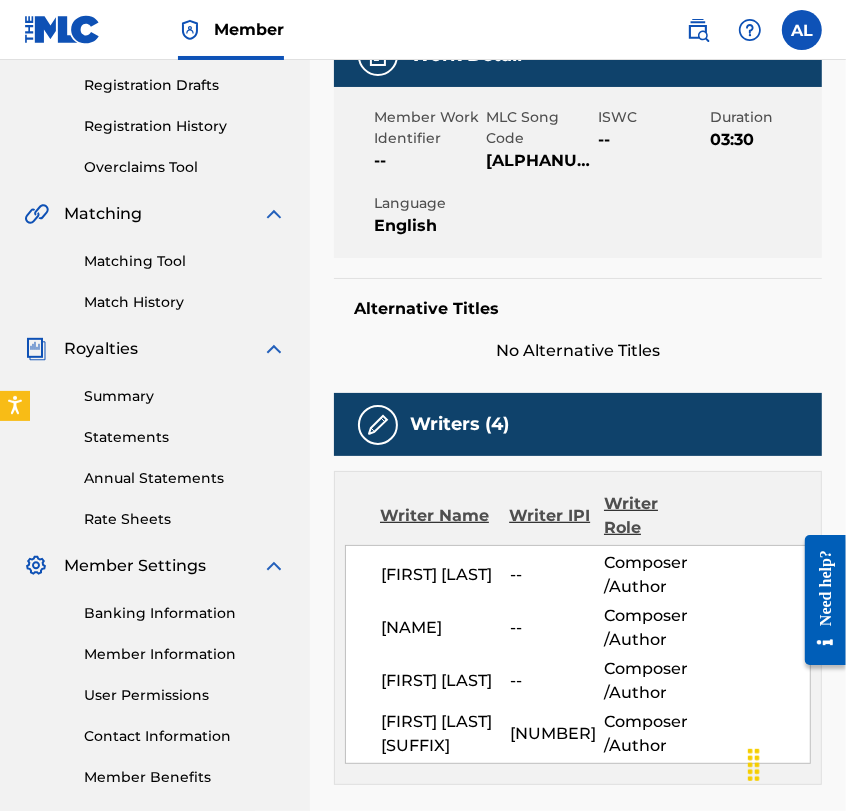 scroll, scrollTop: 360, scrollLeft: 0, axis: vertical 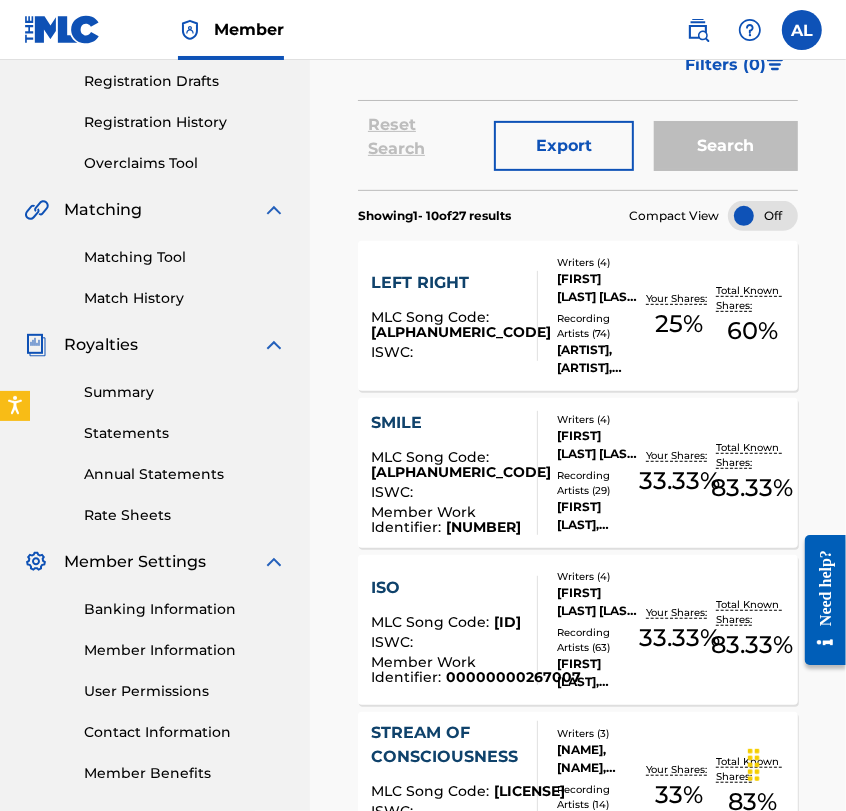 click on "LEFT RIGHT" at bounding box center (461, 283) 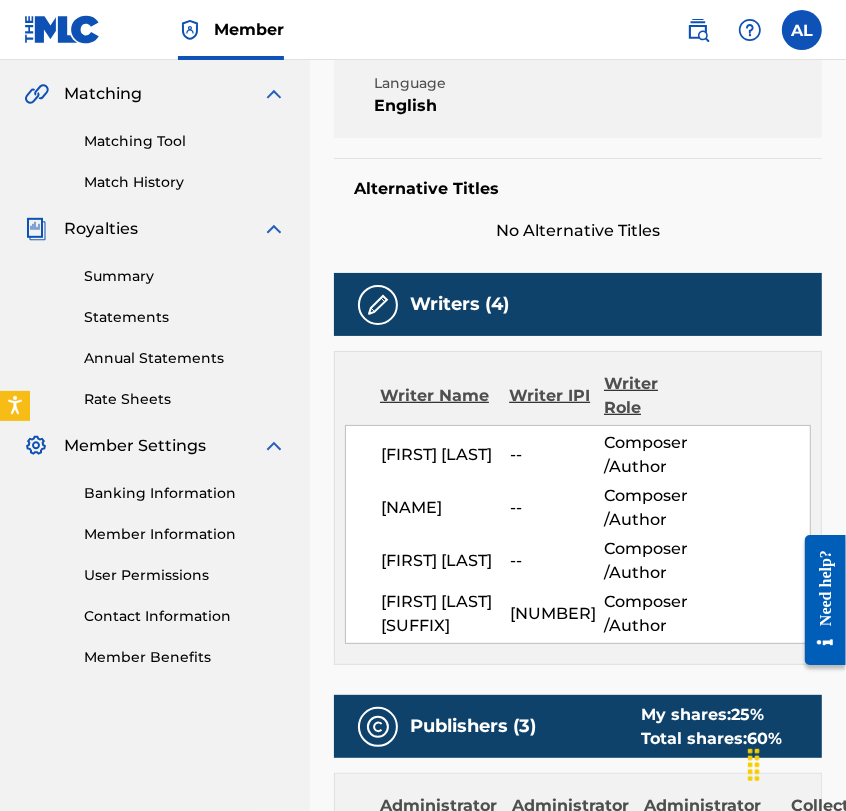 scroll, scrollTop: 0, scrollLeft: 0, axis: both 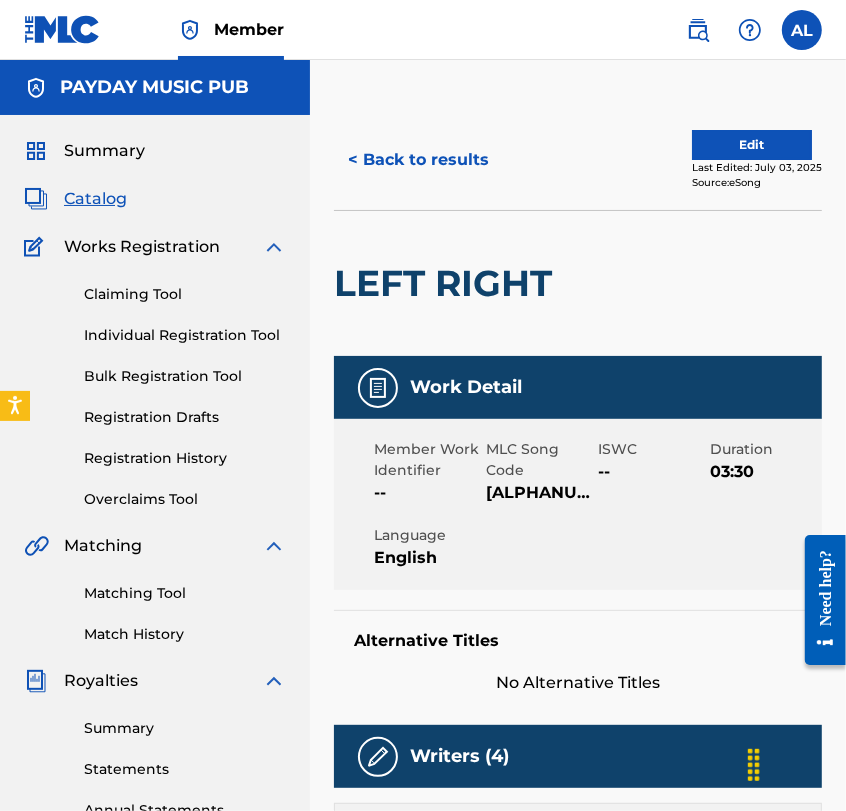 click on "< Back to results" at bounding box center (418, 160) 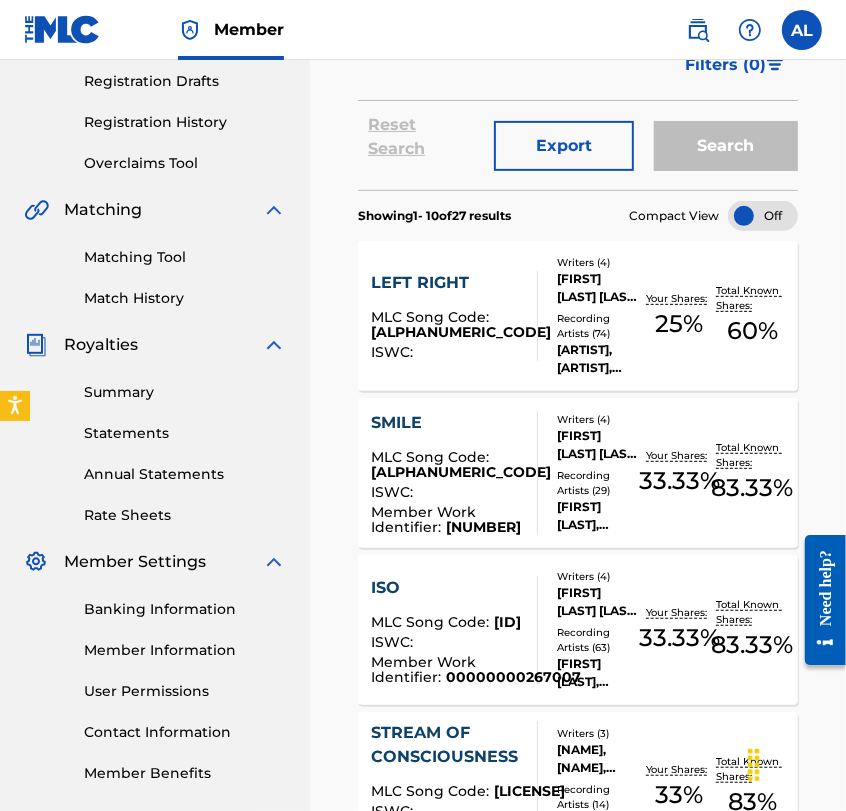 scroll, scrollTop: 0, scrollLeft: 0, axis: both 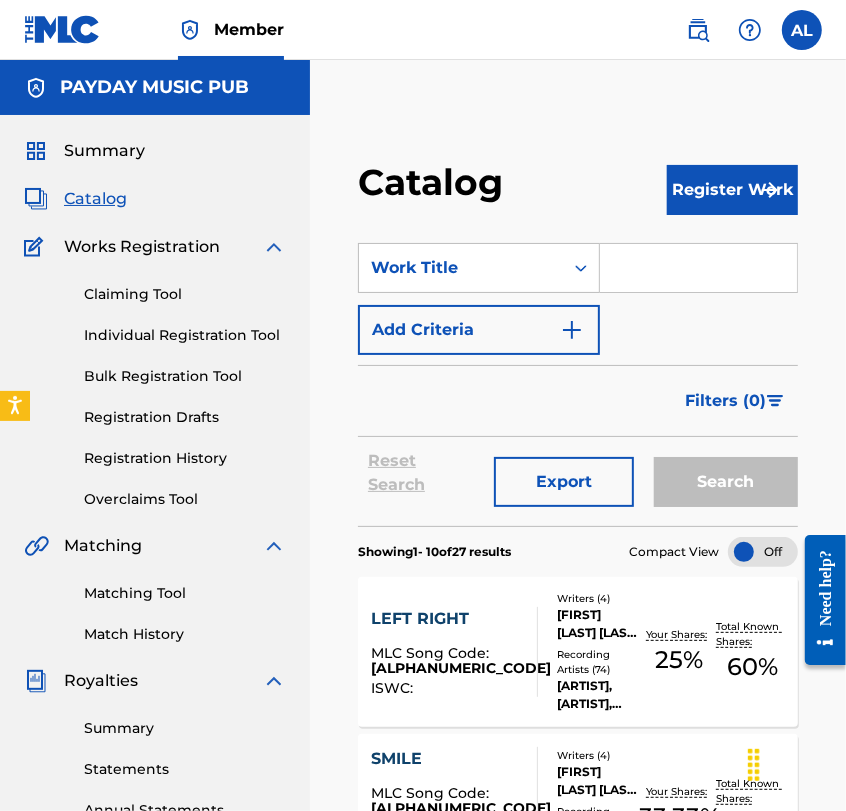 click on "Add Criteria" at bounding box center [479, 330] 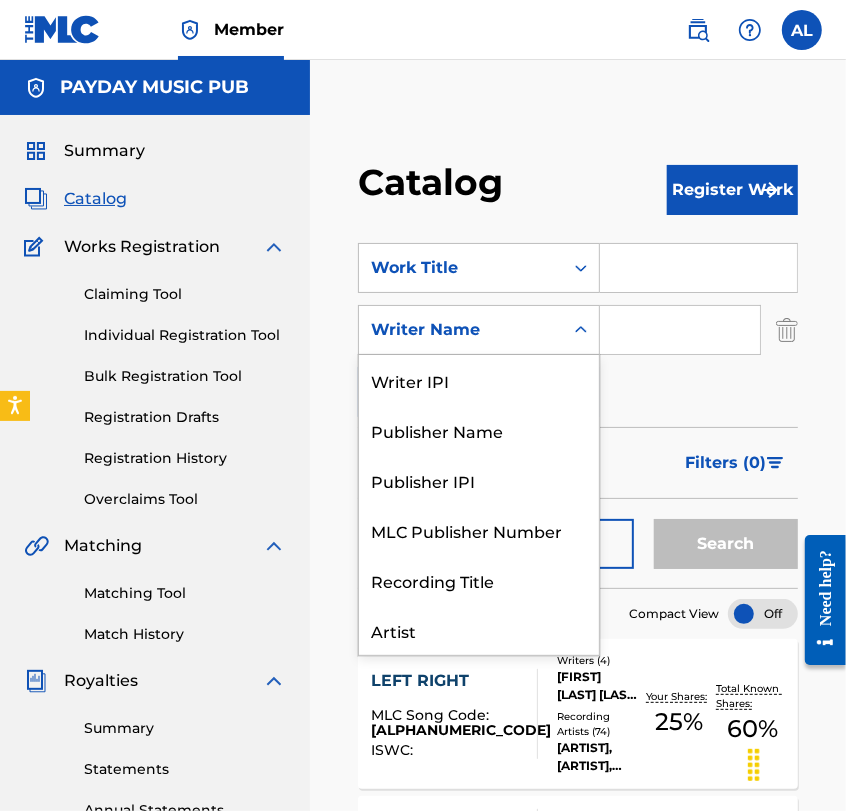 click on "Writer Name" at bounding box center (461, 330) 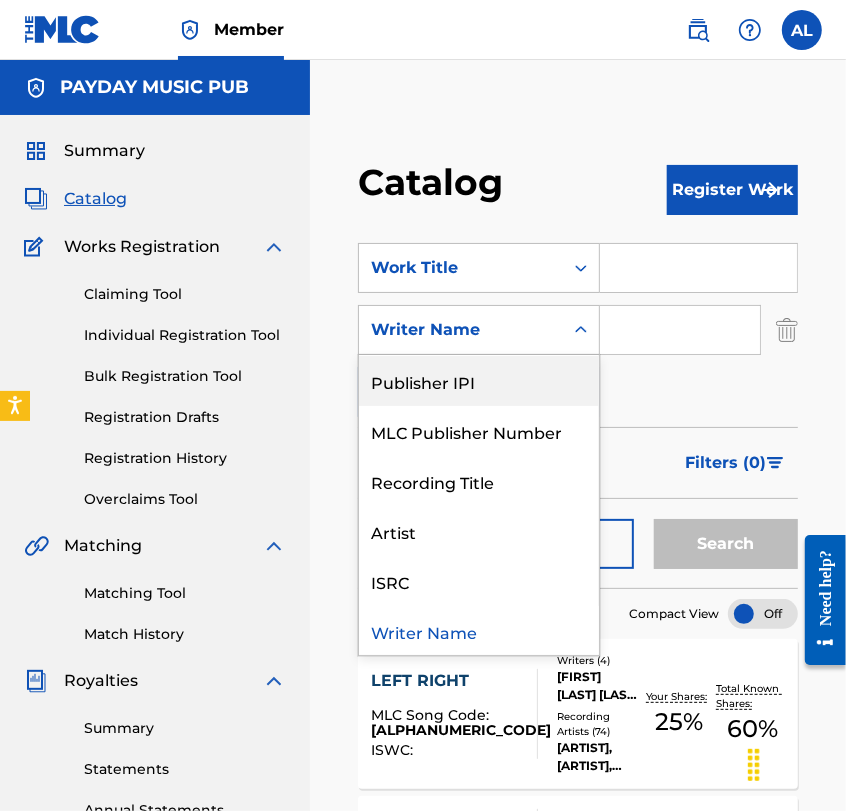 scroll, scrollTop: 0, scrollLeft: 0, axis: both 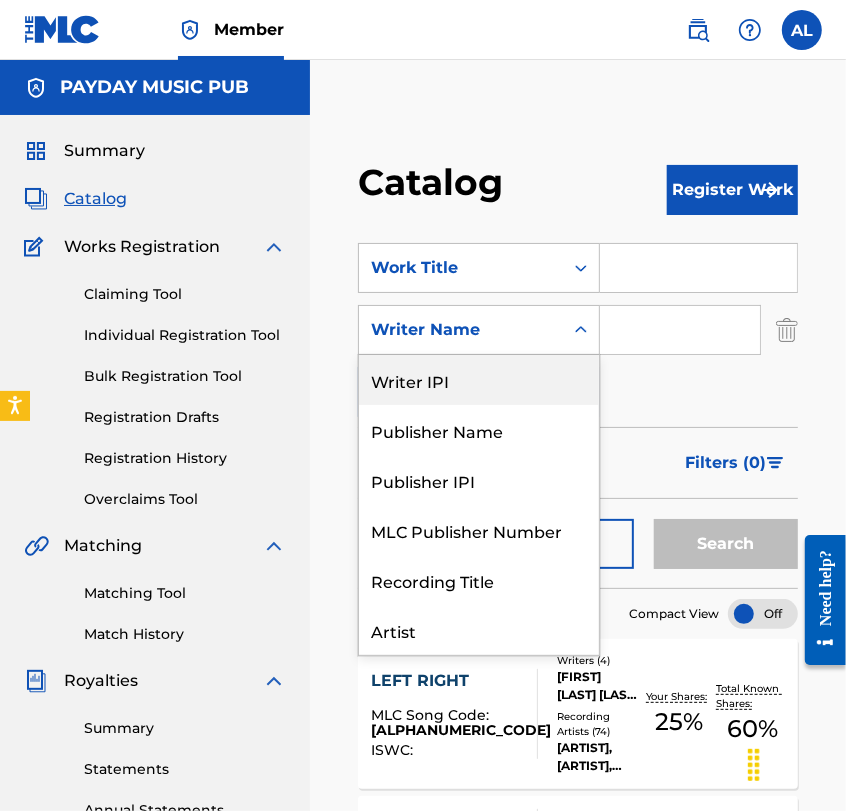 click on "Writer IPI" at bounding box center (479, 380) 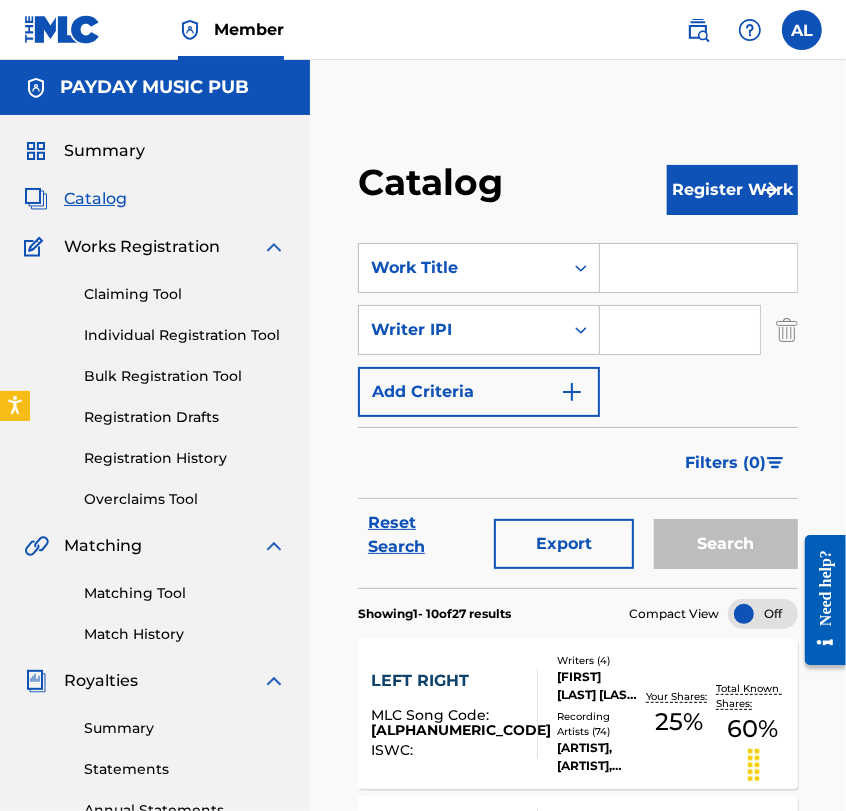 click at bounding box center [680, 330] 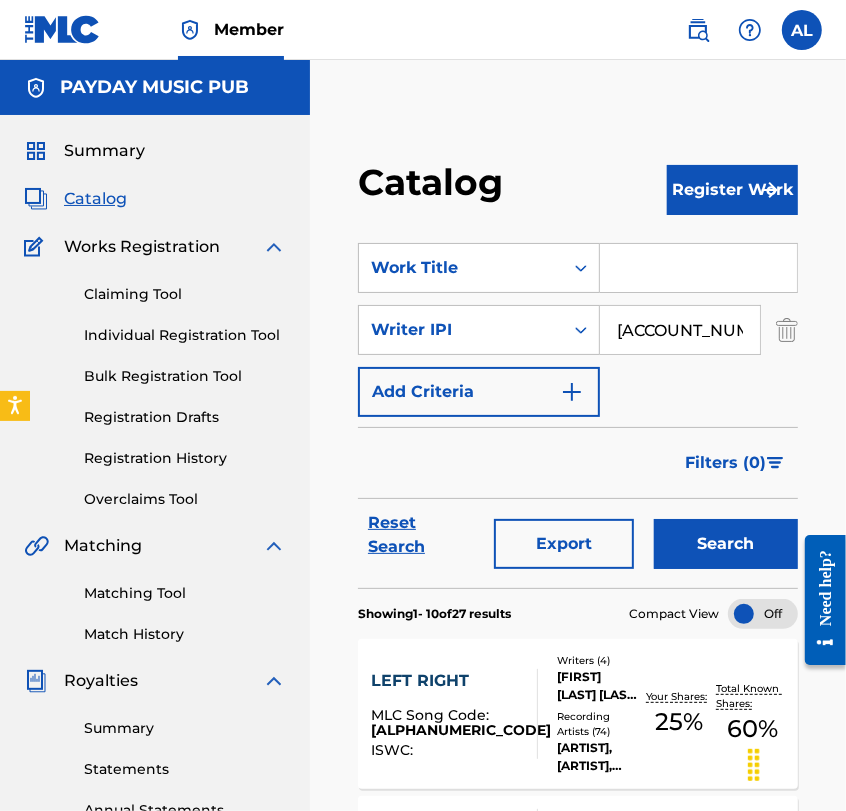 type on "[ACCOUNT_NUMBER]" 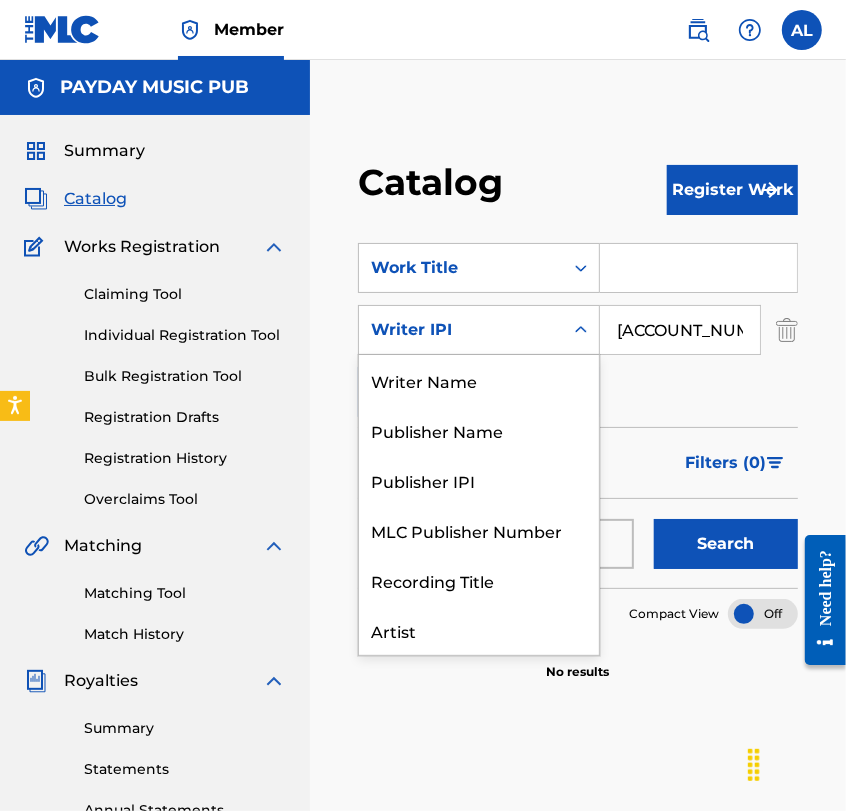 scroll, scrollTop: 99, scrollLeft: 0, axis: vertical 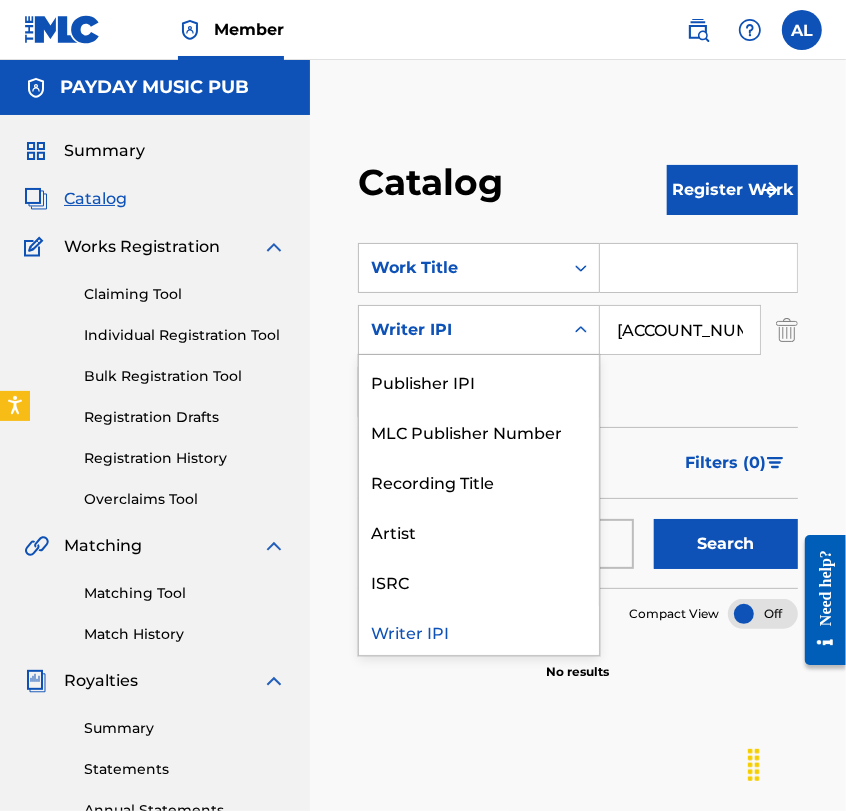 click on "Writer IPI" at bounding box center (461, 330) 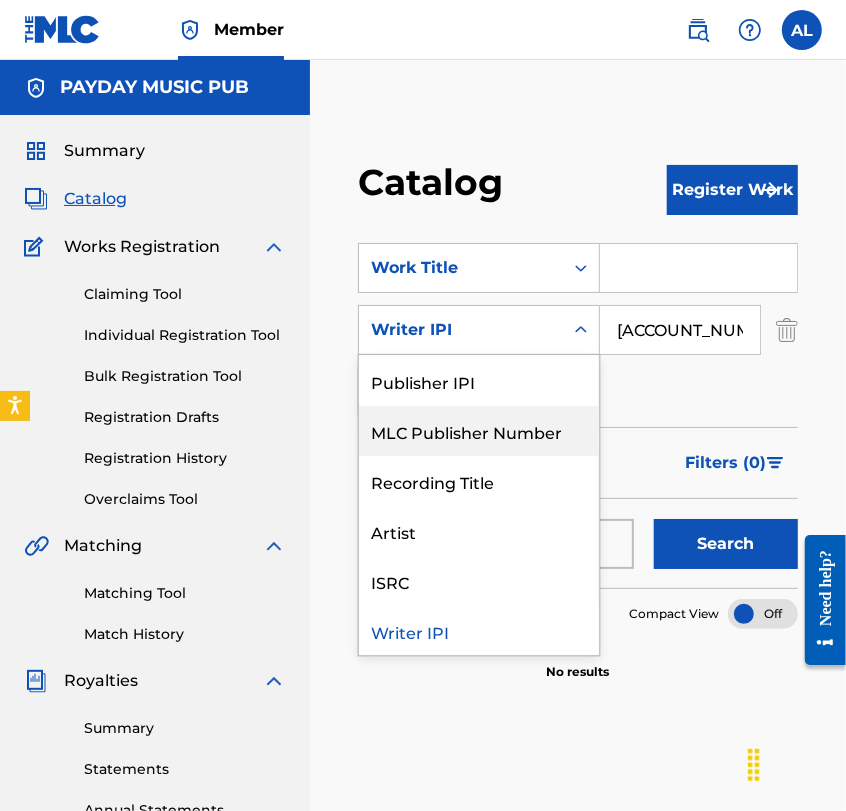 scroll, scrollTop: 0, scrollLeft: 0, axis: both 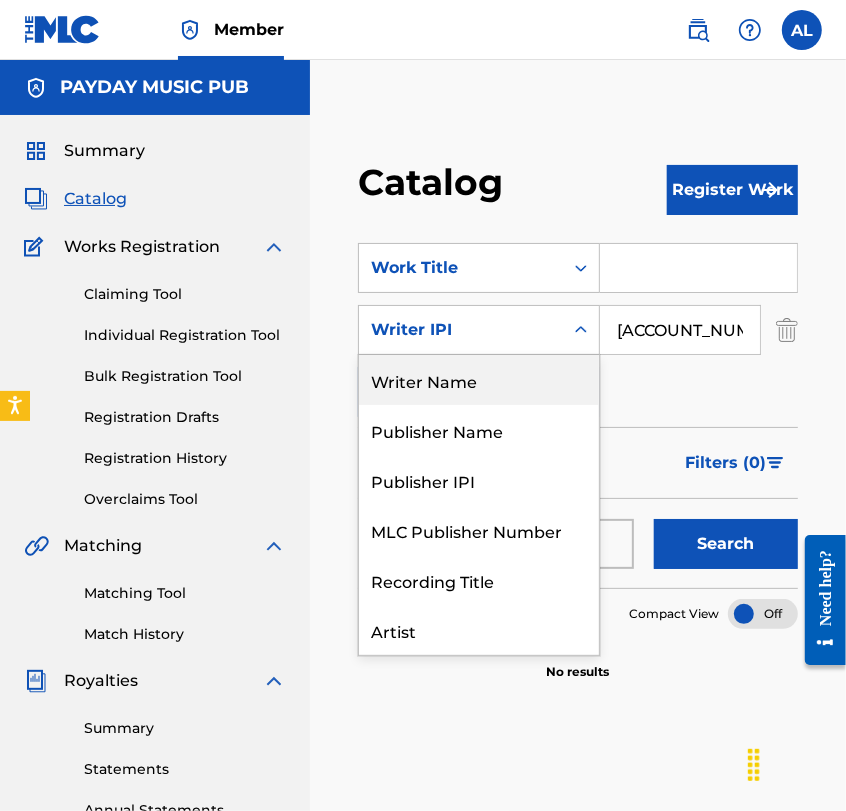 click on "Writer Name" at bounding box center [479, 380] 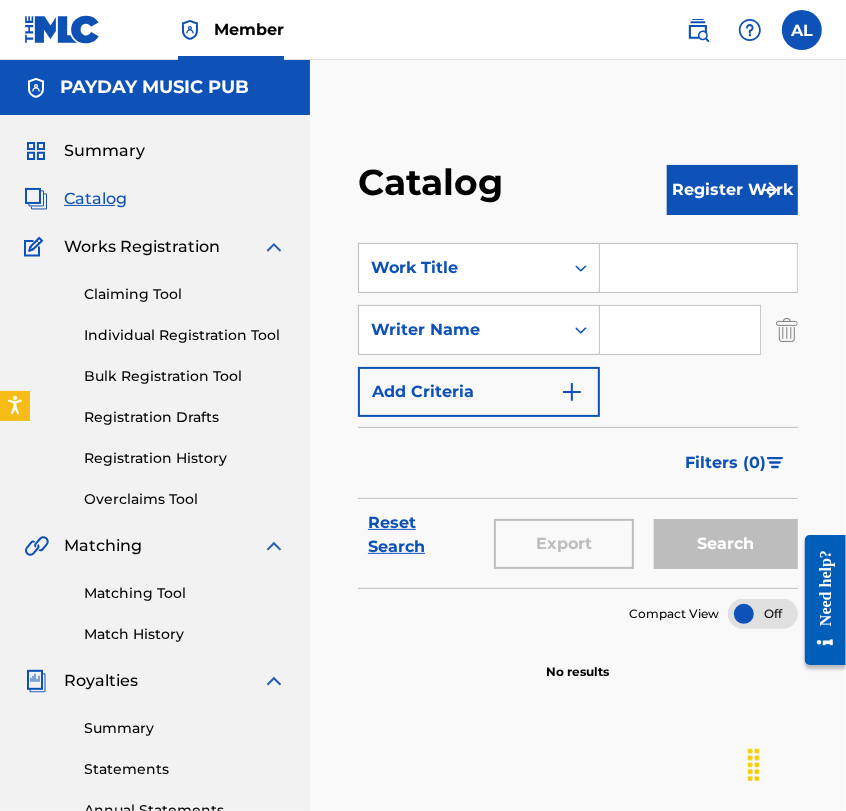 click at bounding box center [680, 330] 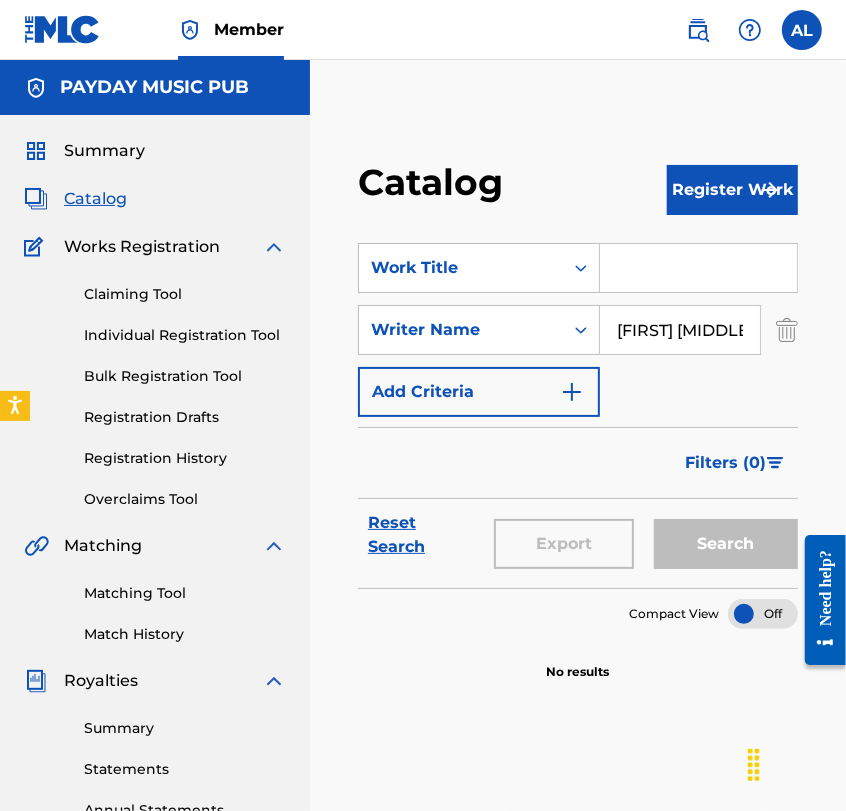 scroll, scrollTop: 0, scrollLeft: 56, axis: horizontal 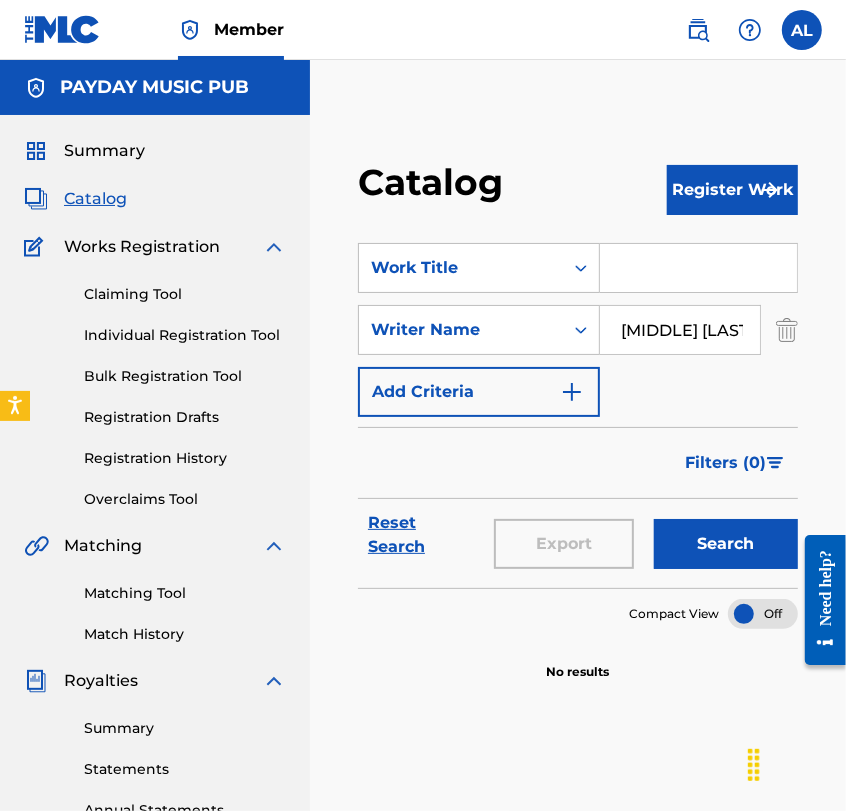 type on "[FIRST] [MIDDLE] [LAST]" 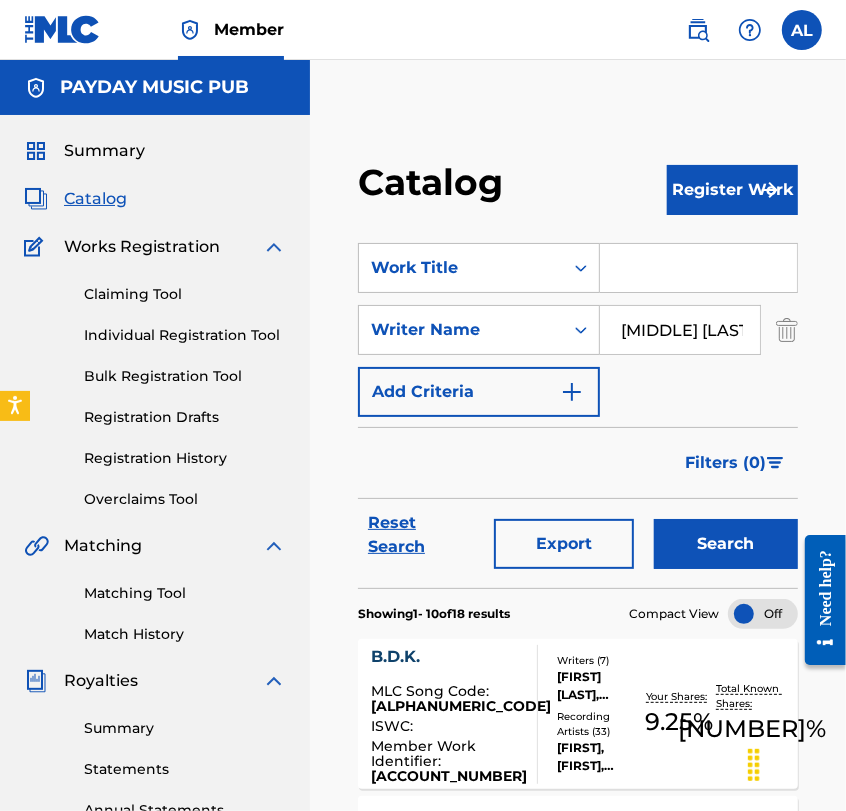 scroll, scrollTop: 0, scrollLeft: 0, axis: both 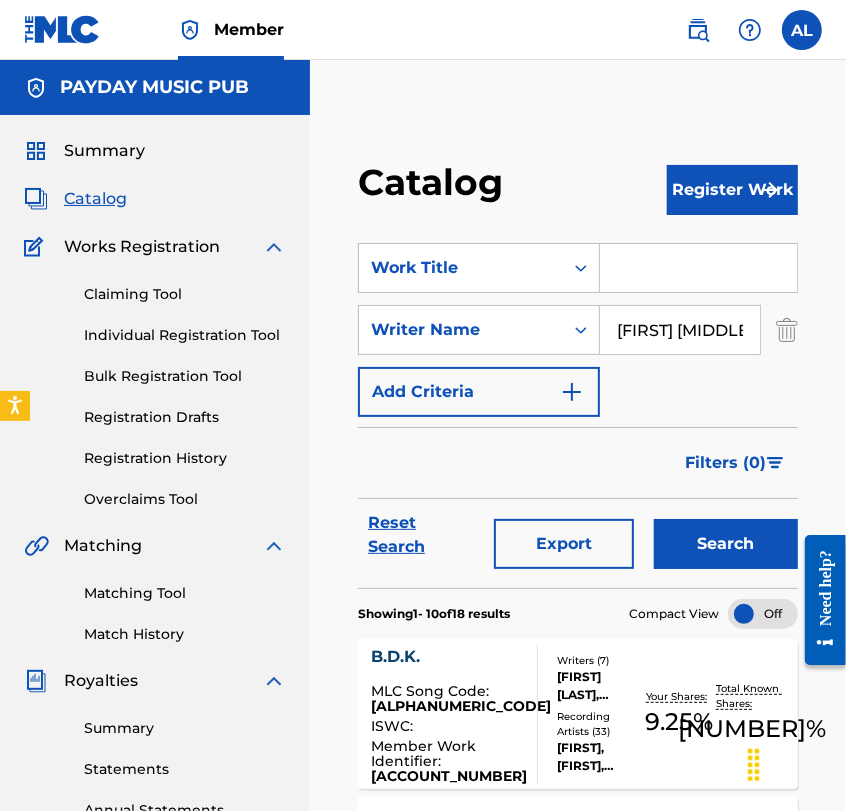 click on "Search" at bounding box center [726, 544] 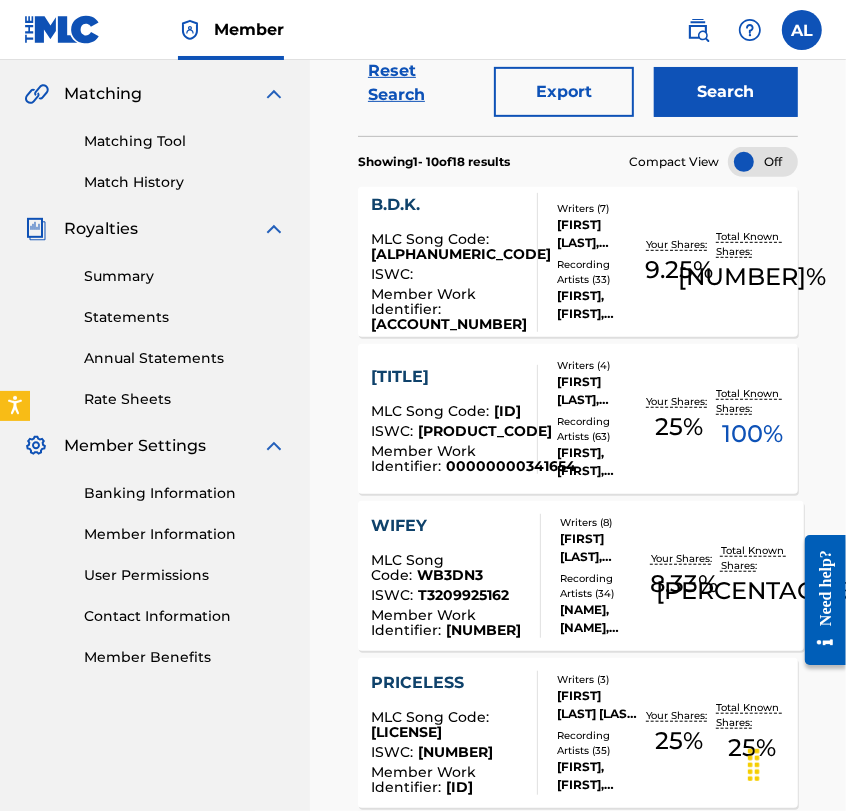 click on "B.D.K." at bounding box center (461, 205) 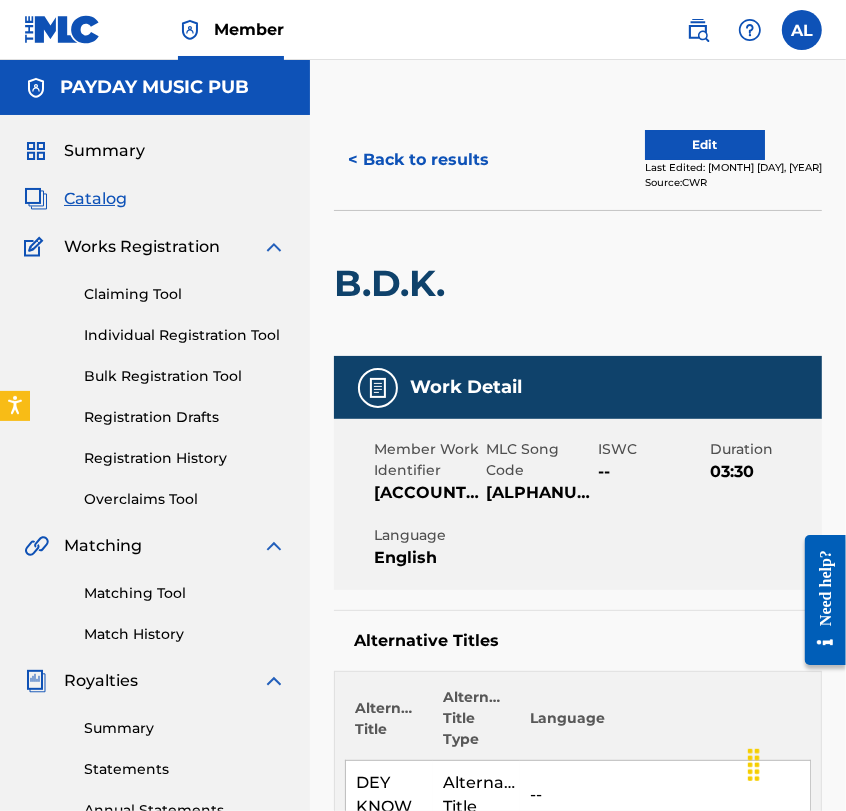click on "< Back to results" at bounding box center [418, 160] 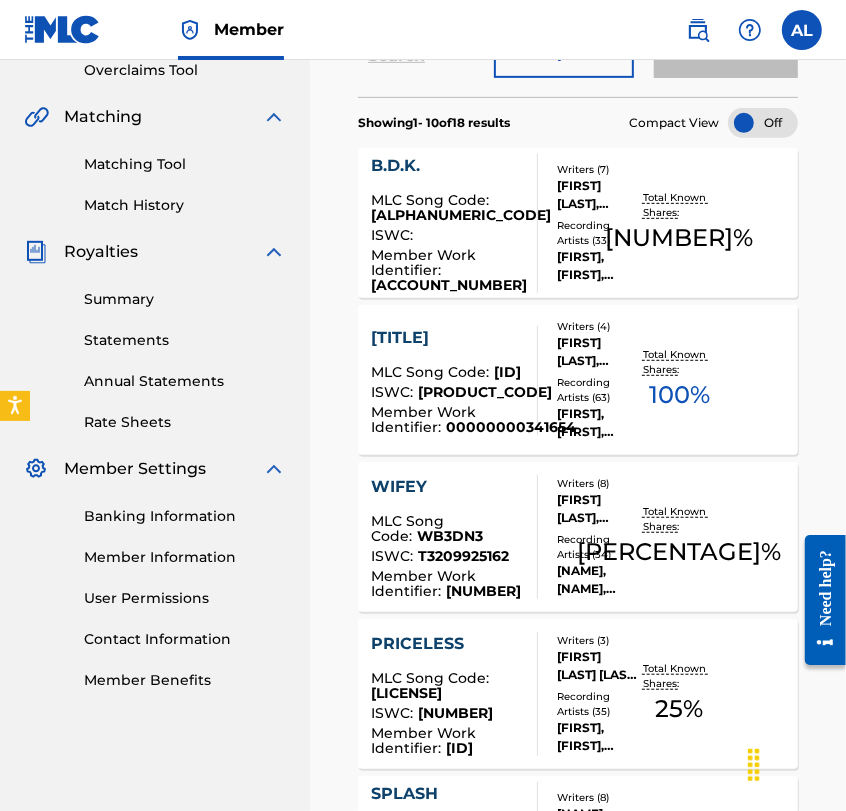 scroll, scrollTop: 452, scrollLeft: 0, axis: vertical 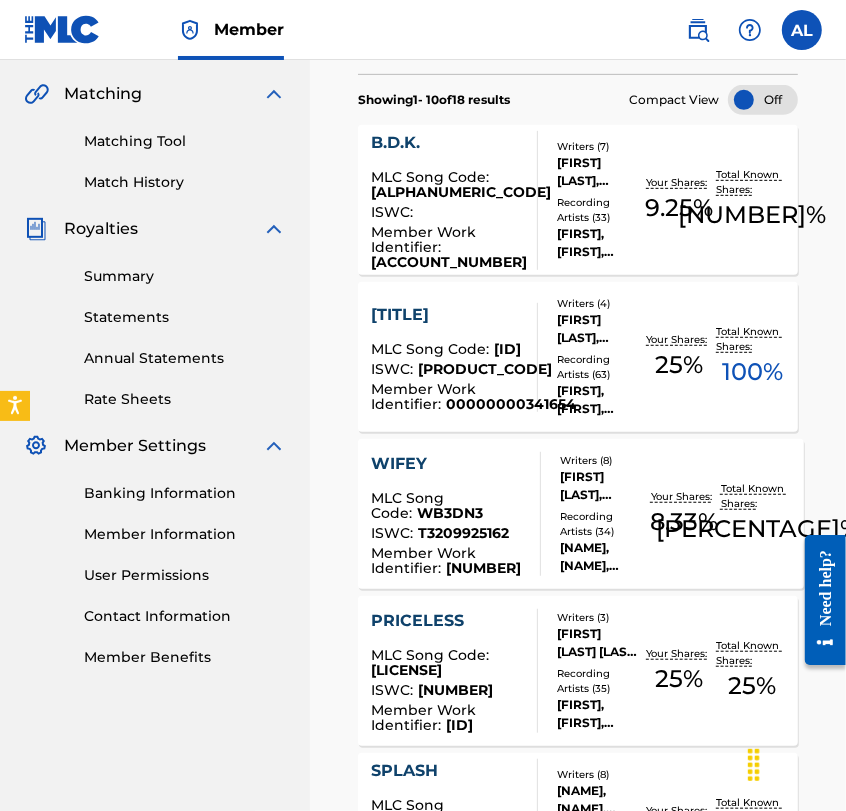 click on "MLC Song Code :" at bounding box center (432, 177) 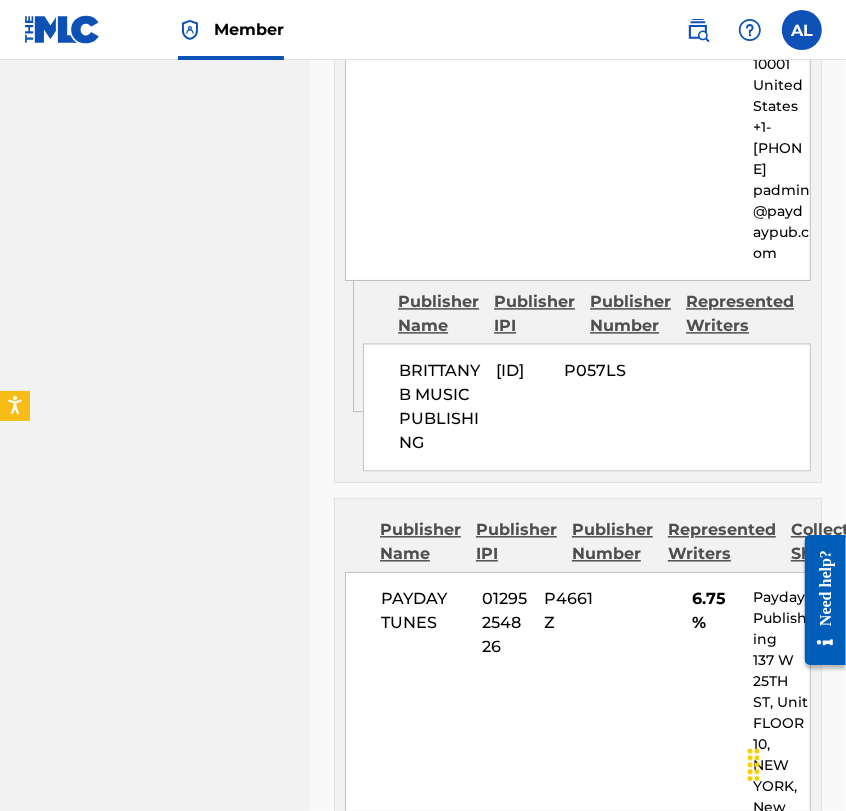scroll, scrollTop: 1897, scrollLeft: 0, axis: vertical 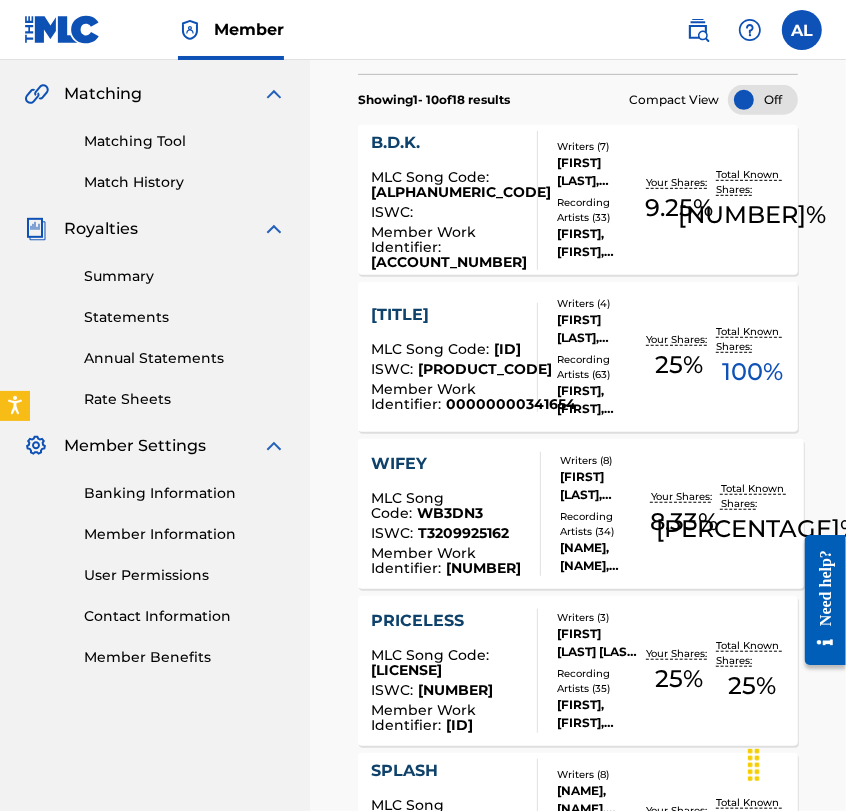 click on "WIFEY" at bounding box center [447, 464] 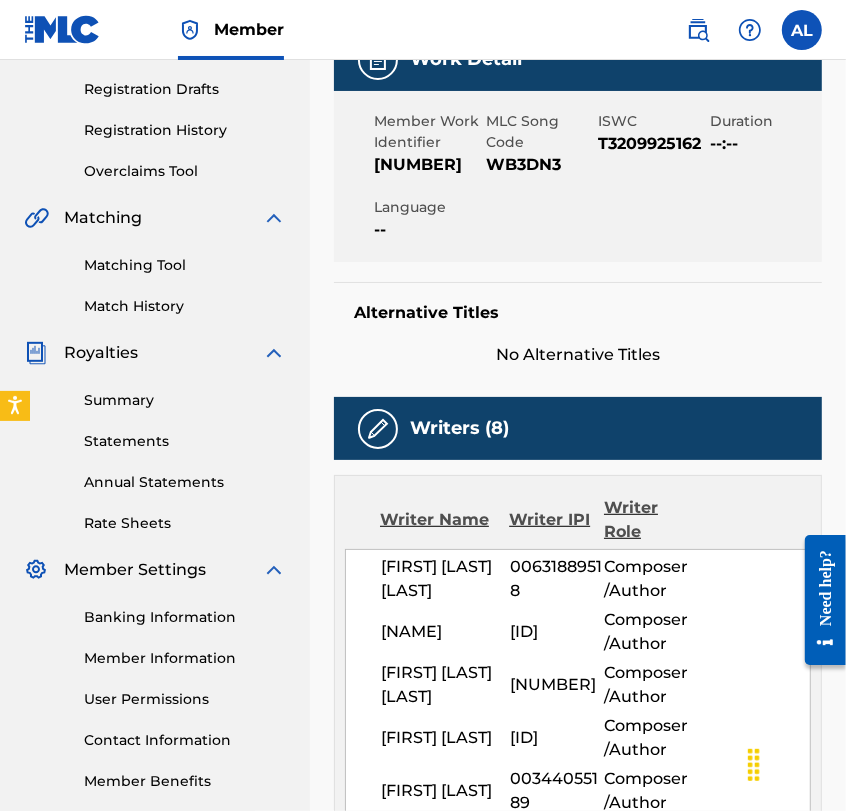 scroll, scrollTop: 0, scrollLeft: 0, axis: both 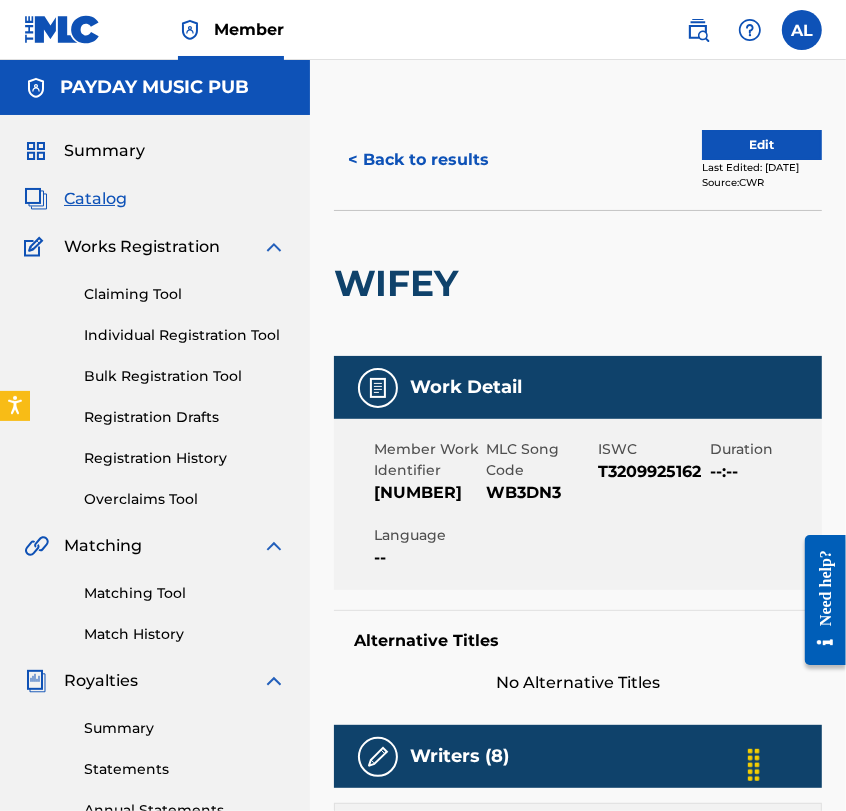 click on "< Back to results" at bounding box center [418, 160] 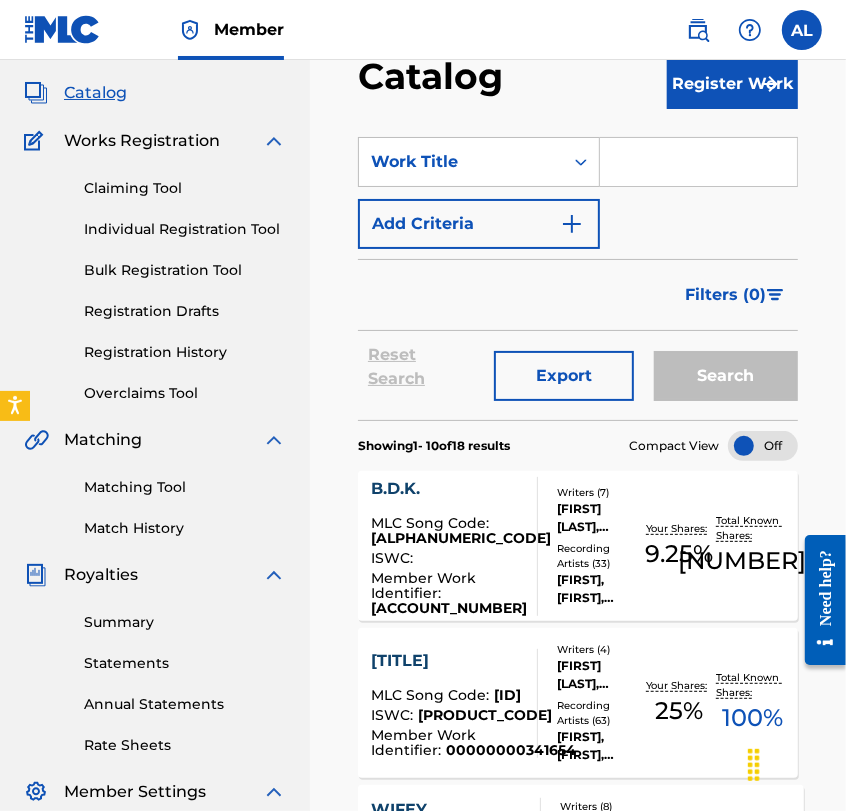 scroll, scrollTop: 0, scrollLeft: 0, axis: both 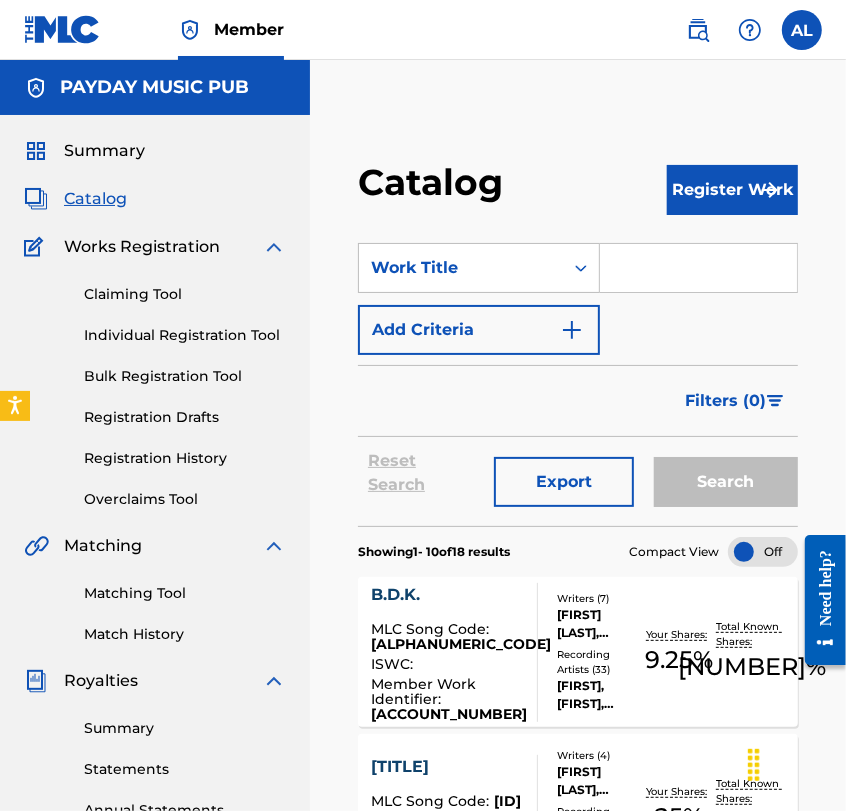 click on "Add Criteria" at bounding box center [479, 330] 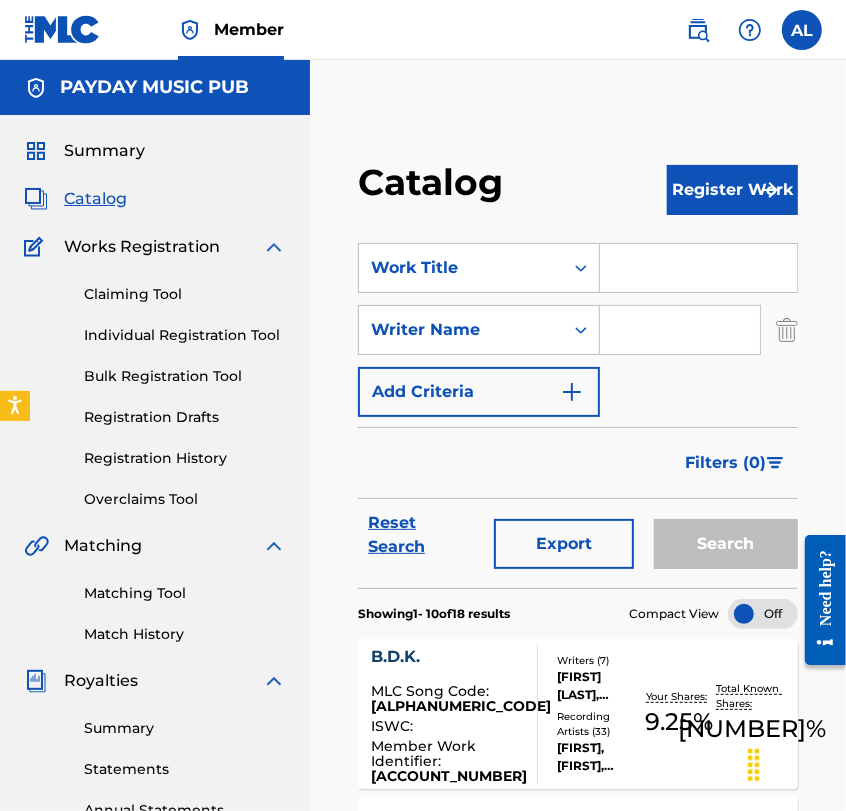 click at bounding box center (680, 330) 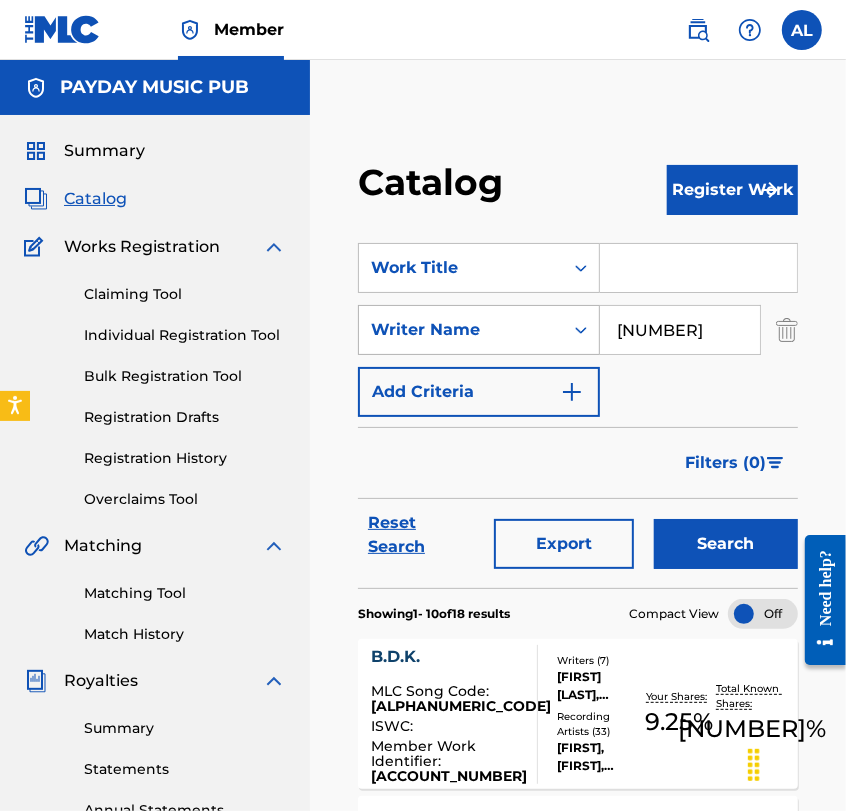 type on "[NUMBER]" 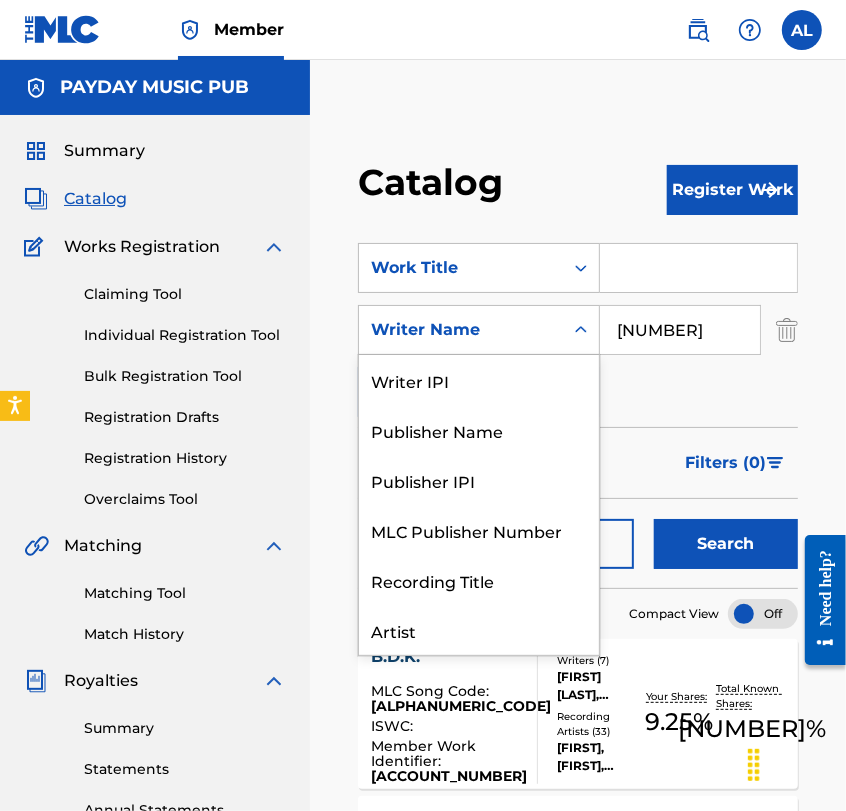 scroll, scrollTop: 99, scrollLeft: 0, axis: vertical 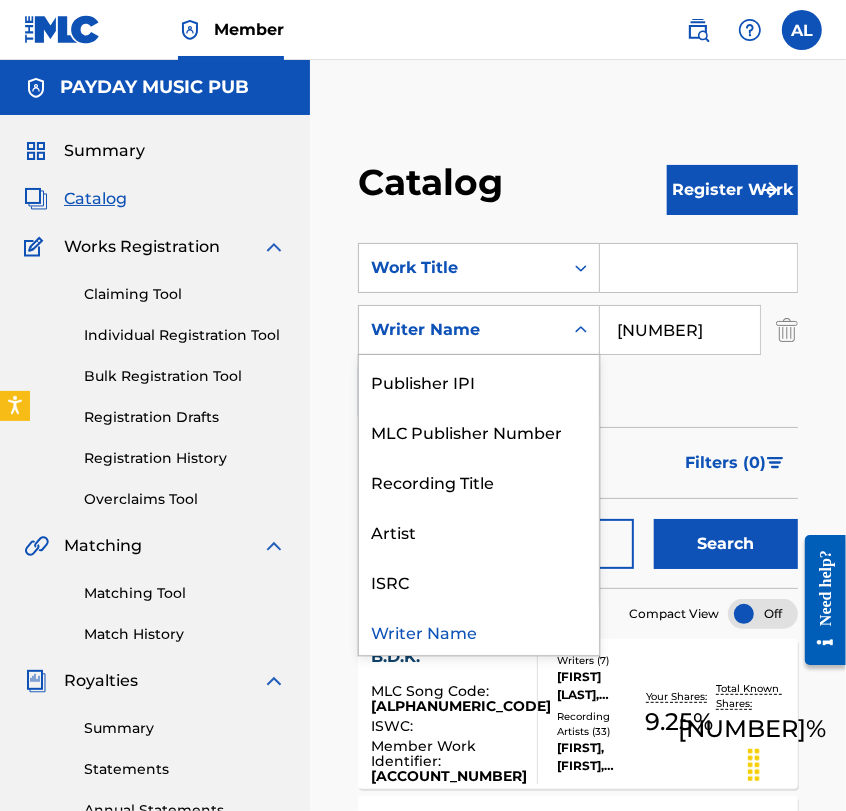 click on "Writer Name" at bounding box center (461, 330) 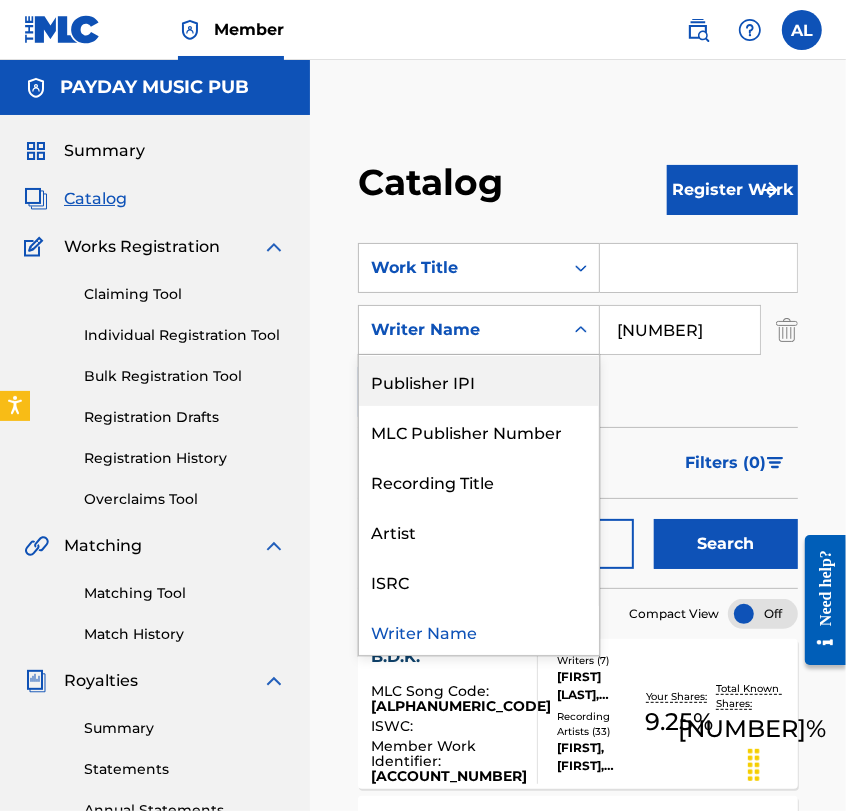 scroll, scrollTop: 0, scrollLeft: 0, axis: both 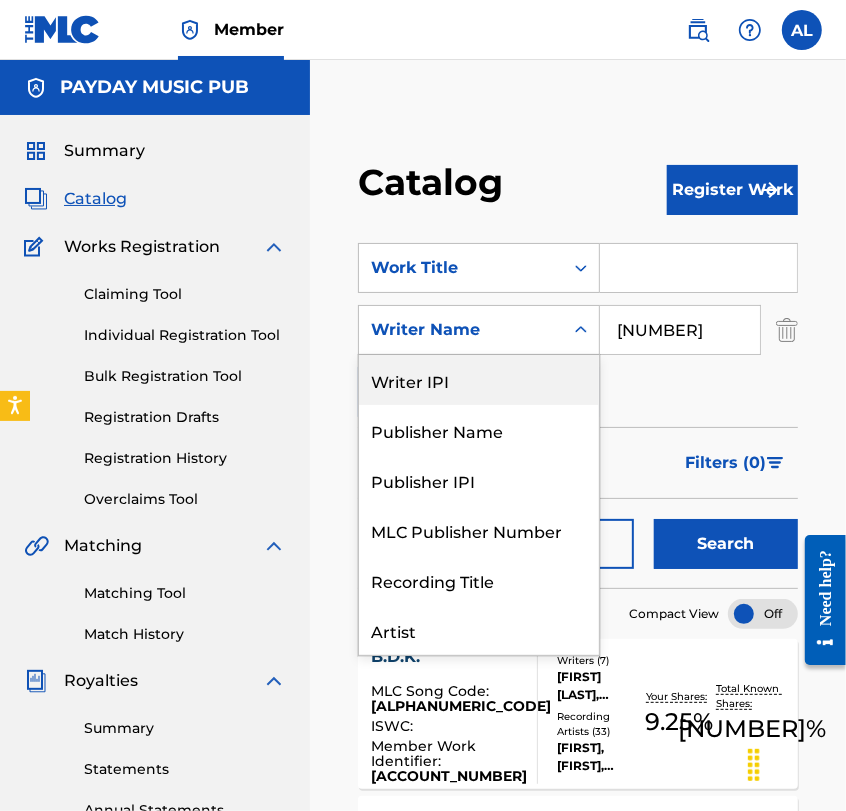 click on "Writer IPI" at bounding box center (479, 380) 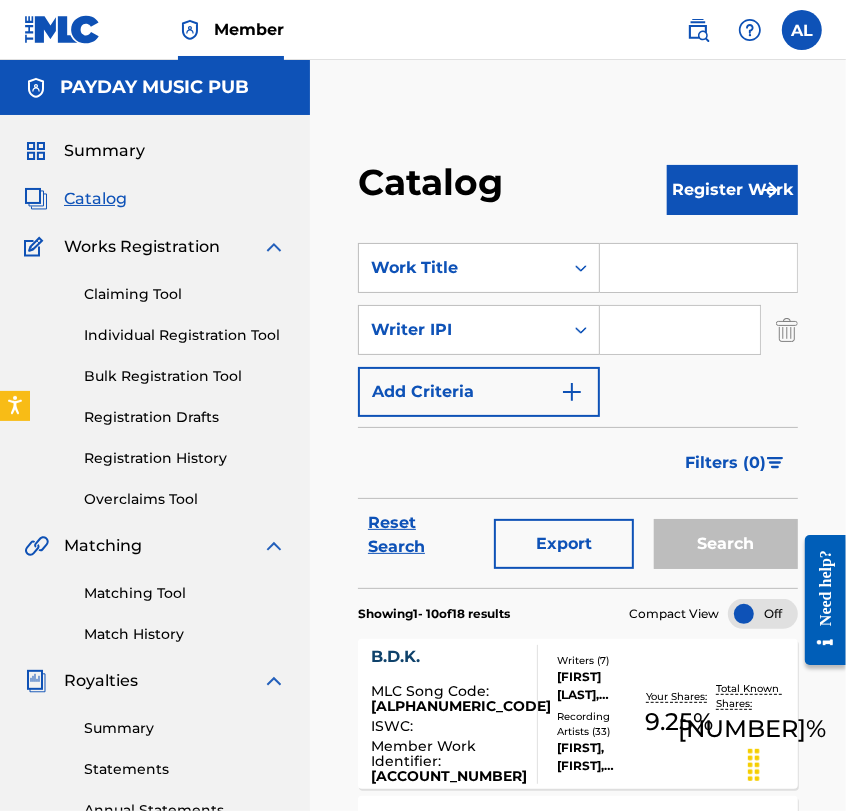 click on "Add Criteria" at bounding box center [479, 392] 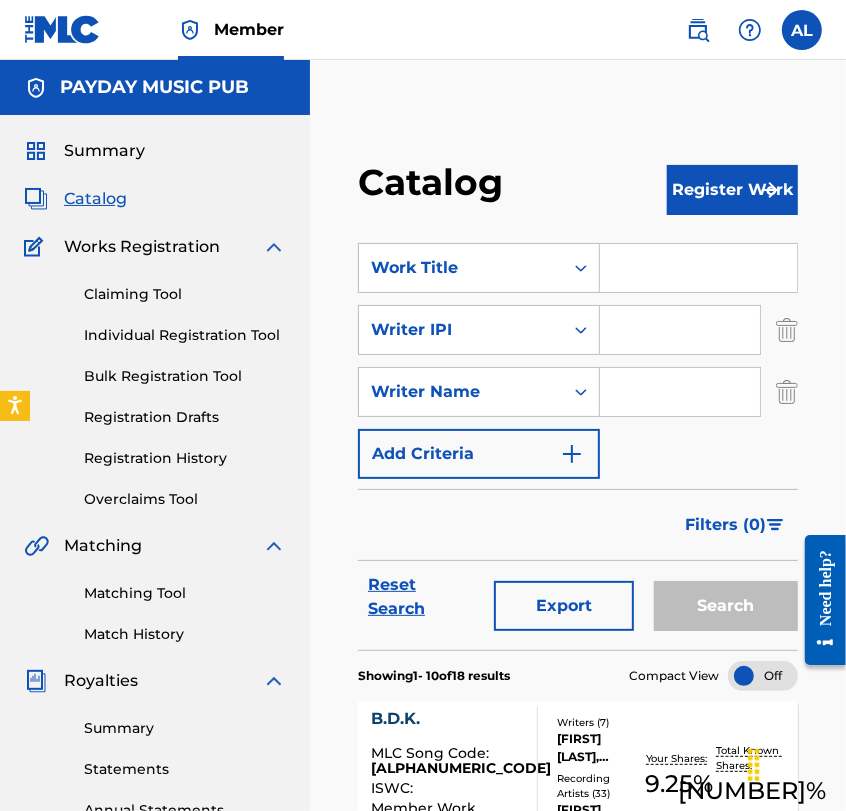 click at bounding box center (787, 392) 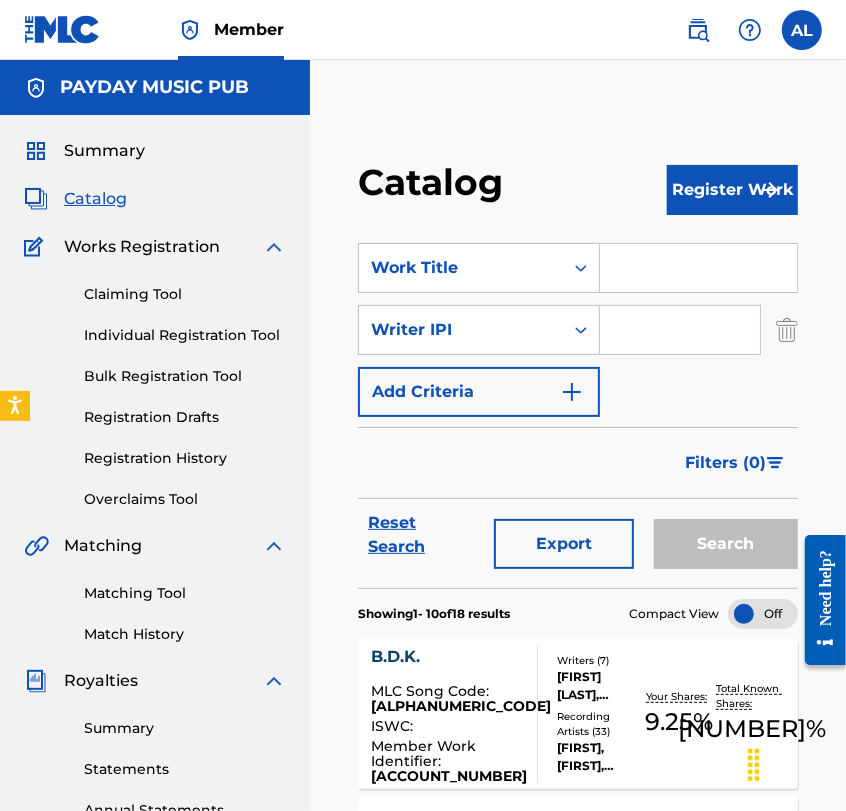 click at bounding box center [680, 330] 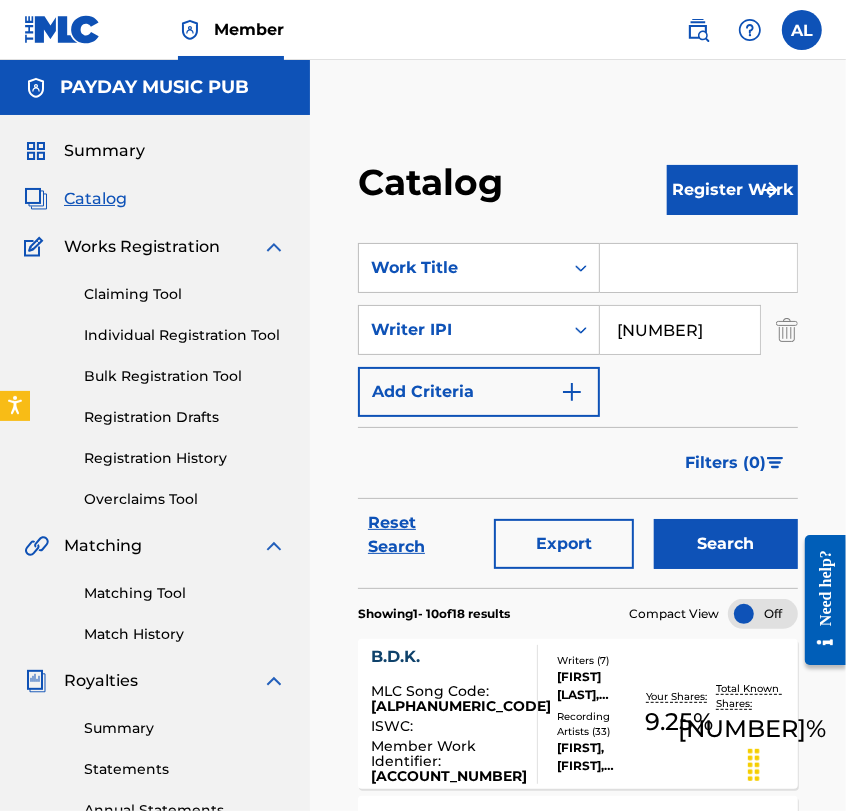type on "[NUMBER]" 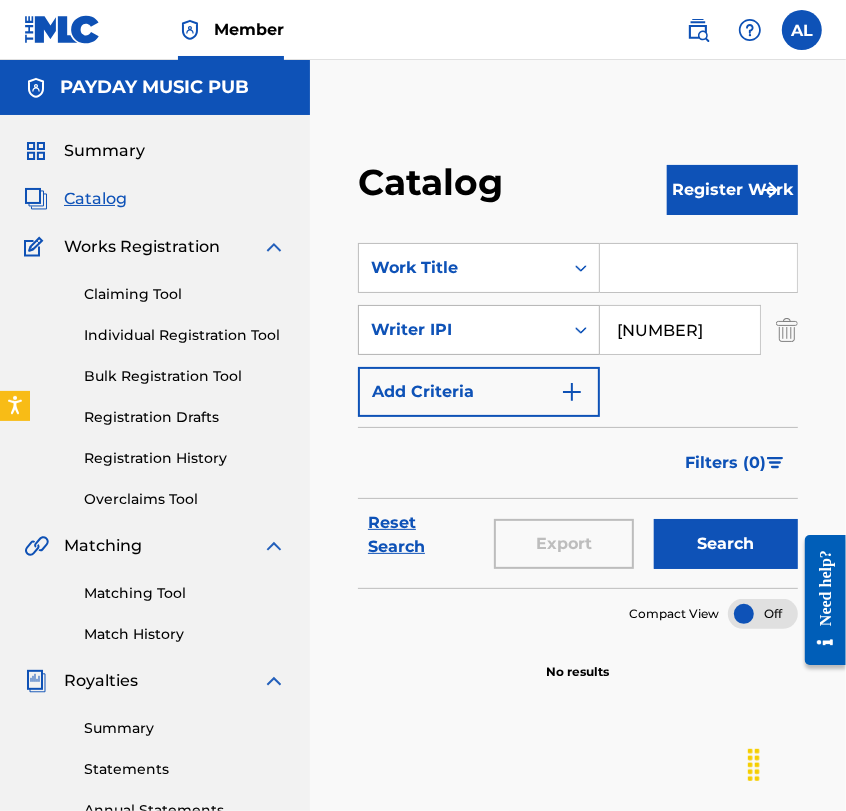 click on "Writer IPI" at bounding box center [461, 330] 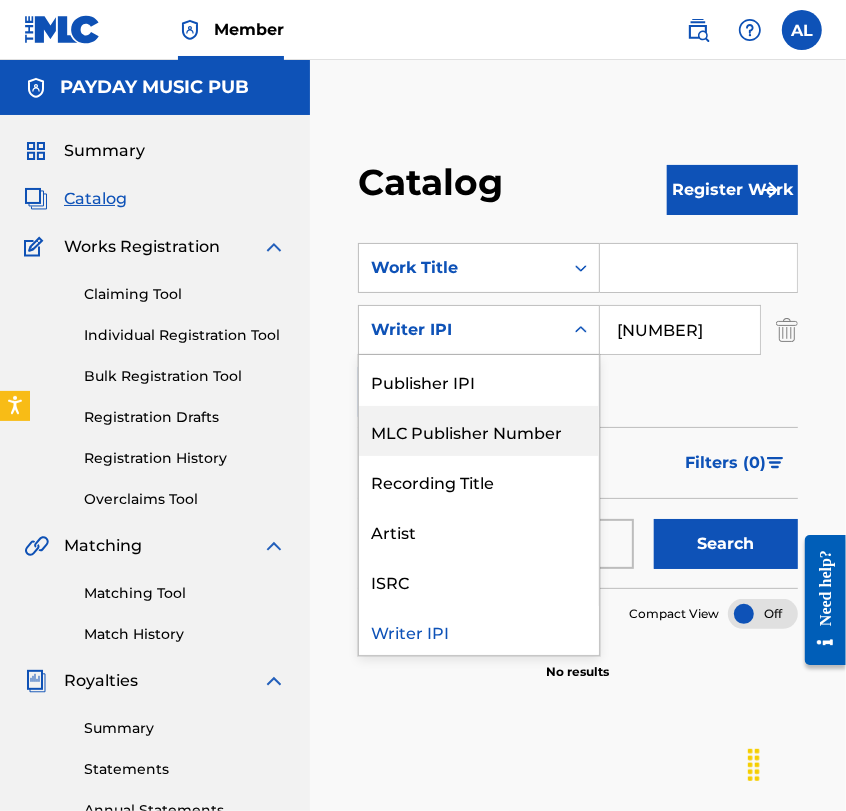 scroll, scrollTop: 0, scrollLeft: 0, axis: both 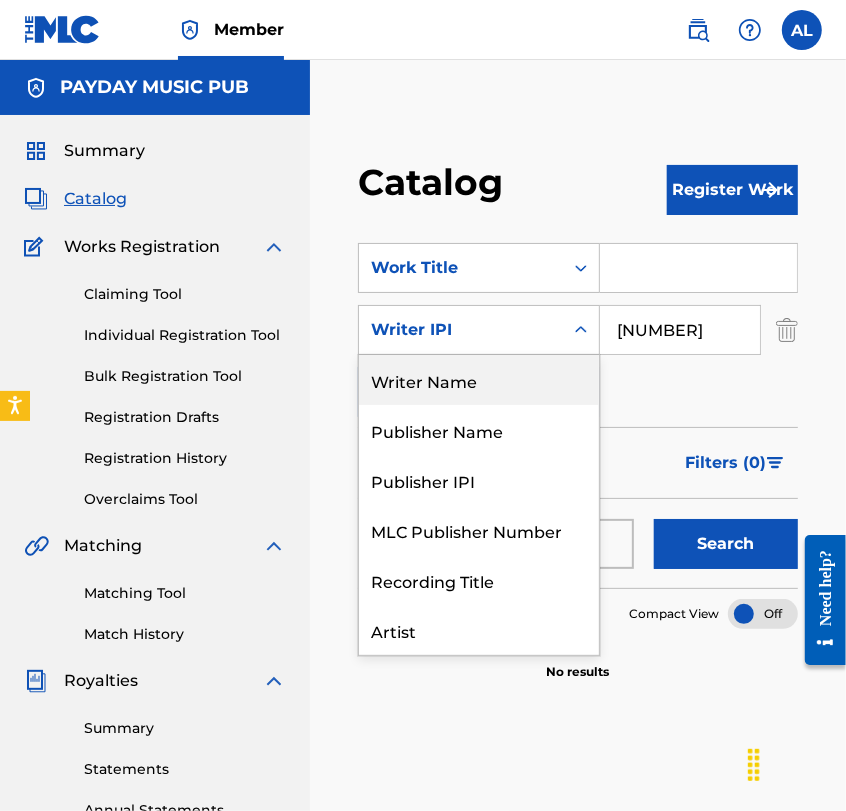 click on "Writer Name" at bounding box center [479, 380] 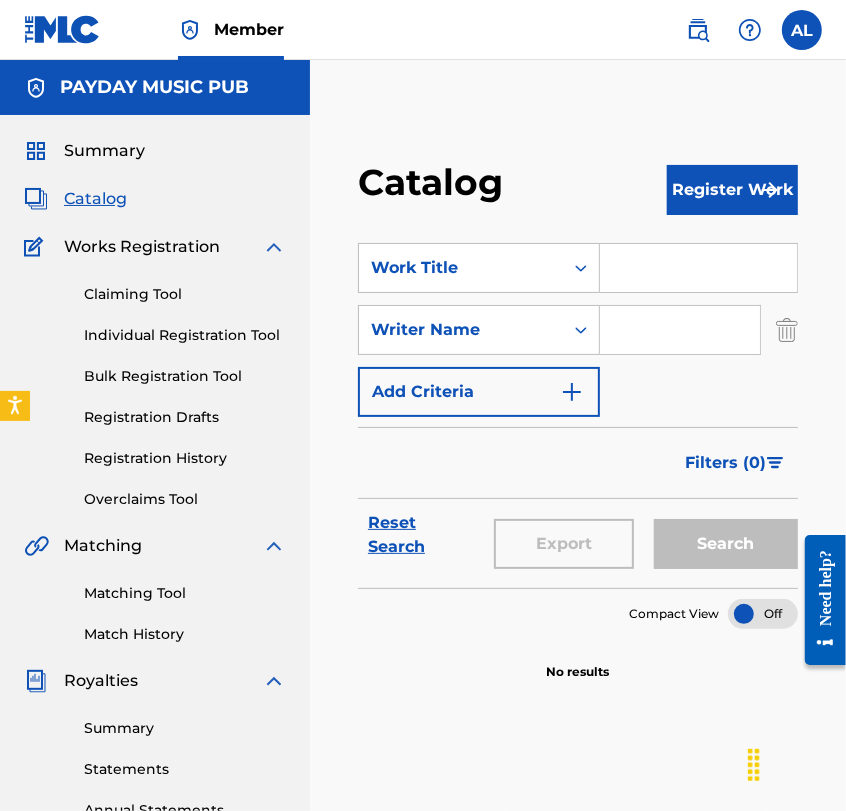 click at bounding box center [680, 330] 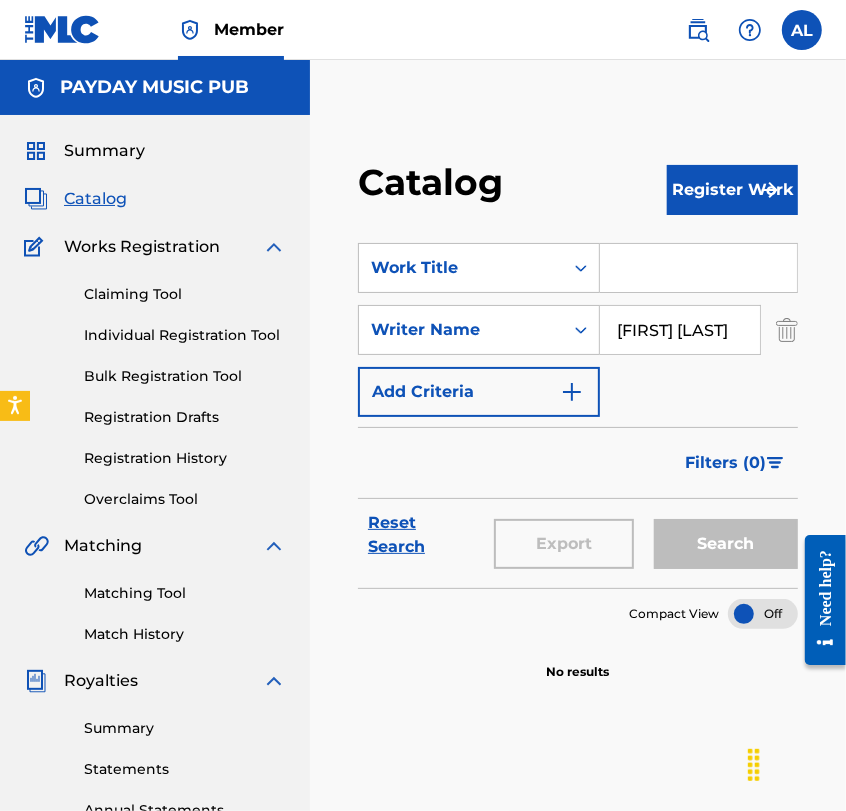 scroll, scrollTop: 0, scrollLeft: 2, axis: horizontal 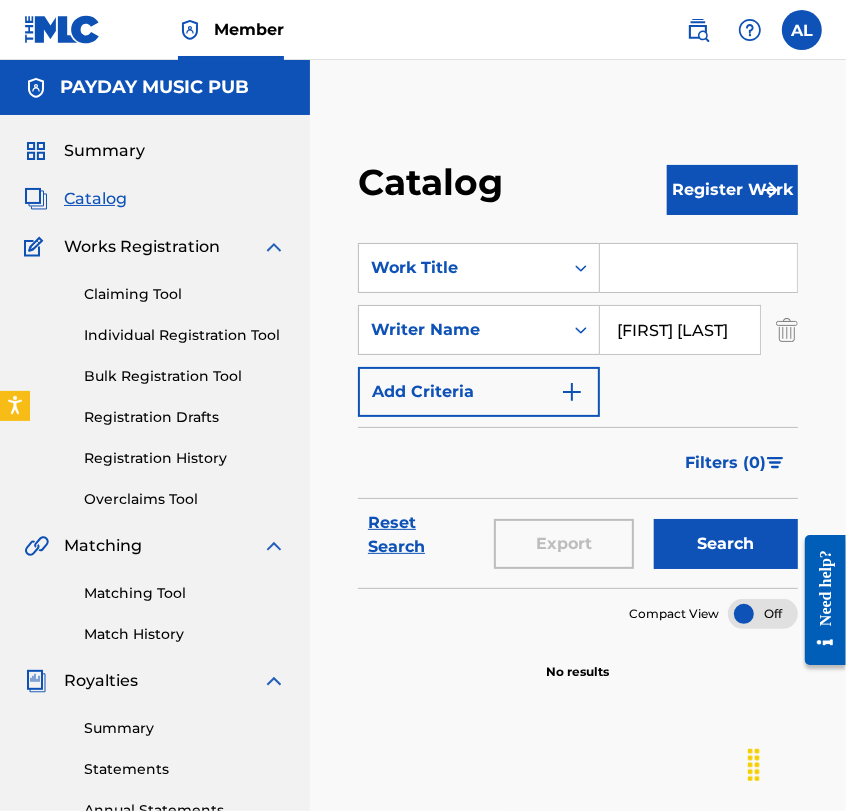 type on "[FIRST] [LAST]" 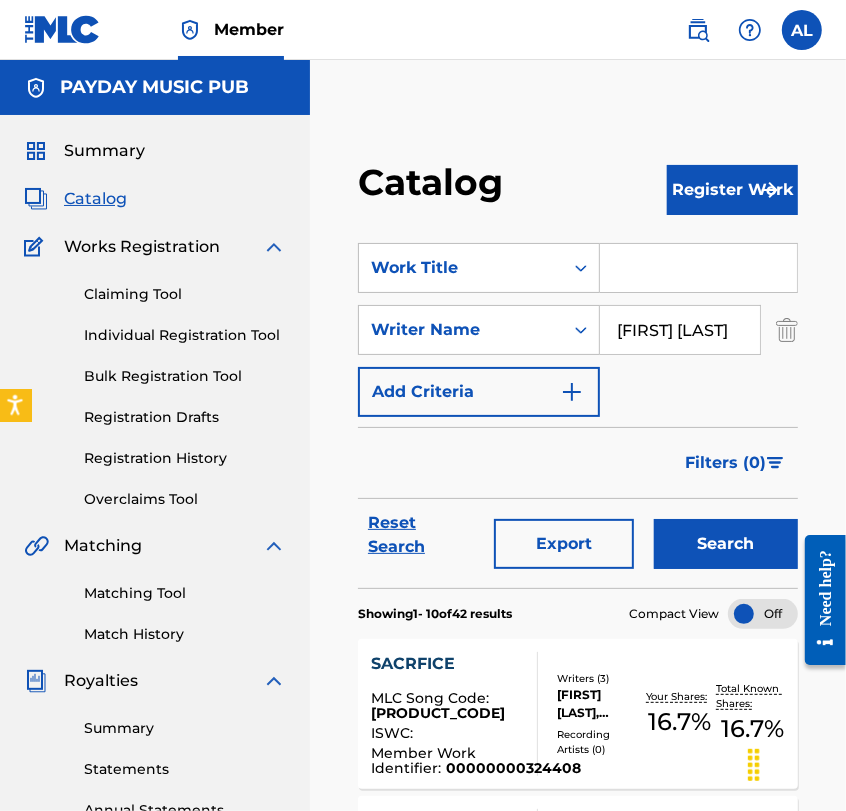 scroll, scrollTop: 0, scrollLeft: 0, axis: both 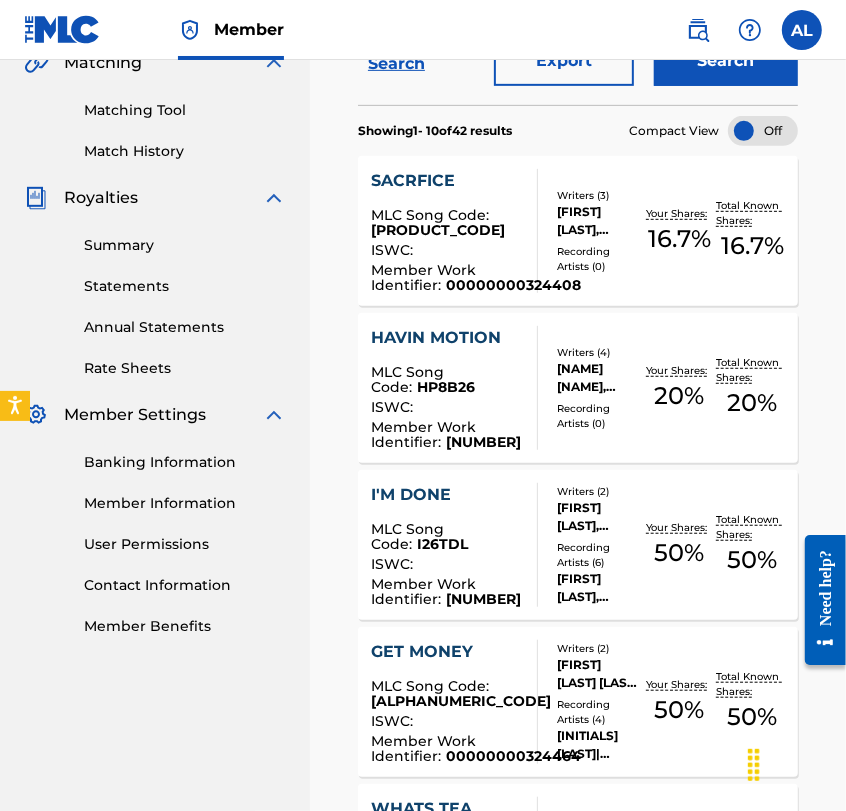 click on "I'M DONE" at bounding box center (446, 495) 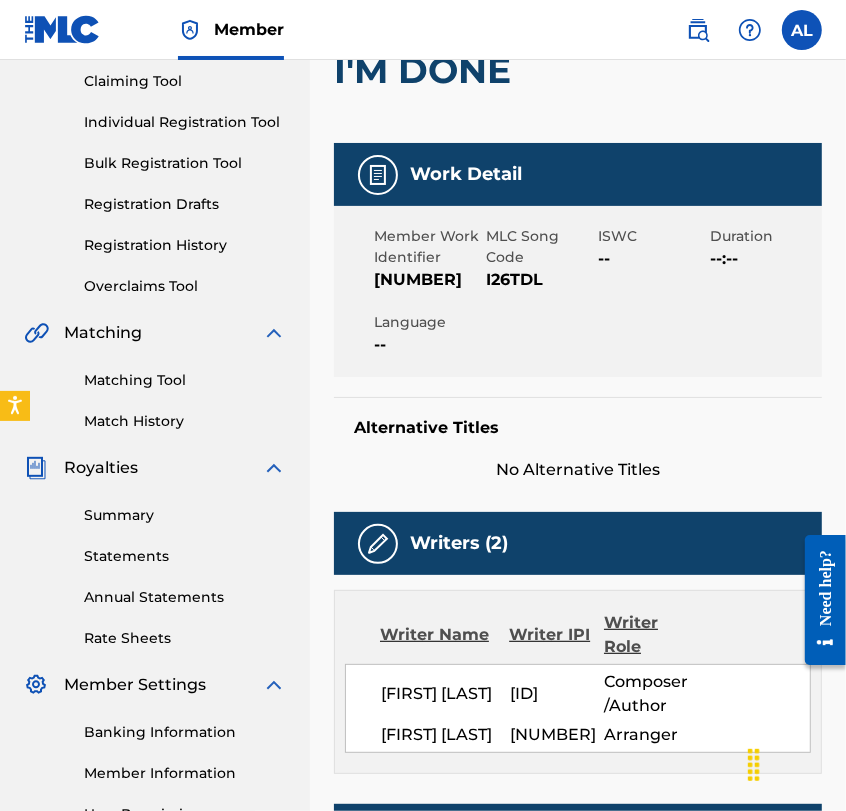 scroll, scrollTop: 0, scrollLeft: 0, axis: both 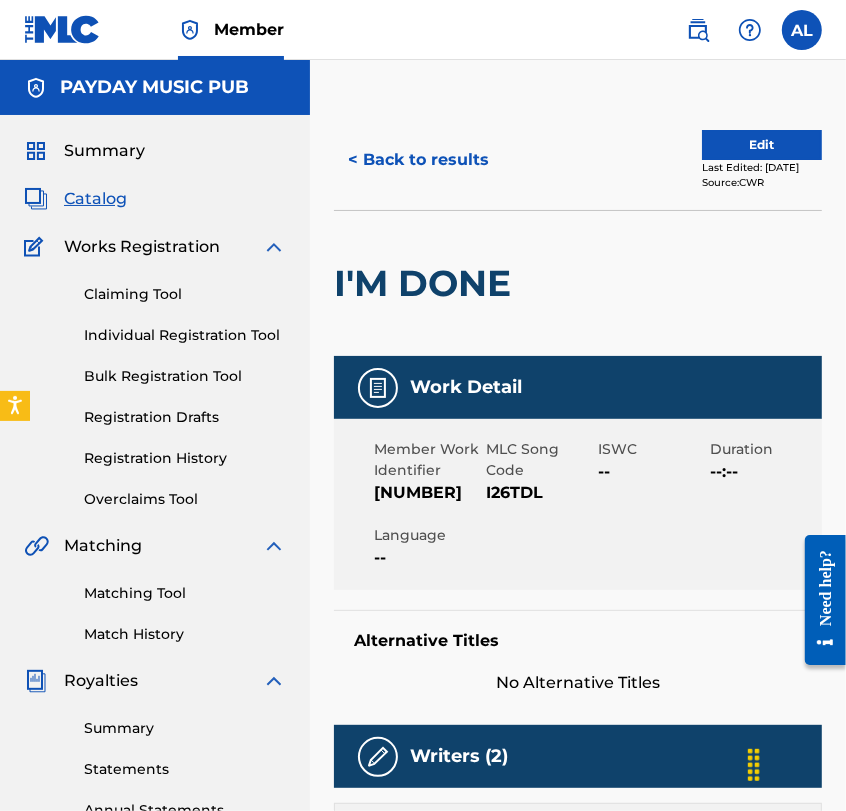 click on "< Back to results" at bounding box center (418, 160) 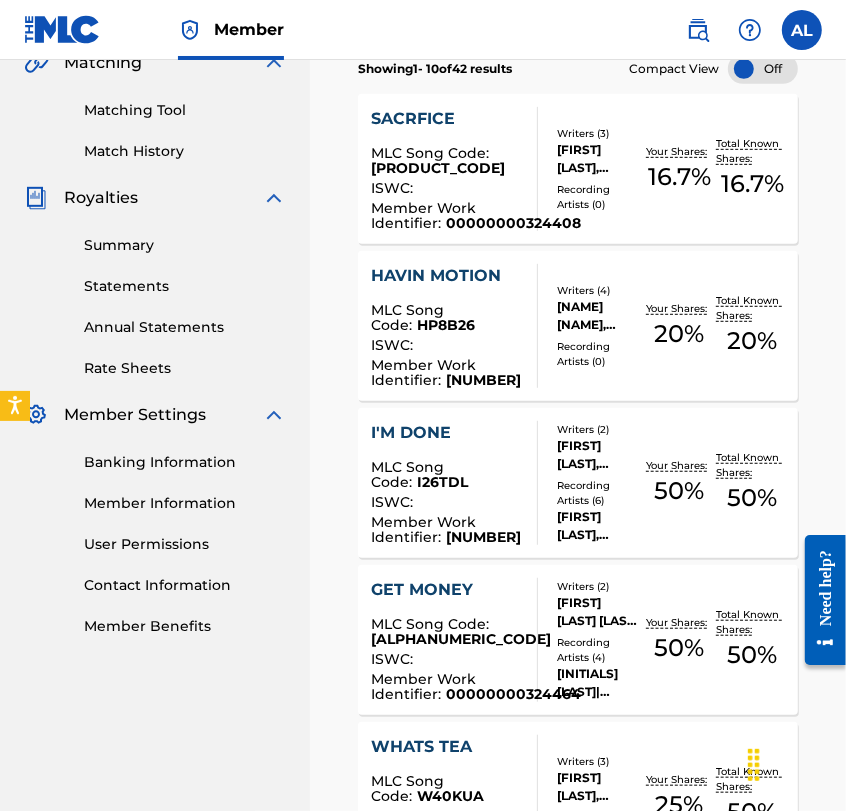 scroll, scrollTop: 0, scrollLeft: 0, axis: both 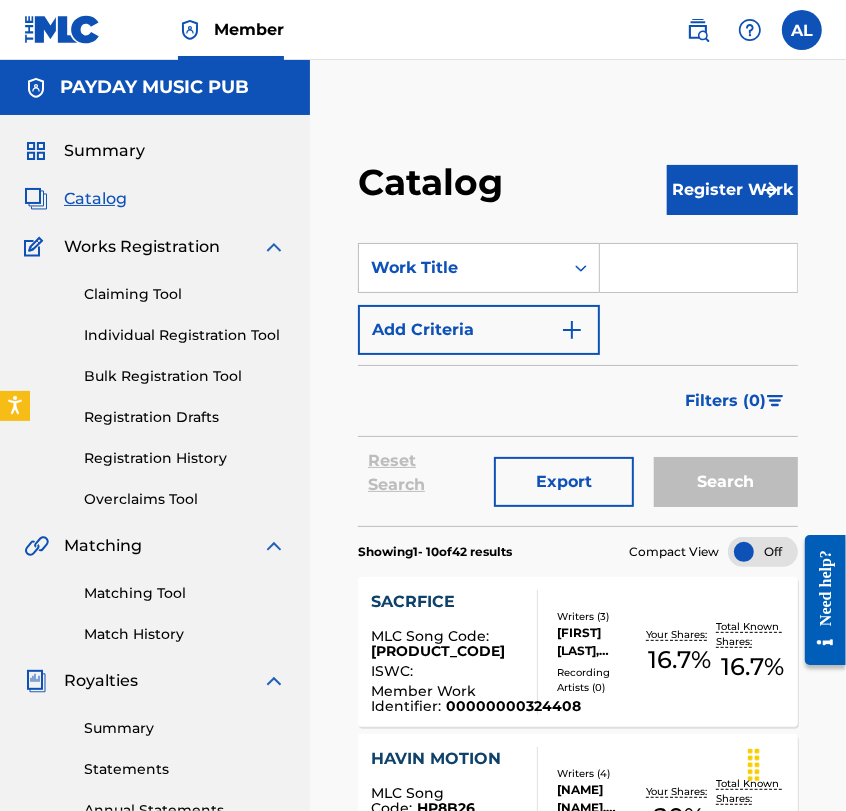 click on "Add Criteria" at bounding box center (479, 330) 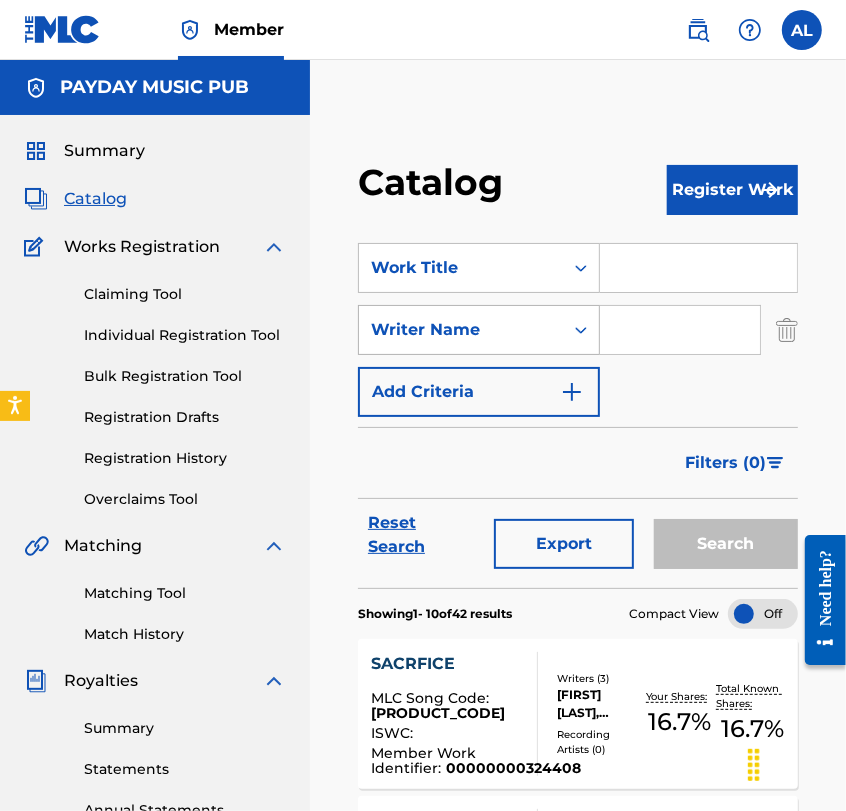 click on "Writer Name" at bounding box center (461, 330) 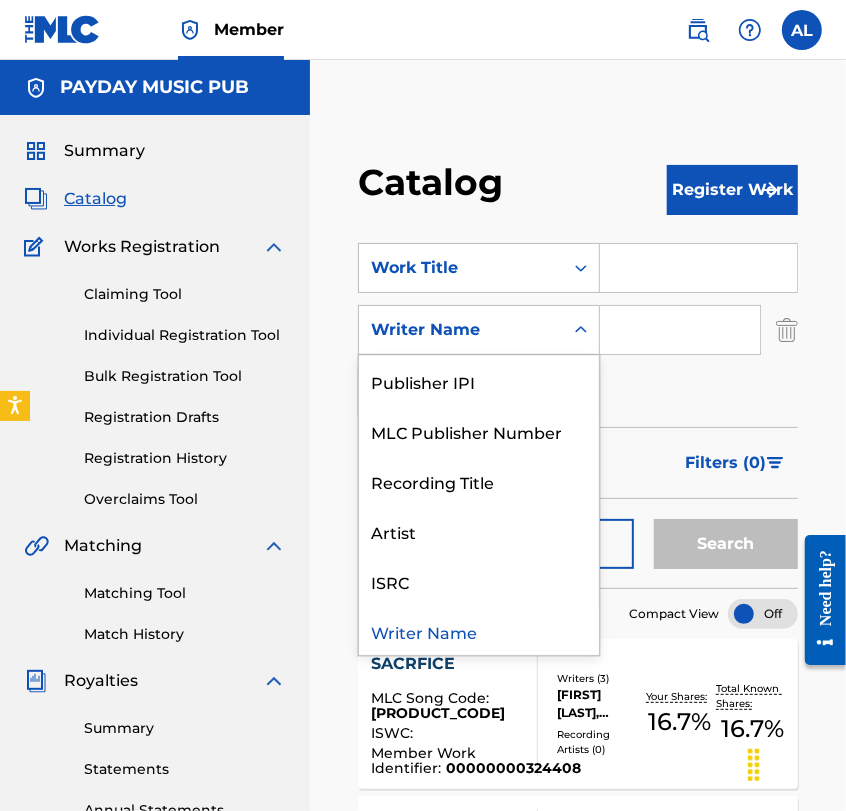 scroll, scrollTop: 21, scrollLeft: 0, axis: vertical 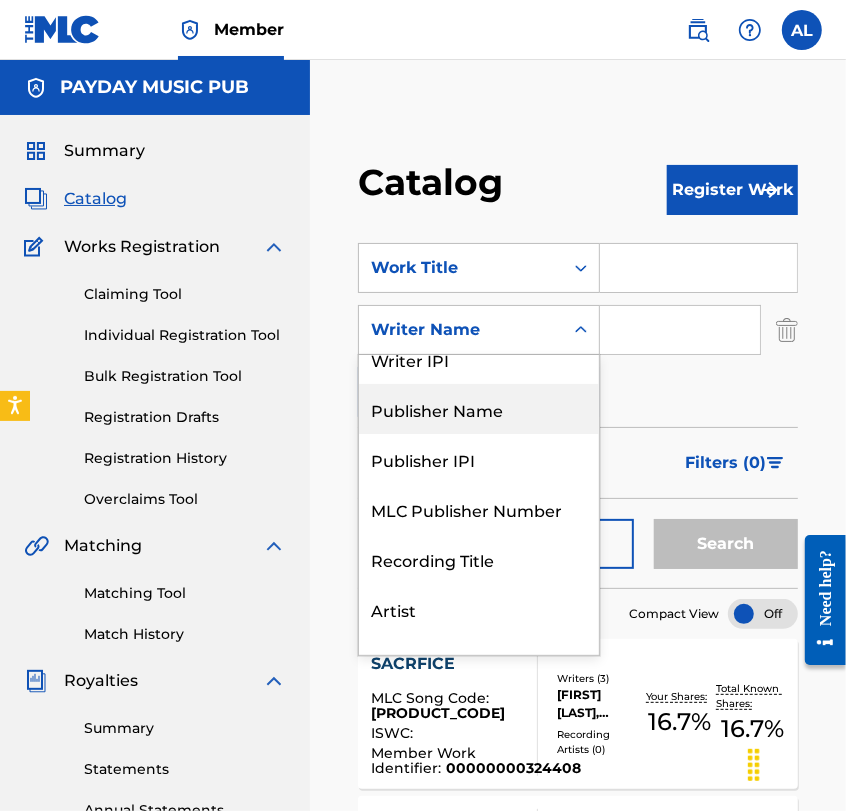 click on "Publisher Name" at bounding box center [479, 409] 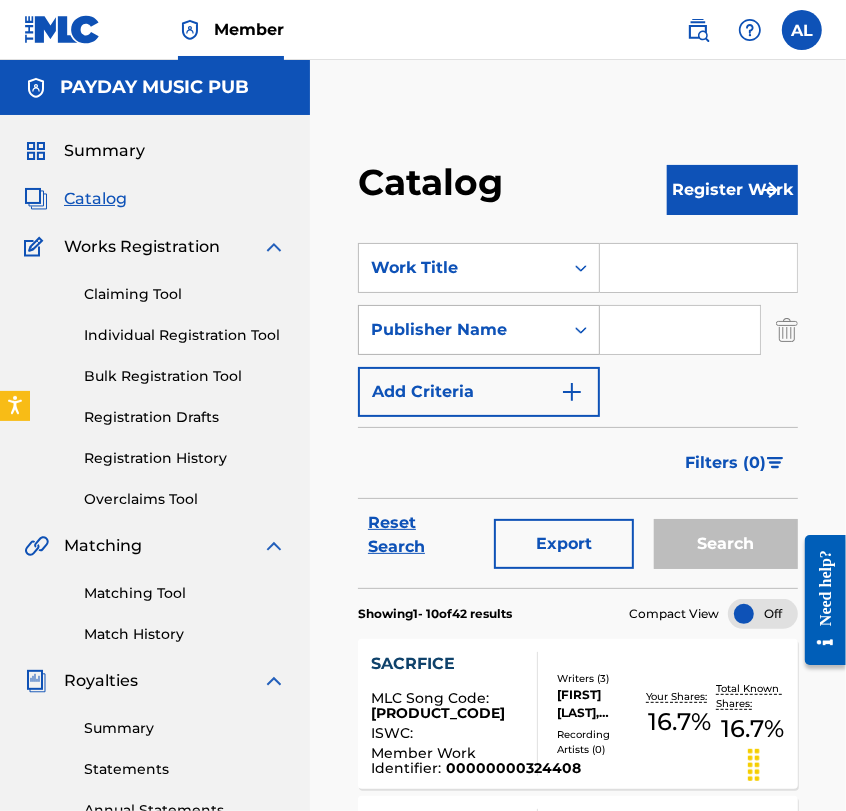 click on "Publisher Name" at bounding box center [461, 330] 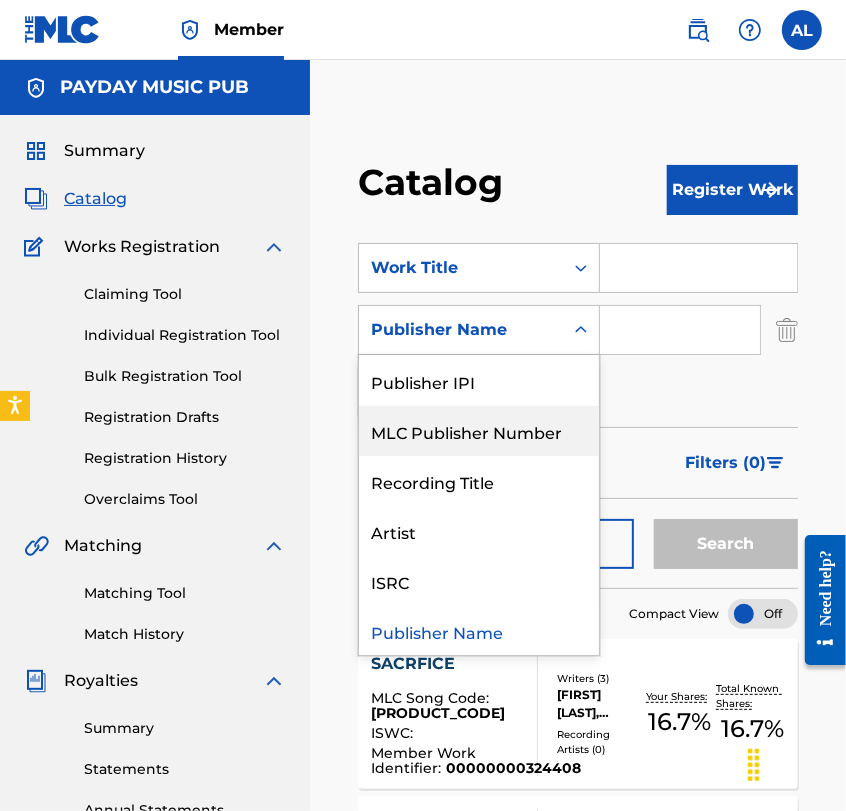 scroll, scrollTop: 0, scrollLeft: 0, axis: both 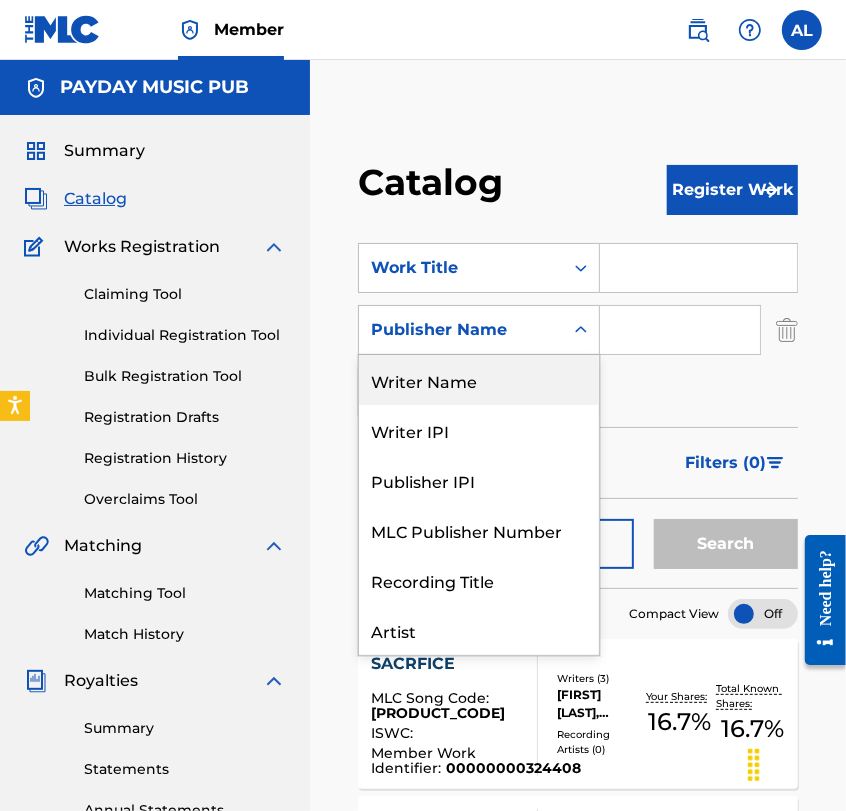click on "Writer Name" at bounding box center [479, 380] 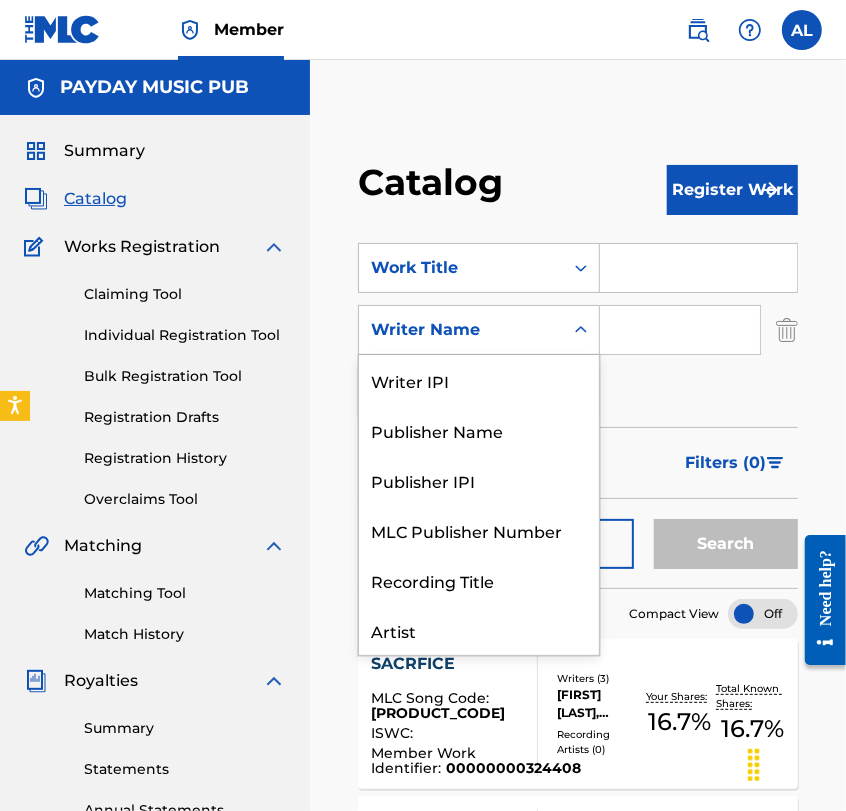 click on "Writer Name" at bounding box center (461, 330) 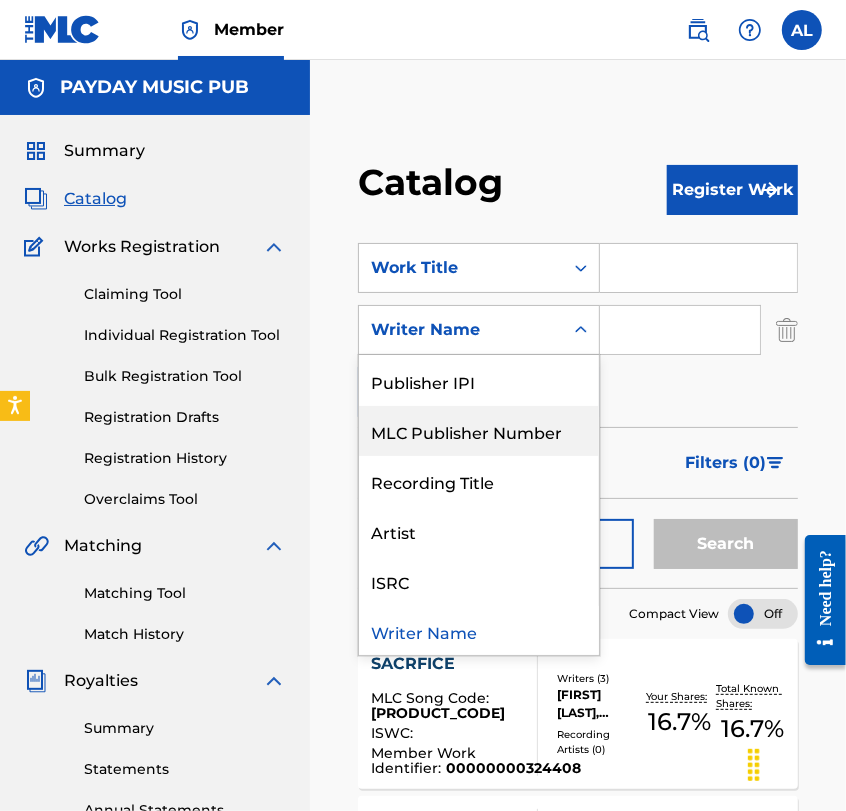 scroll, scrollTop: 0, scrollLeft: 0, axis: both 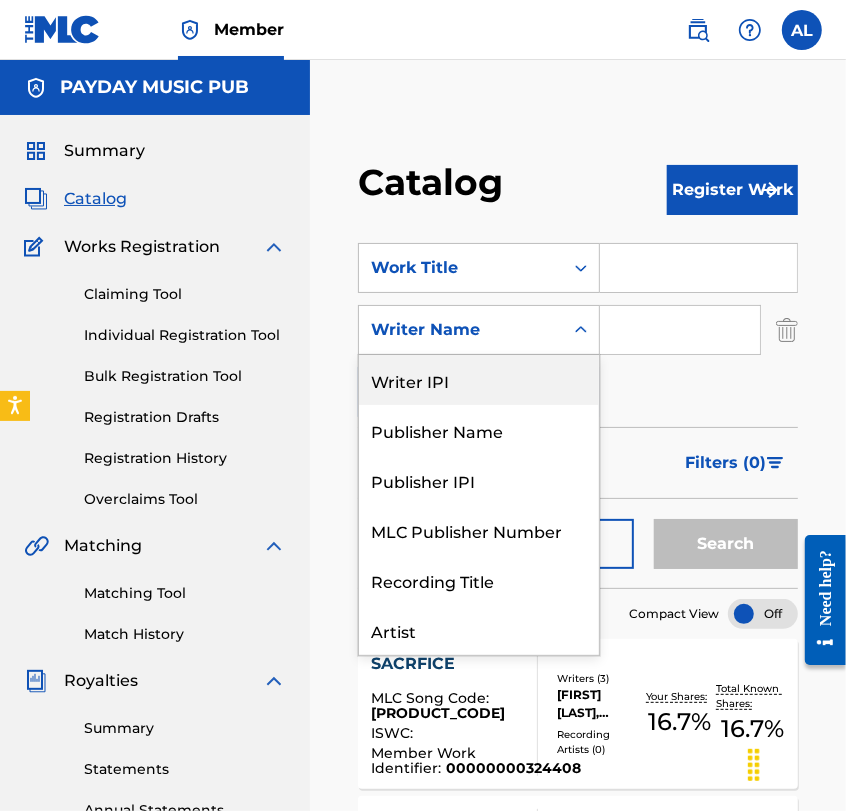click on "Writer IPI" at bounding box center [479, 380] 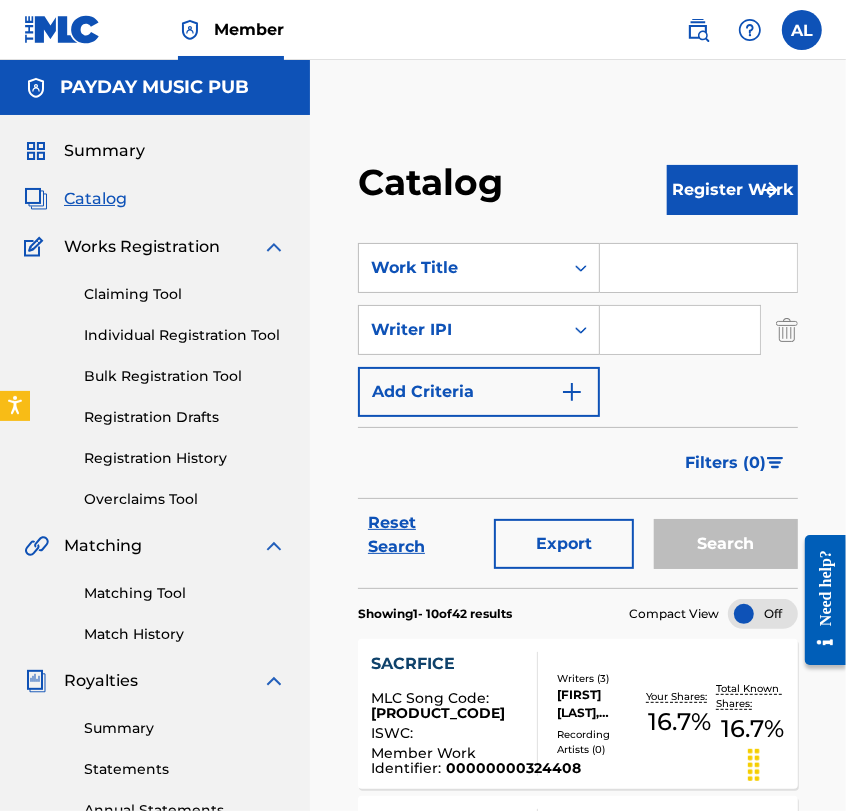 click at bounding box center (680, 330) 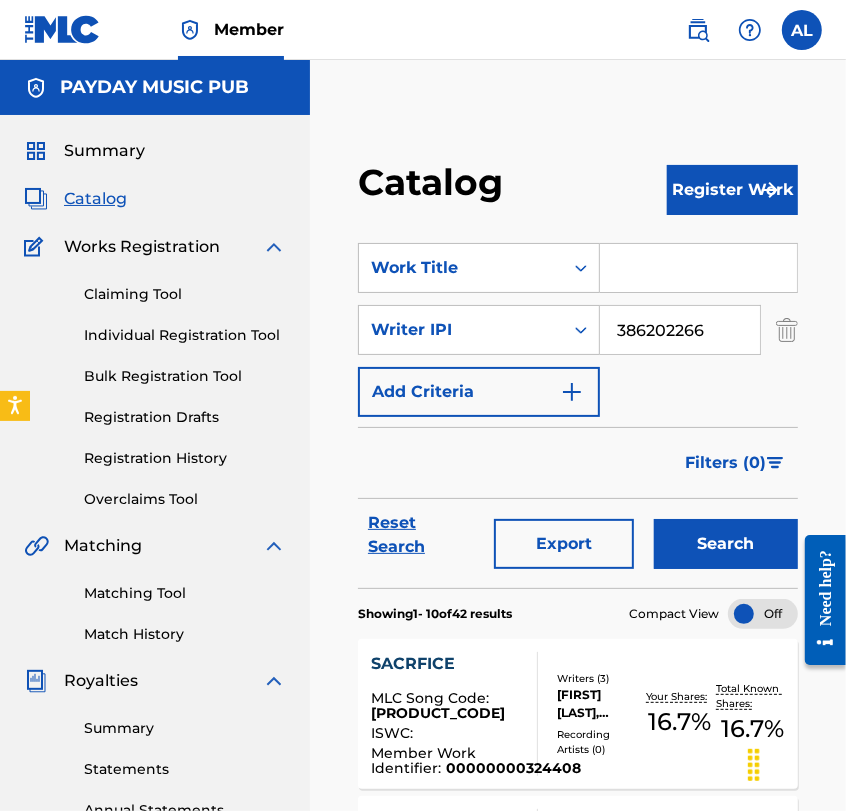 type on "386202266" 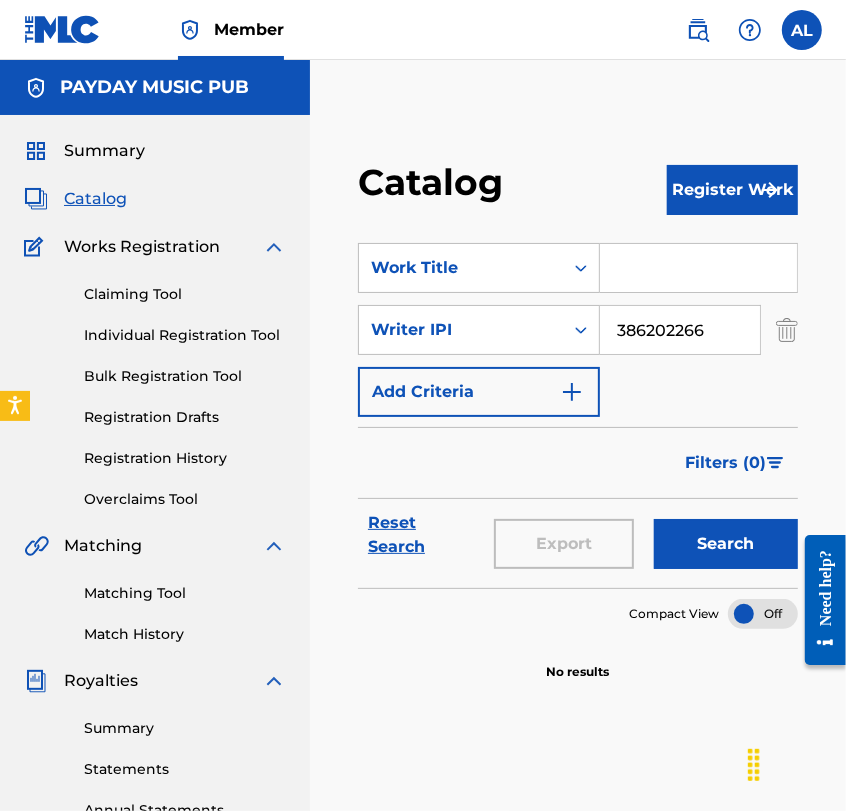 click on "Search" at bounding box center [726, 544] 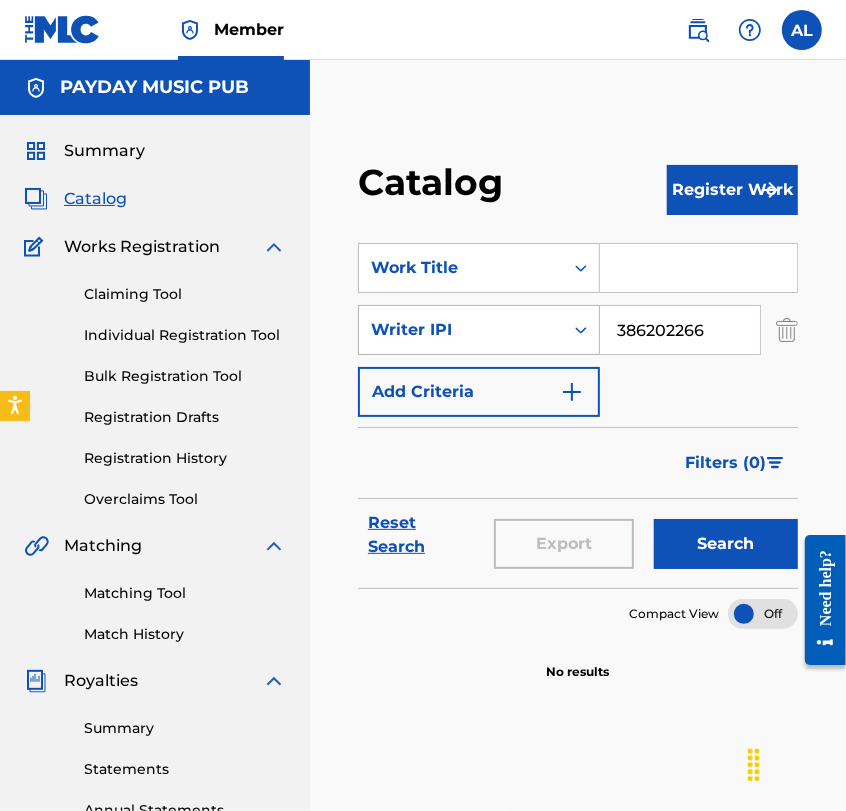 click on "Writer IPI" at bounding box center [461, 330] 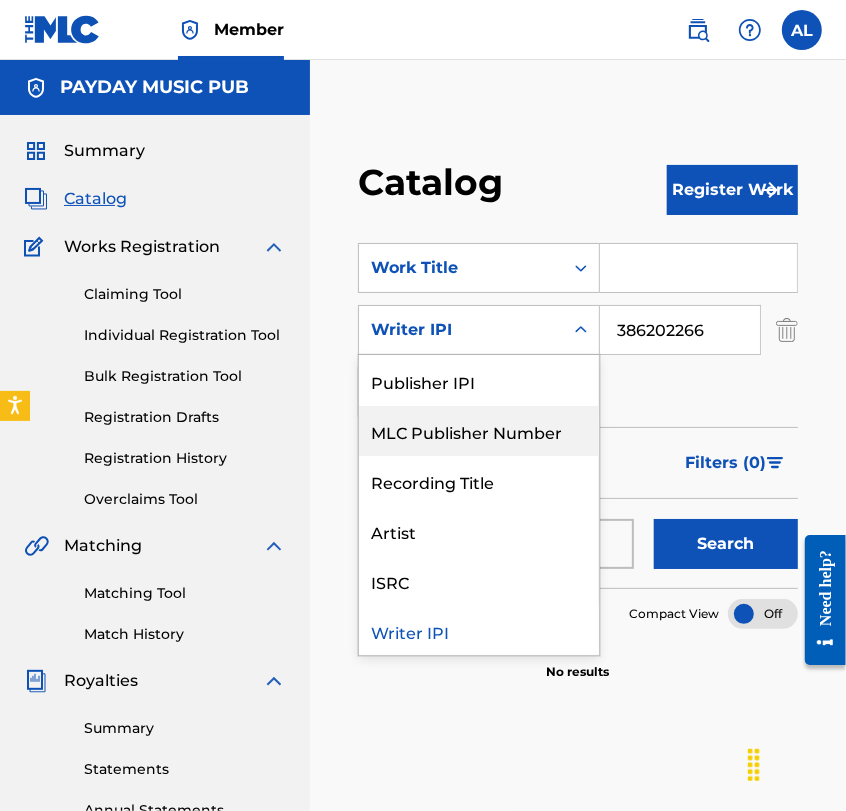 scroll, scrollTop: 0, scrollLeft: 0, axis: both 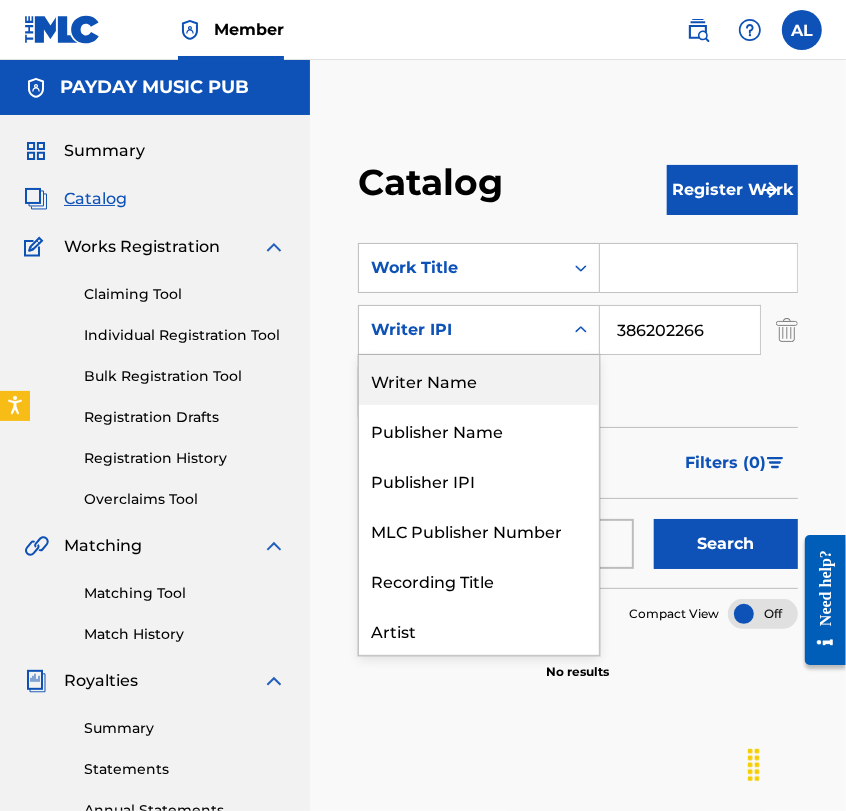 click on "Writer Name" at bounding box center (479, 380) 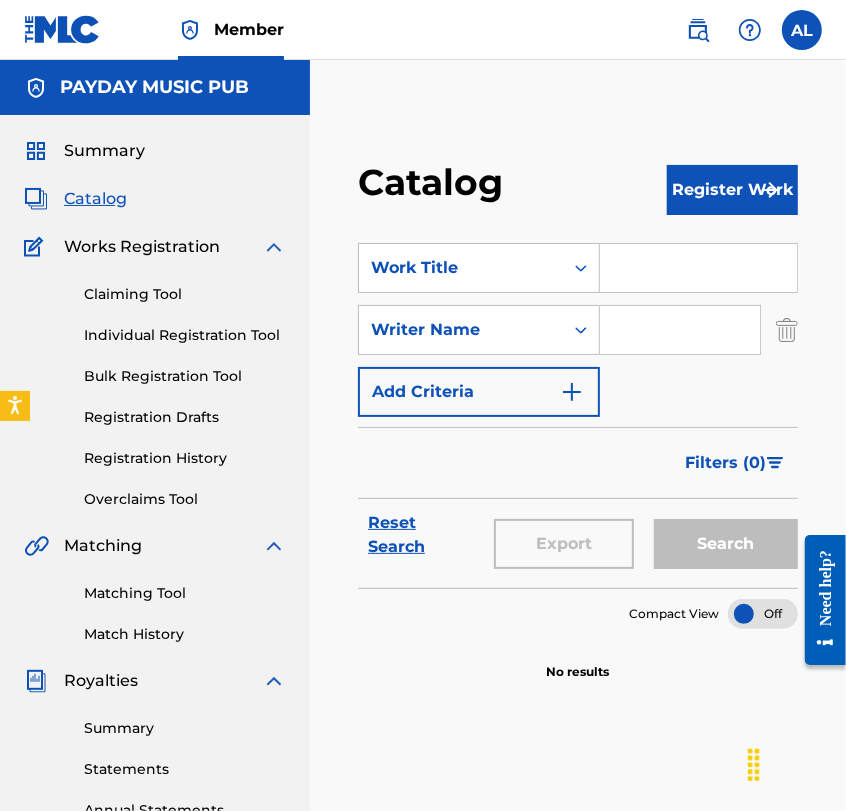 click at bounding box center (680, 330) 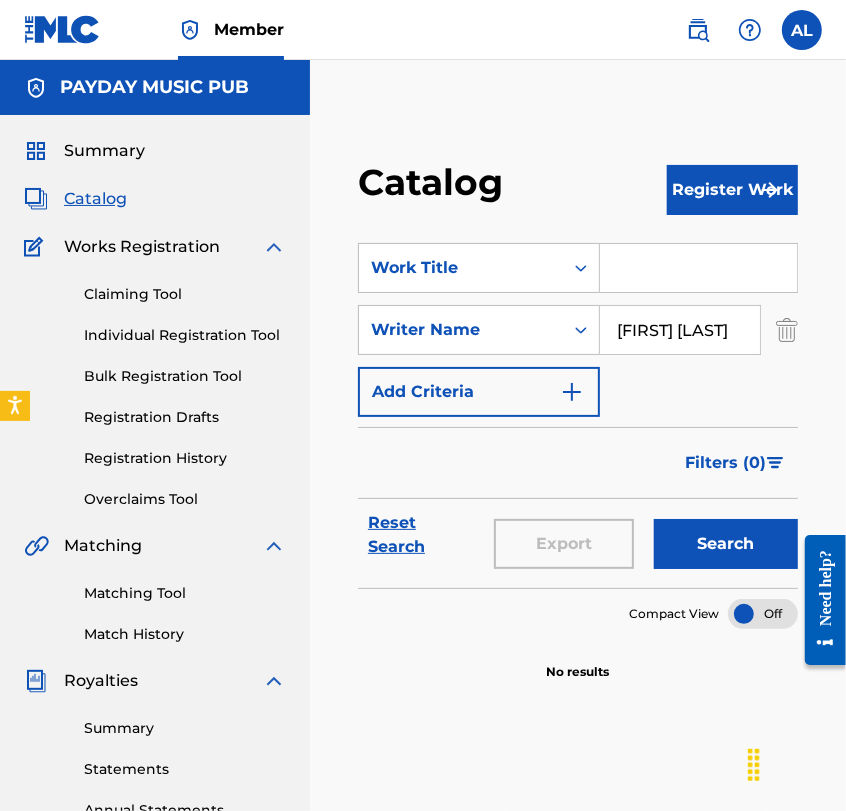 scroll, scrollTop: 0, scrollLeft: 96, axis: horizontal 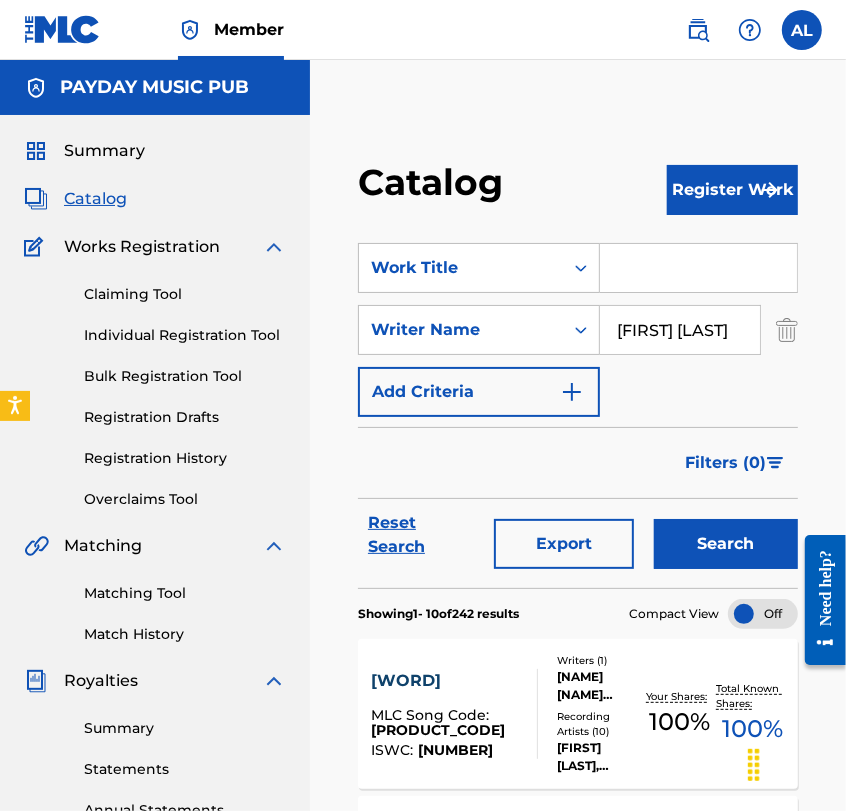 click on "[FIRST] [LAST]" at bounding box center [680, 330] 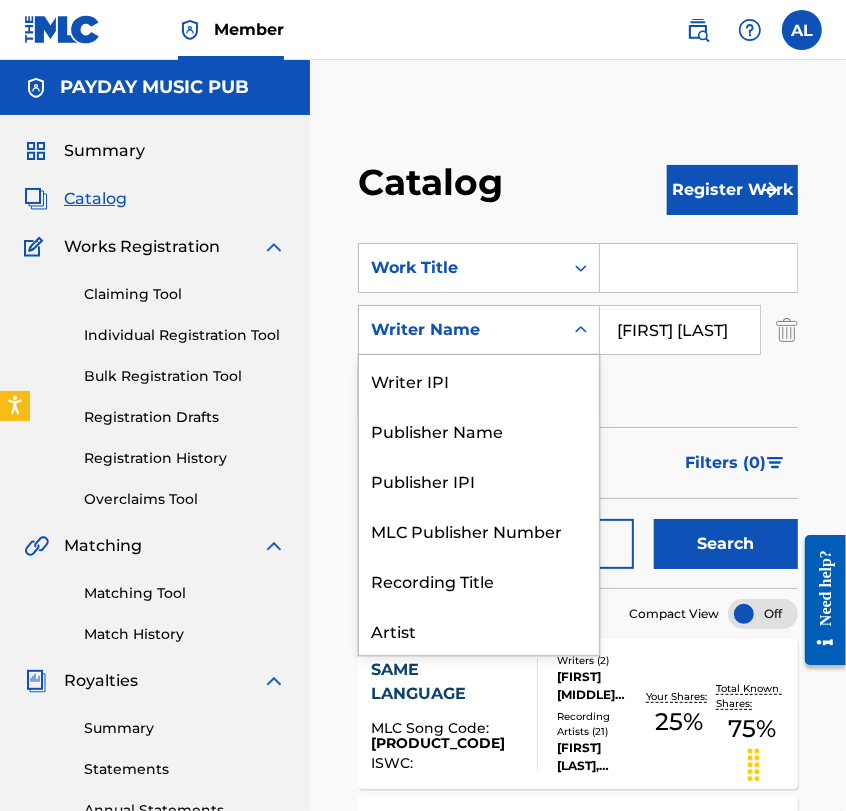 scroll, scrollTop: 99, scrollLeft: 0, axis: vertical 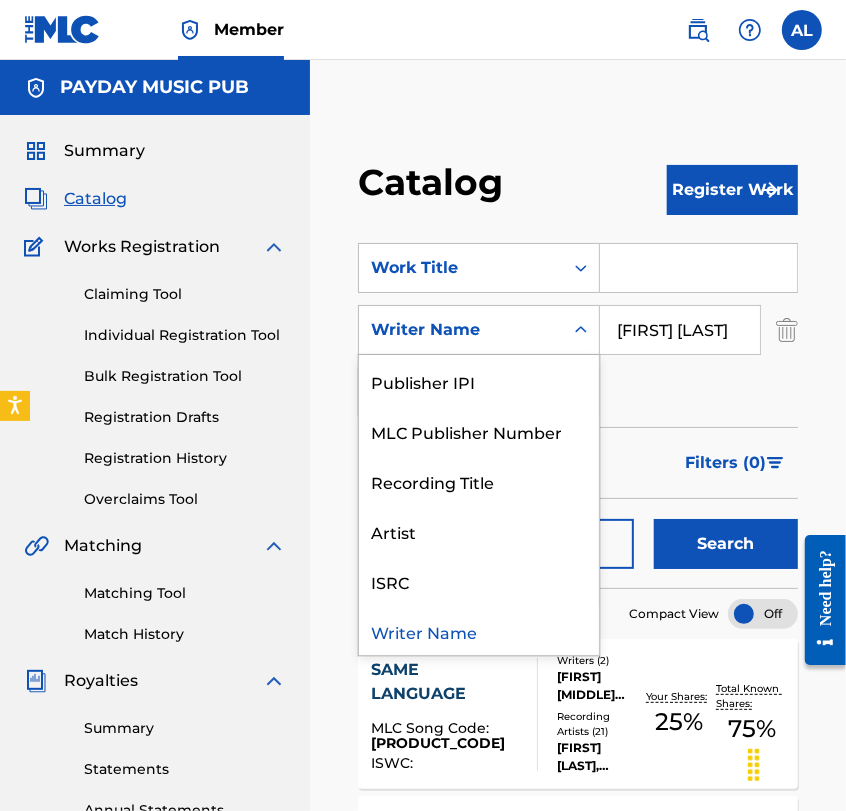 click on "Writer Name" at bounding box center (461, 330) 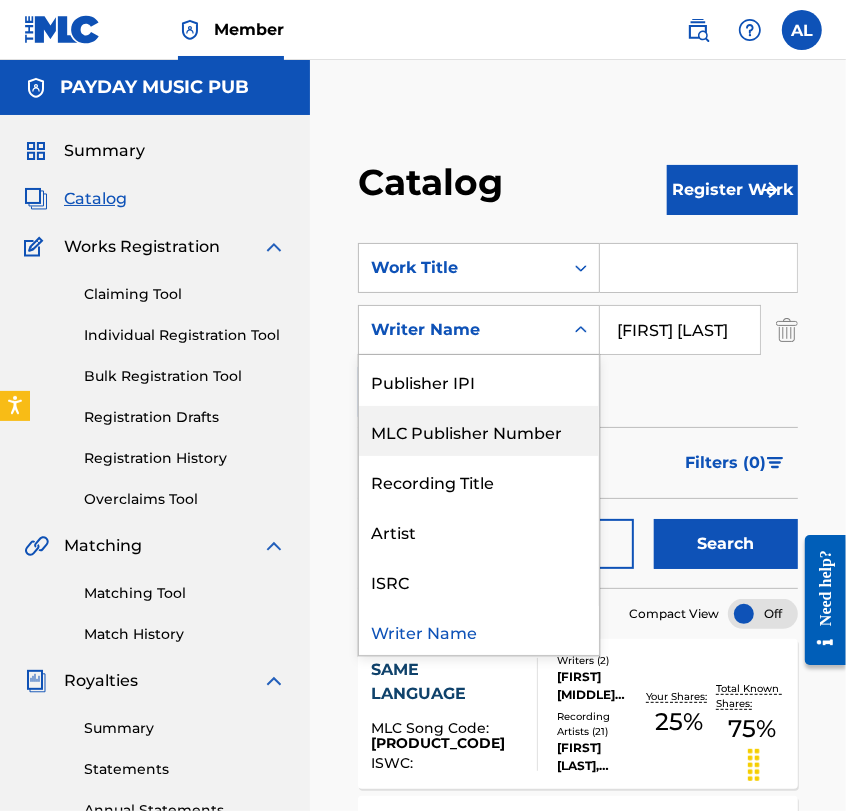 scroll, scrollTop: 0, scrollLeft: 0, axis: both 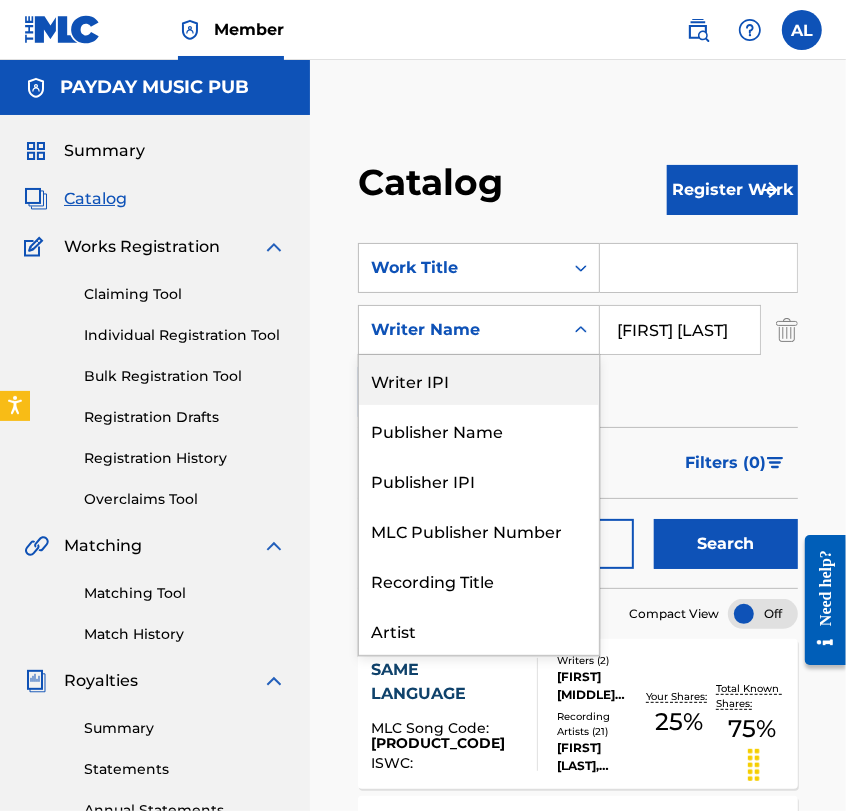 click on "Writer IPI" at bounding box center [479, 380] 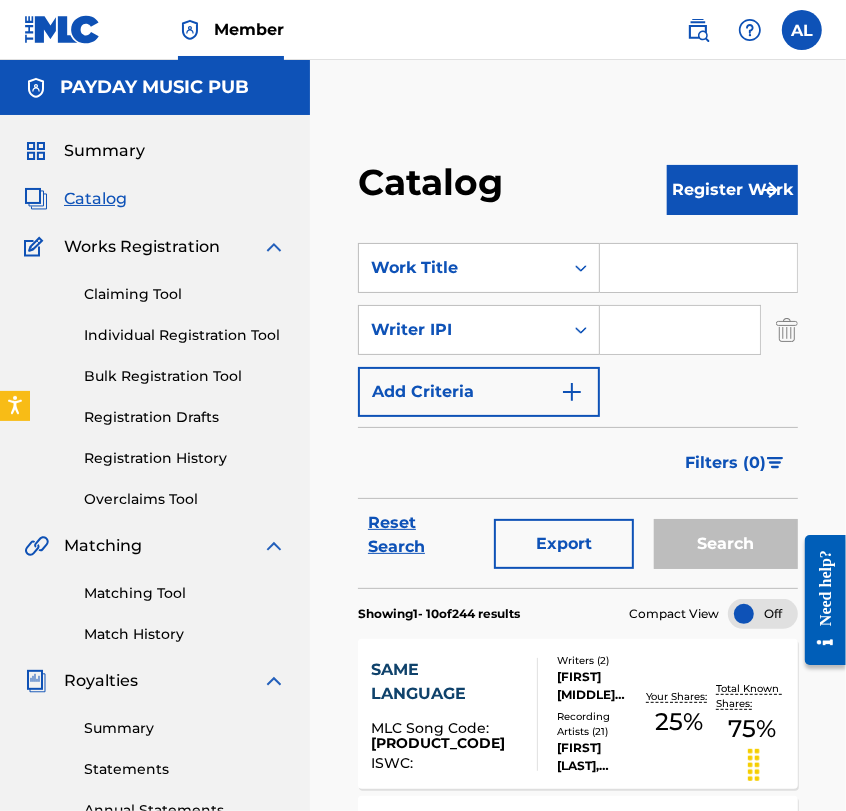 click at bounding box center (680, 330) 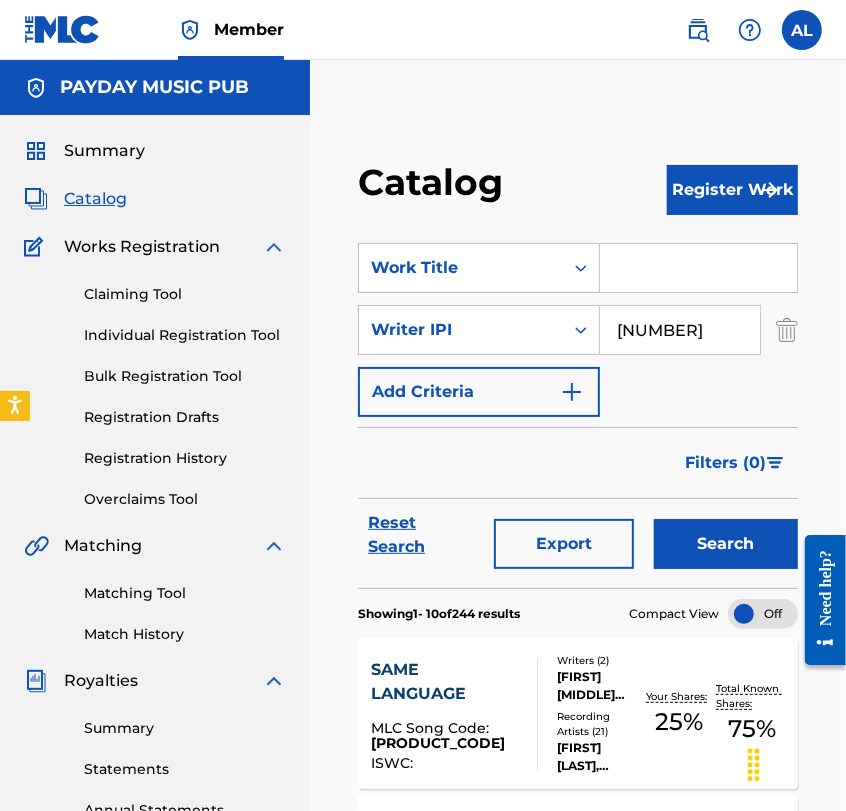 type on "[NUMBER]" 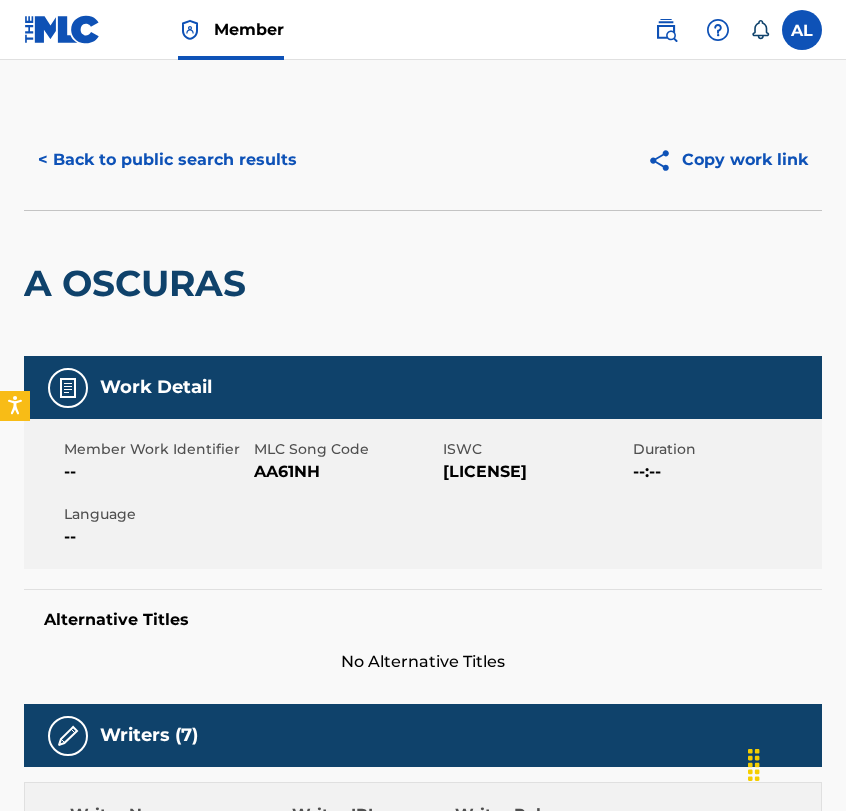 scroll, scrollTop: 2716, scrollLeft: 0, axis: vertical 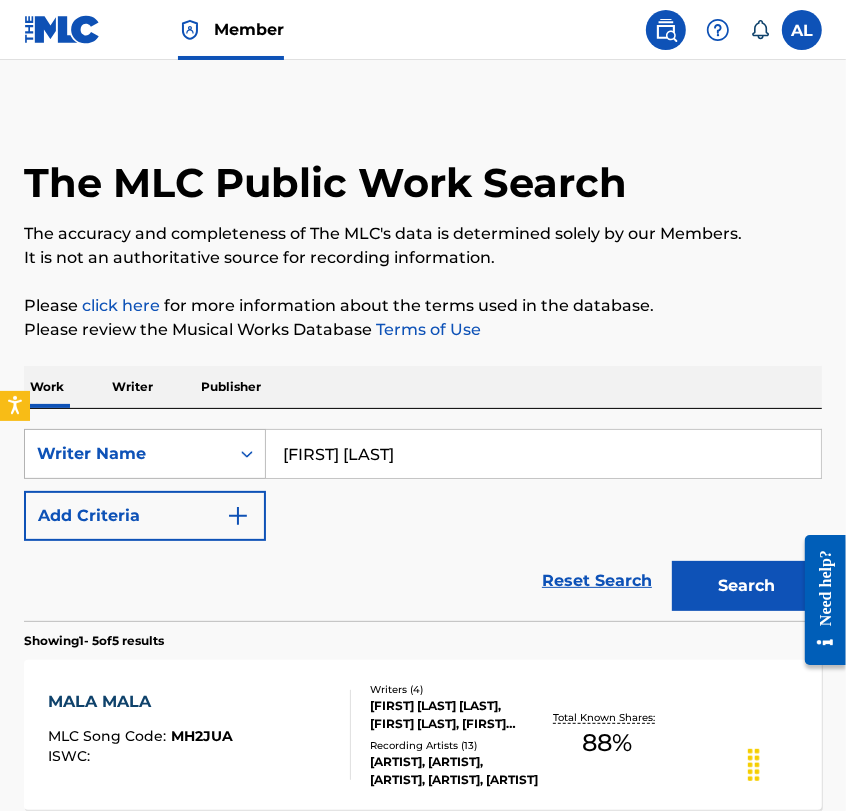 drag, startPoint x: 479, startPoint y: 441, endPoint x: 147, endPoint y: 448, distance: 332.0738 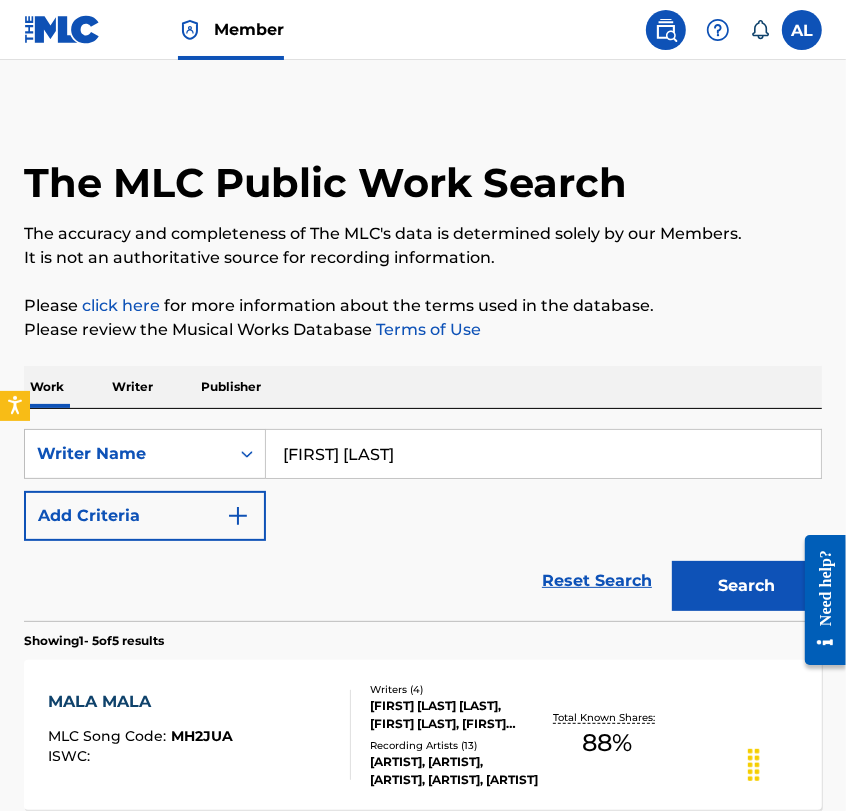 type on "[FIRST] [LAST]" 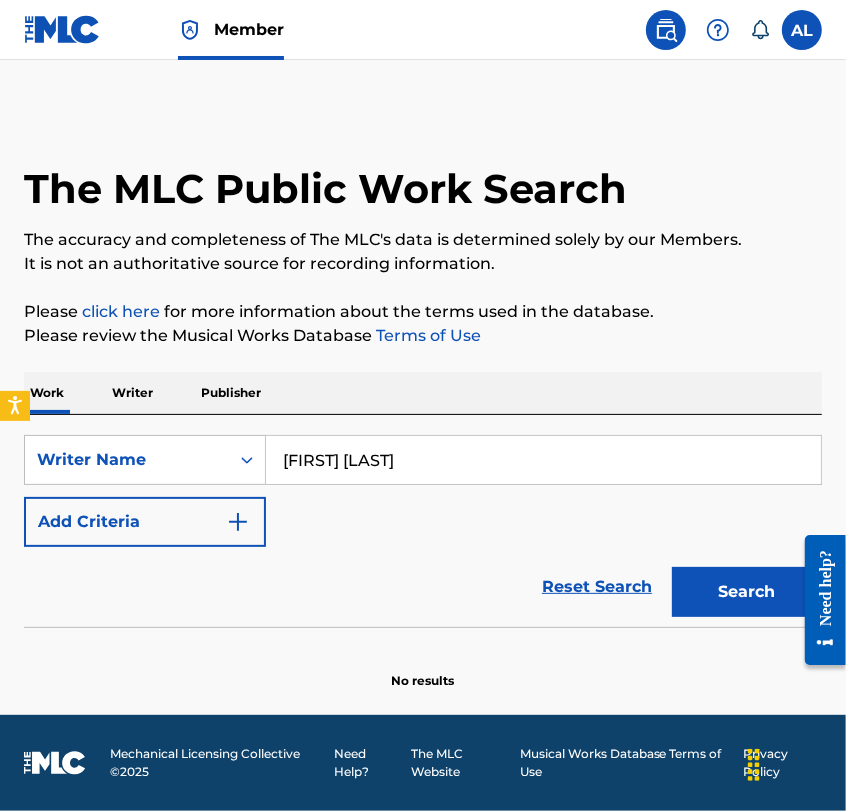 click on "Search" at bounding box center [747, 592] 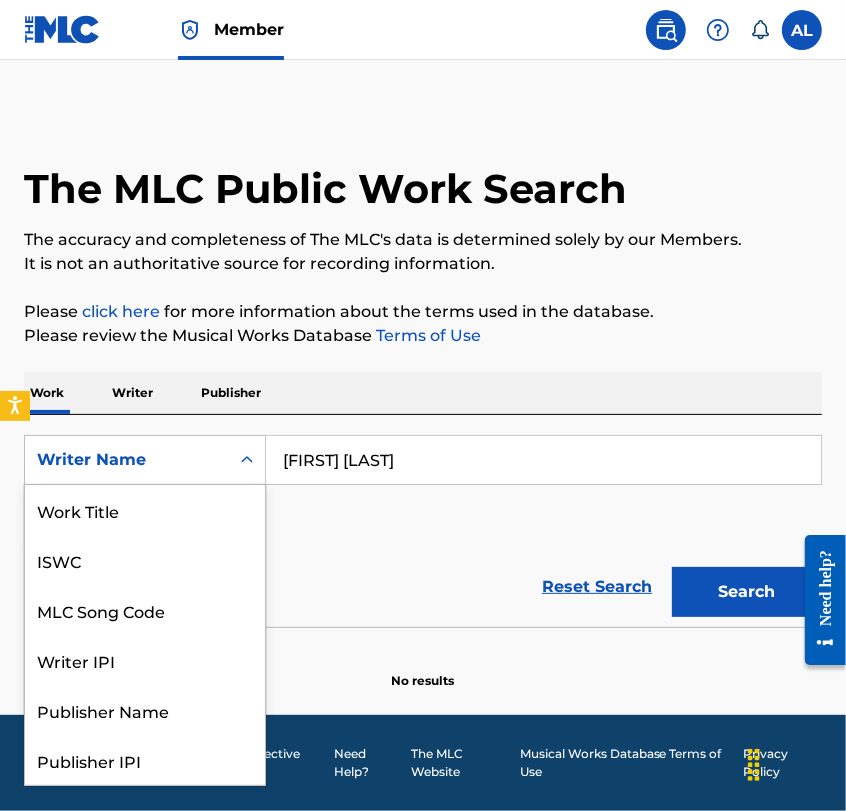 click on "Writer Name" at bounding box center (127, 460) 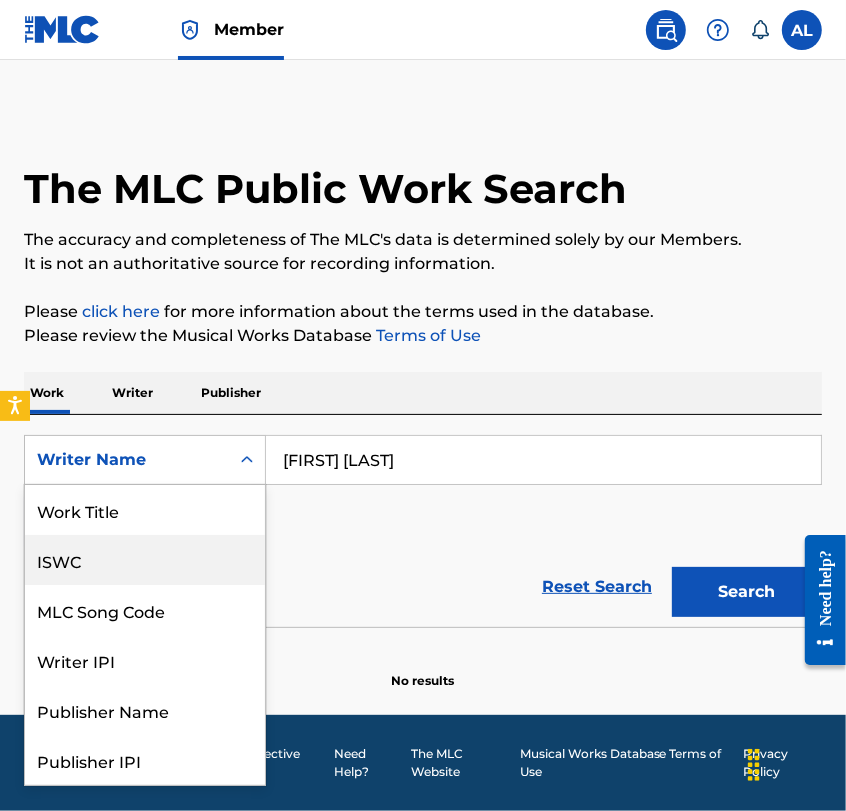 scroll, scrollTop: 0, scrollLeft: 0, axis: both 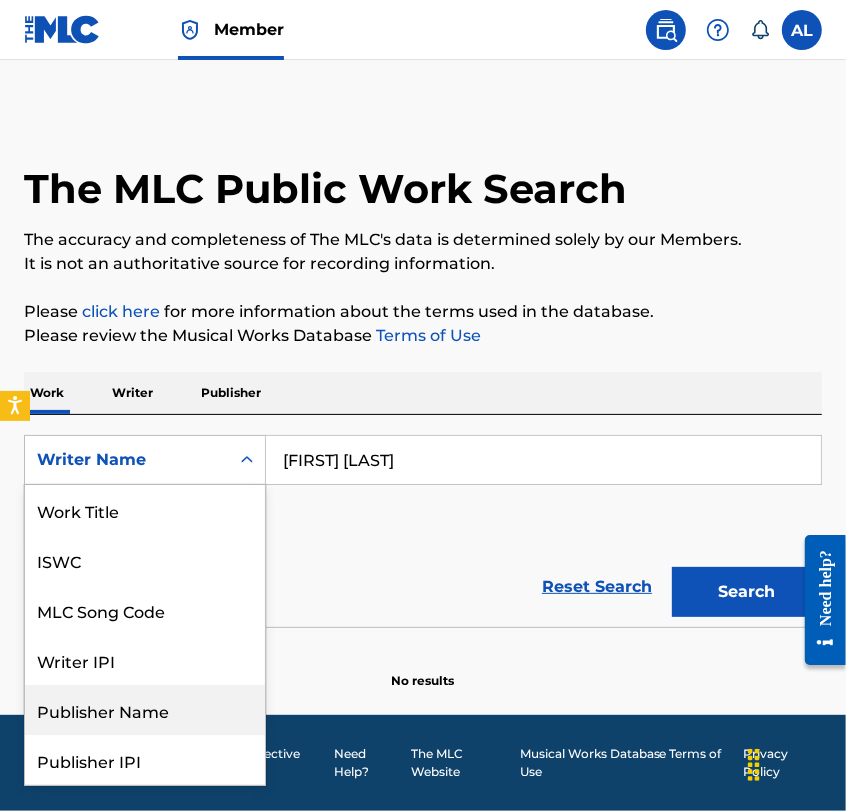 click on "Writer IPI" at bounding box center [145, 660] 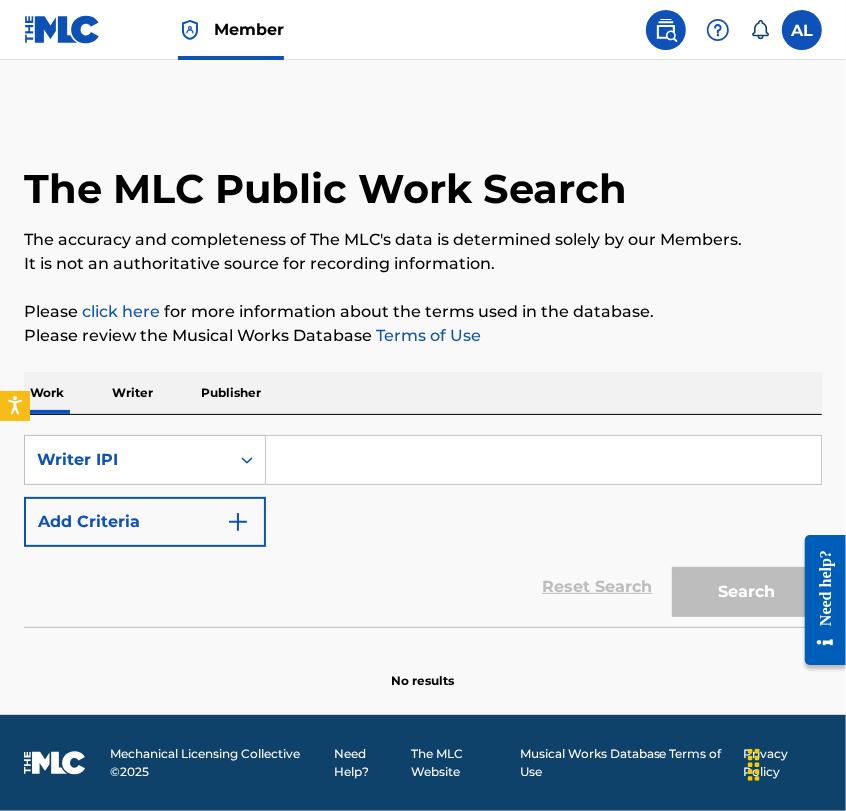 click at bounding box center [543, 460] 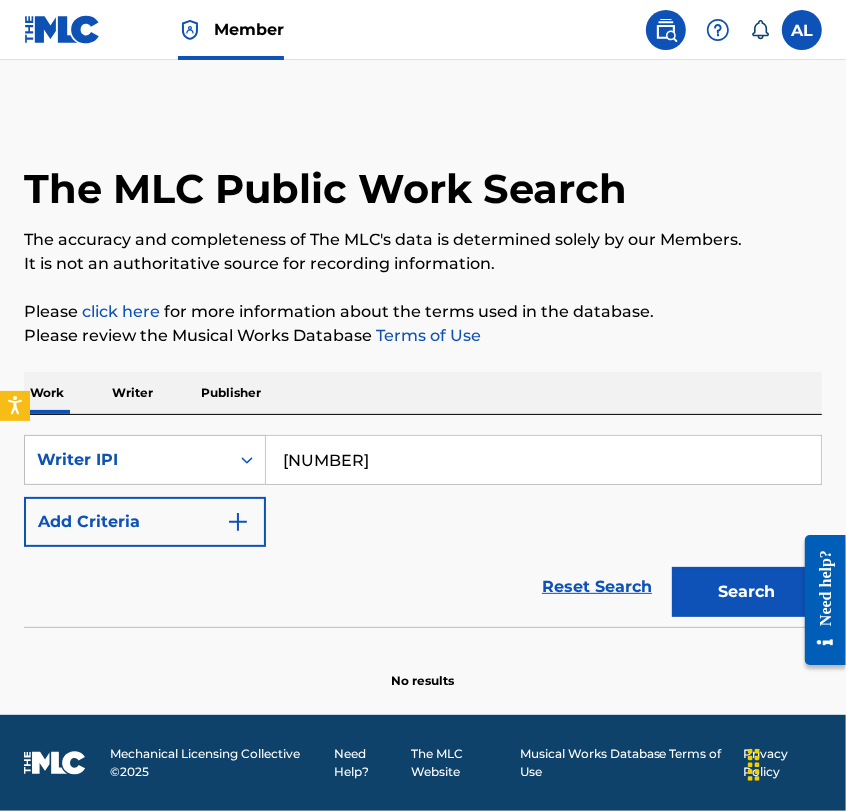 click on "[NUMBER]" at bounding box center [543, 460] 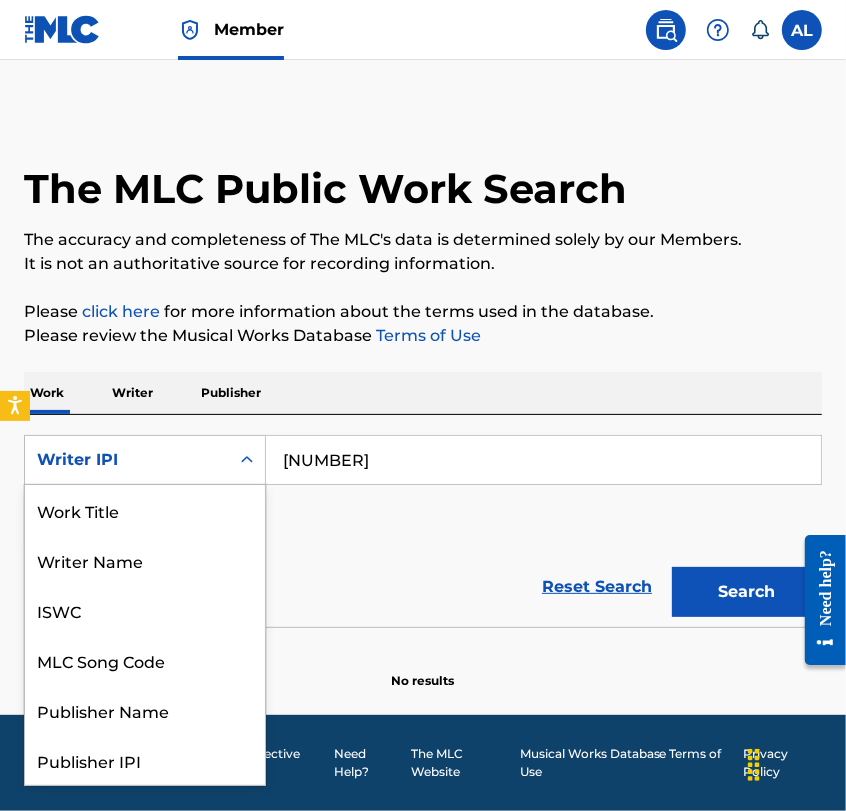 click on "Writer IPI" at bounding box center (127, 460) 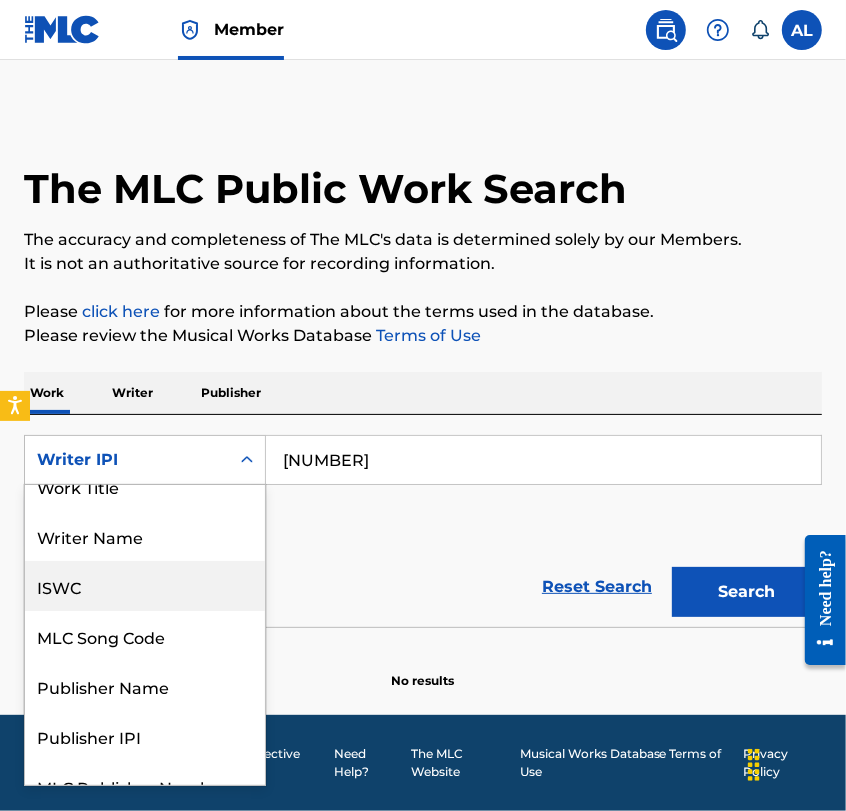 scroll, scrollTop: 0, scrollLeft: 0, axis: both 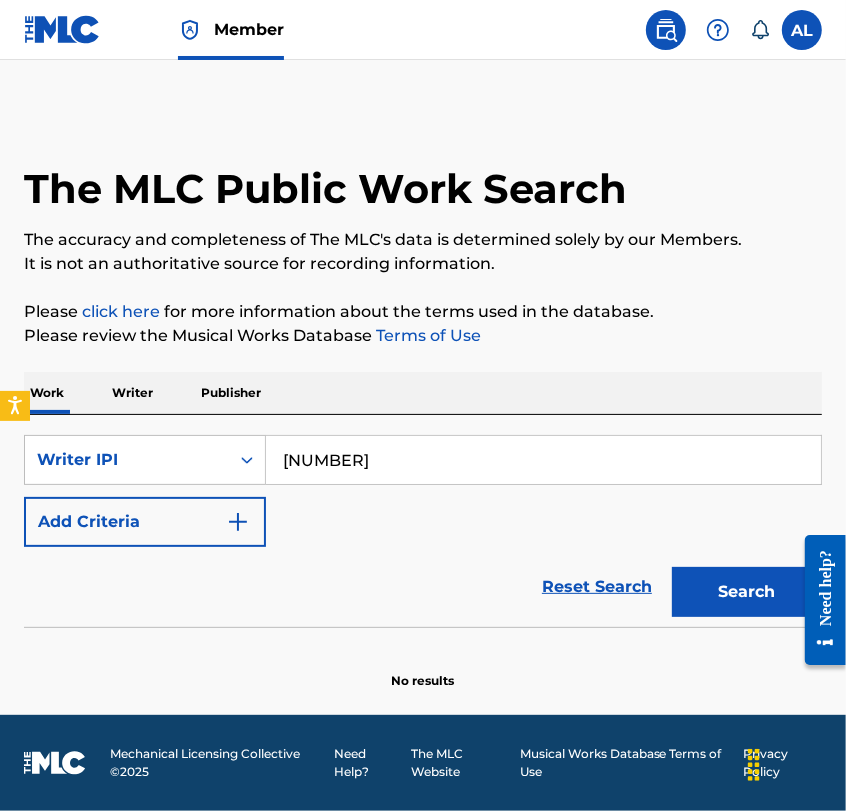 click on "SearchWithCriteria[UUID] Writer IPI [NUMBER] Add Criteria" at bounding box center [423, 491] 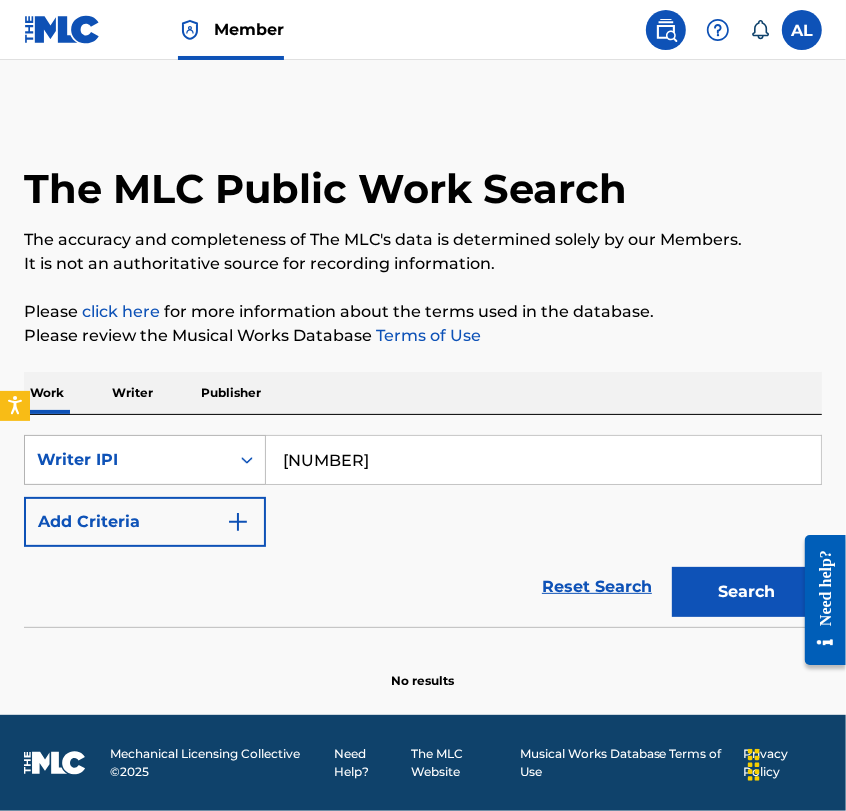 click on "Writer IPI" at bounding box center (127, 460) 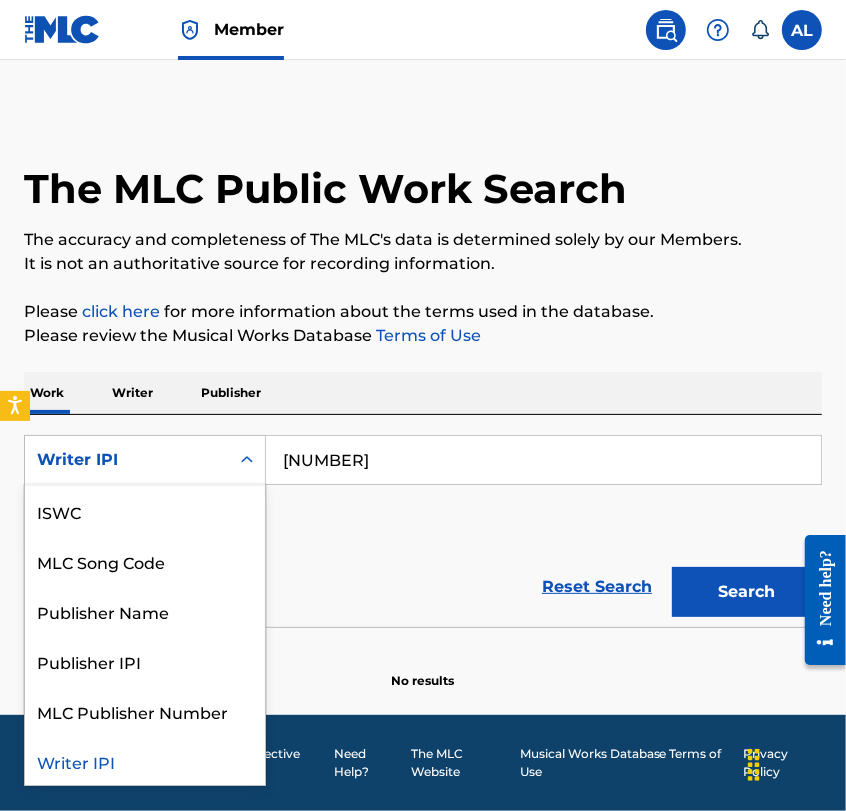 scroll, scrollTop: 0, scrollLeft: 0, axis: both 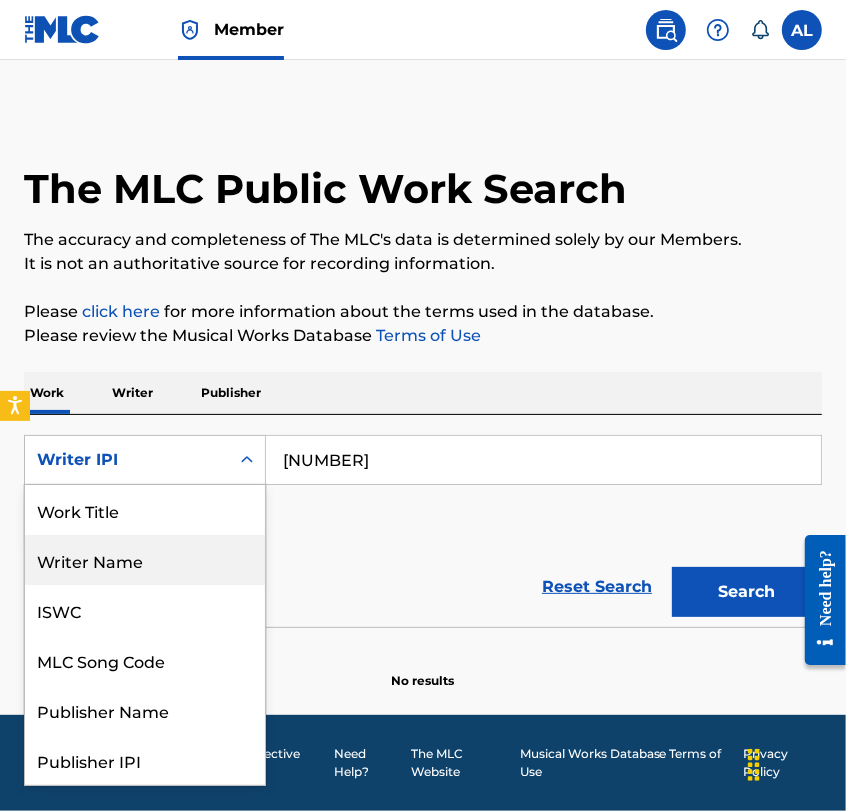 click on "Writer Name" at bounding box center (145, 560) 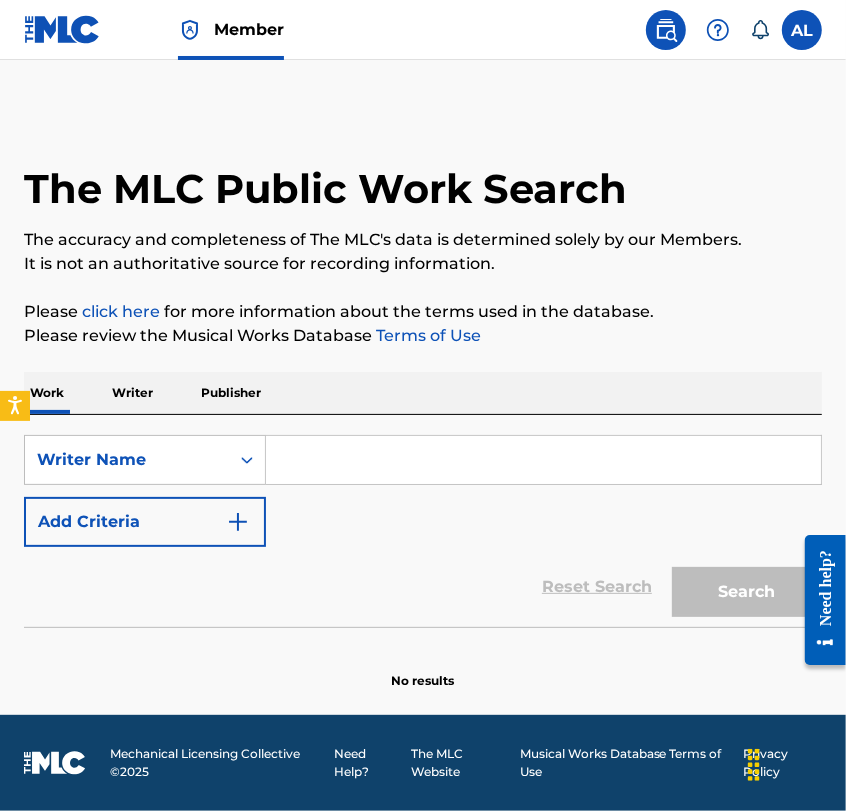 click at bounding box center (543, 460) 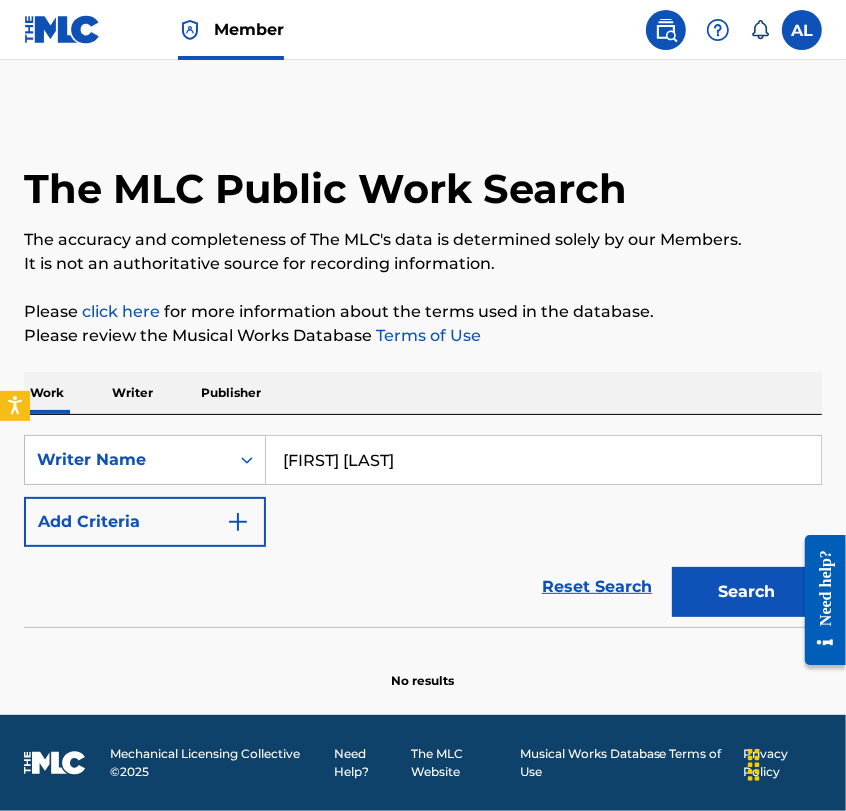 type on "[FIRST] [LAST]" 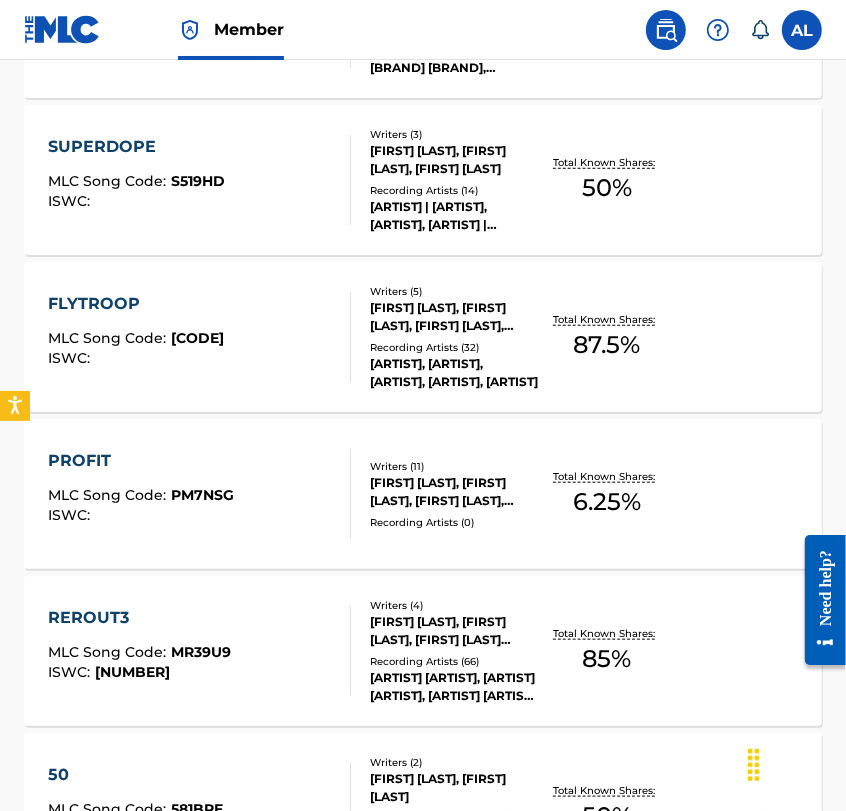 scroll, scrollTop: 719, scrollLeft: 0, axis: vertical 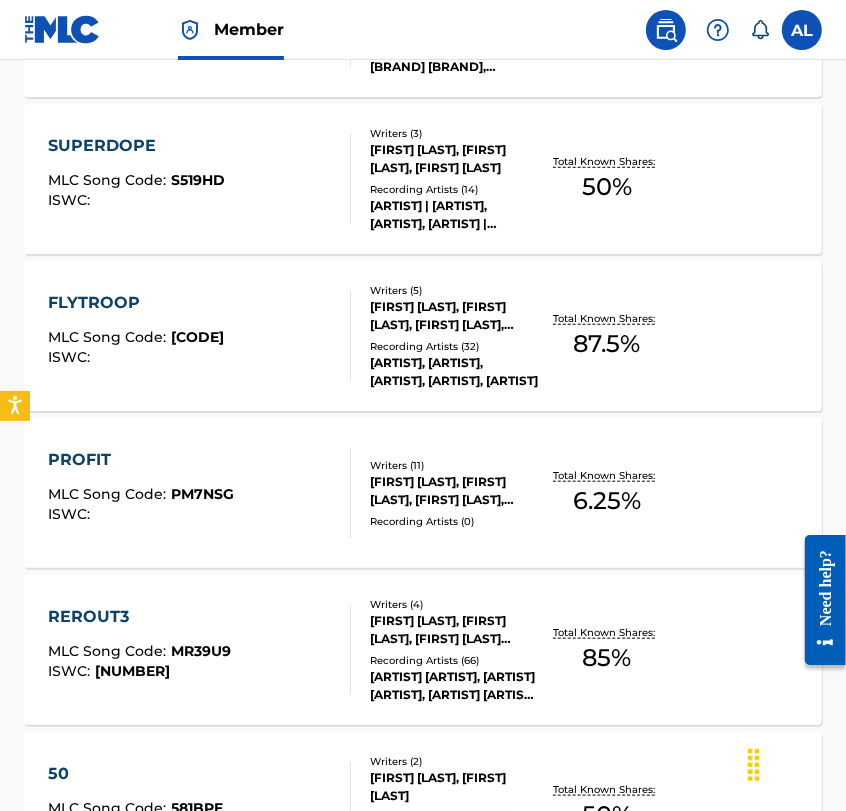 click on "PROFIT MLC Song Code : PM7NSG ISWC : Writers ( 11 ) MATVEY SHALNEV, ALEXEY GRACHEV, NEST NEST, FEDOR KULACHKOV, RAFMADE RAFMADE, HENNEY HENNEY, UPMADELT UPMADELT, LAMBDA LAMBDA, XTREME XTREME, PLOHOYPAREN PLOHOYPAREN, TOXIS TOXIS Recording Artists ( 0 ) Total Known Shares: 6.25 %" at bounding box center (423, 493) 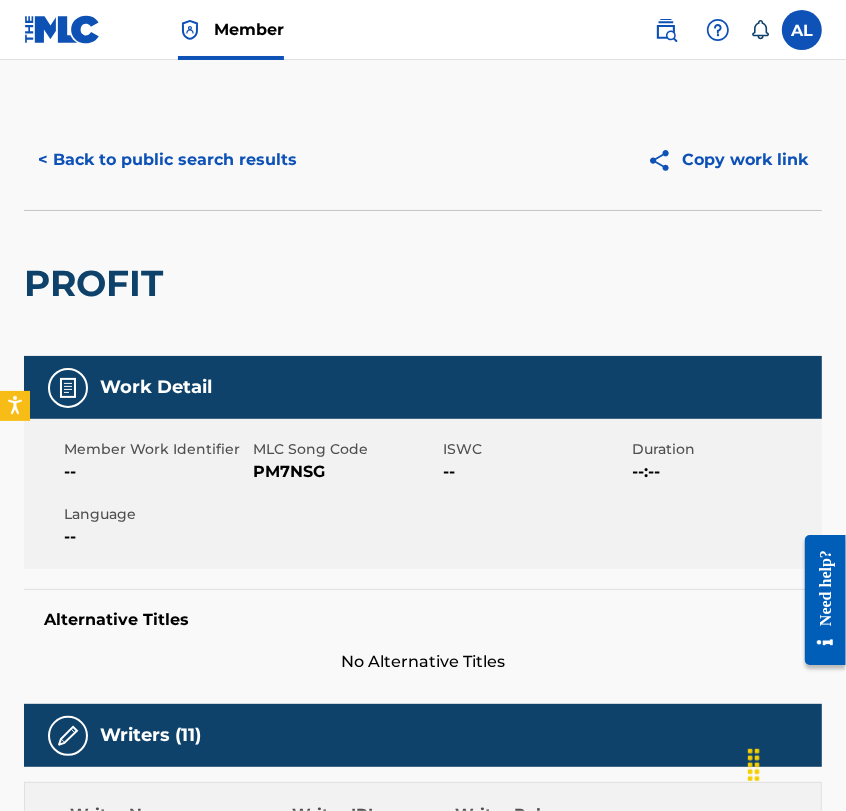 scroll, scrollTop: 0, scrollLeft: 0, axis: both 